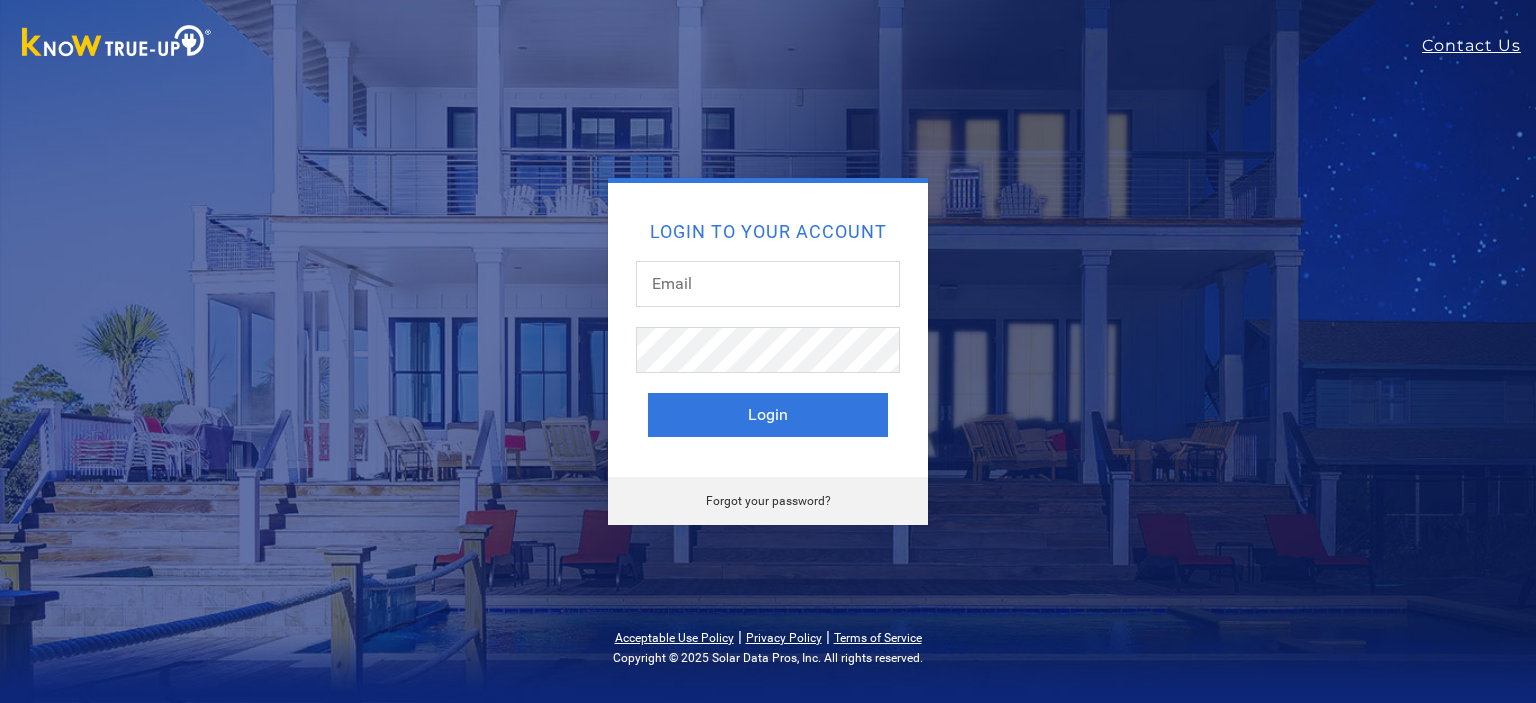 scroll, scrollTop: 0, scrollLeft: 0, axis: both 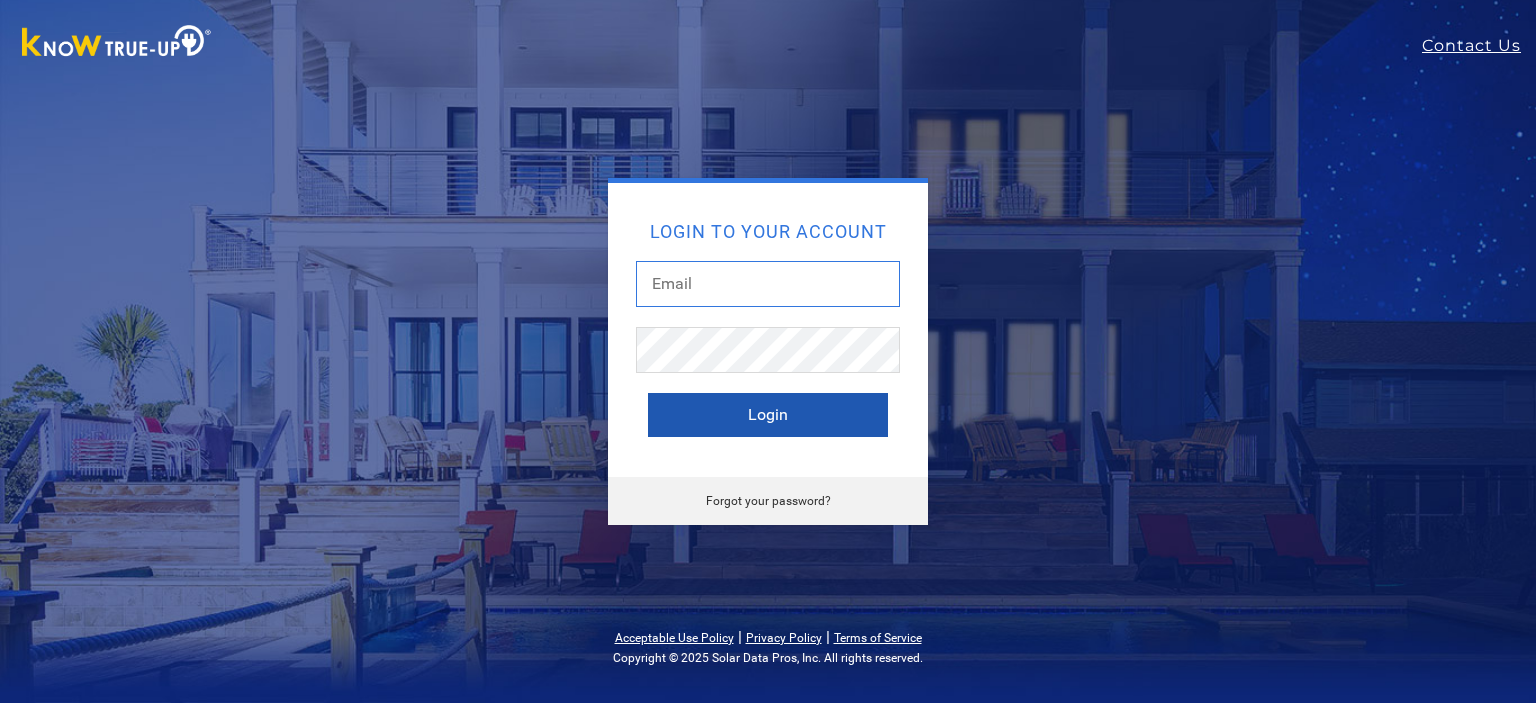 type on "ampselectricsolar@gmail.com" 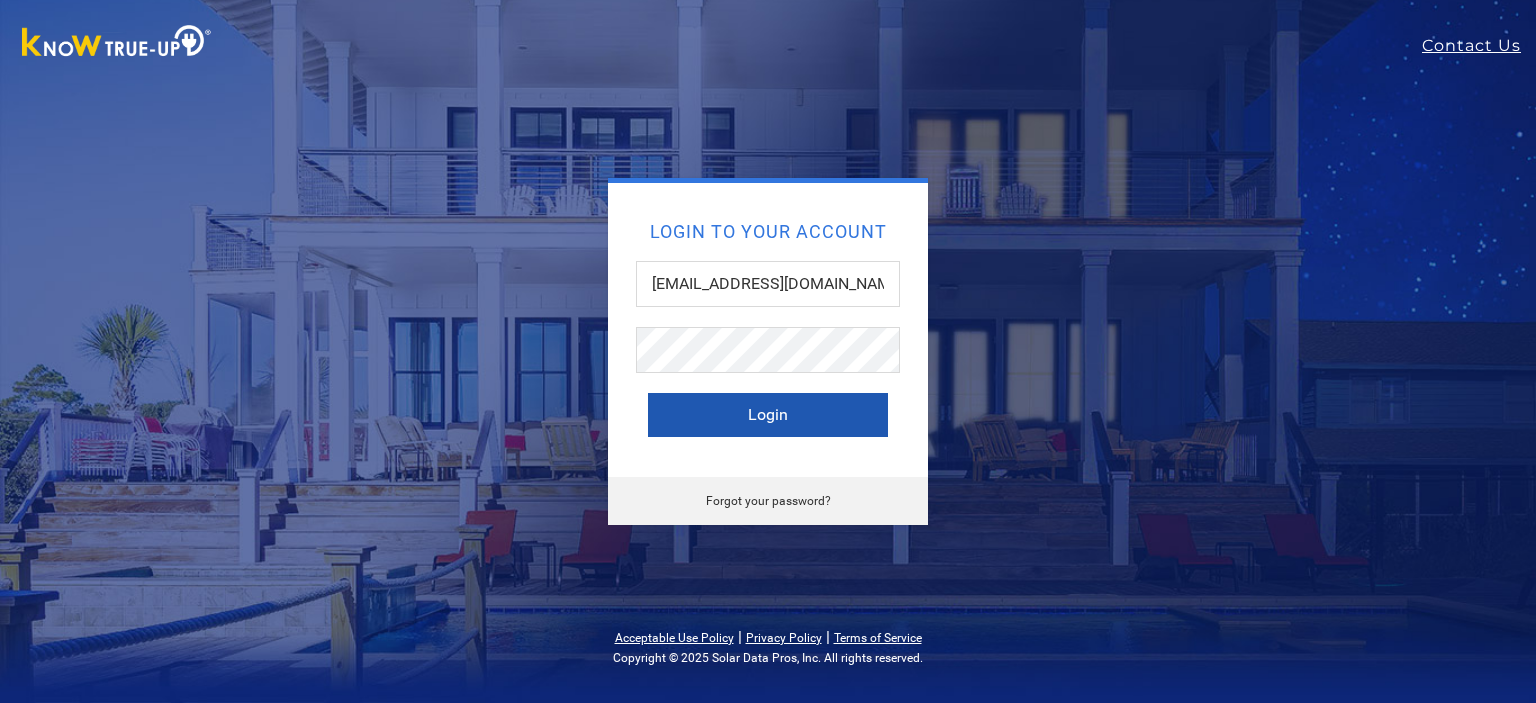 click on "Login" at bounding box center (768, 415) 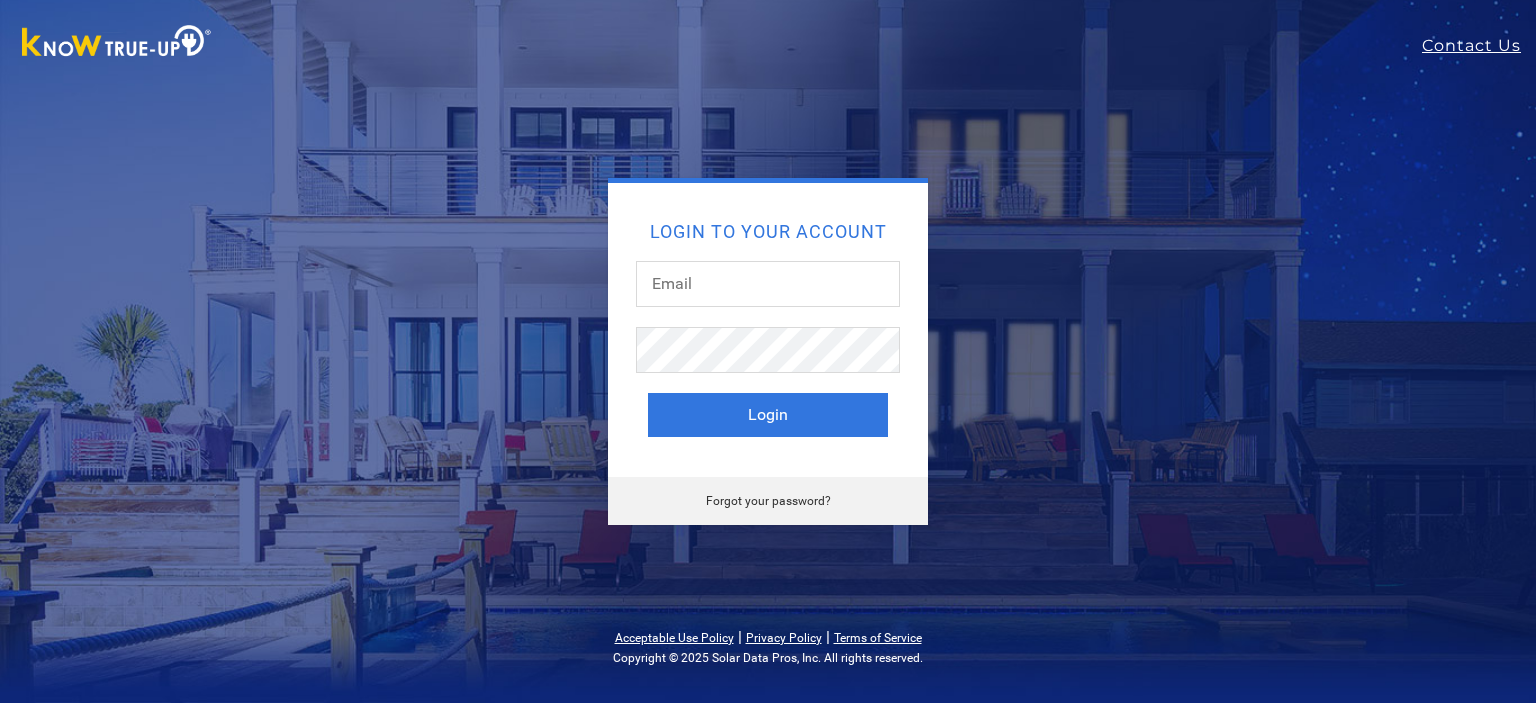 scroll, scrollTop: 0, scrollLeft: 0, axis: both 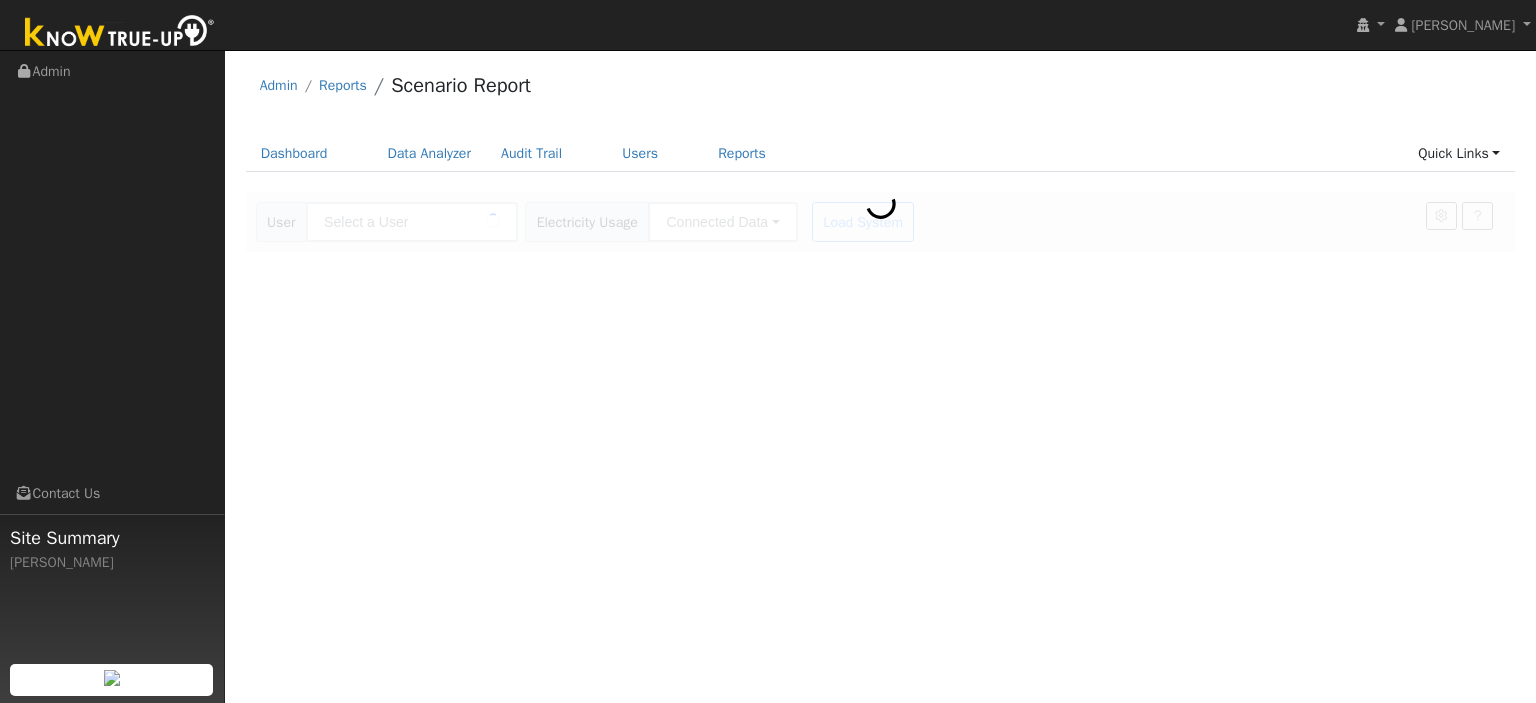 type on "[PERSON_NAME]" 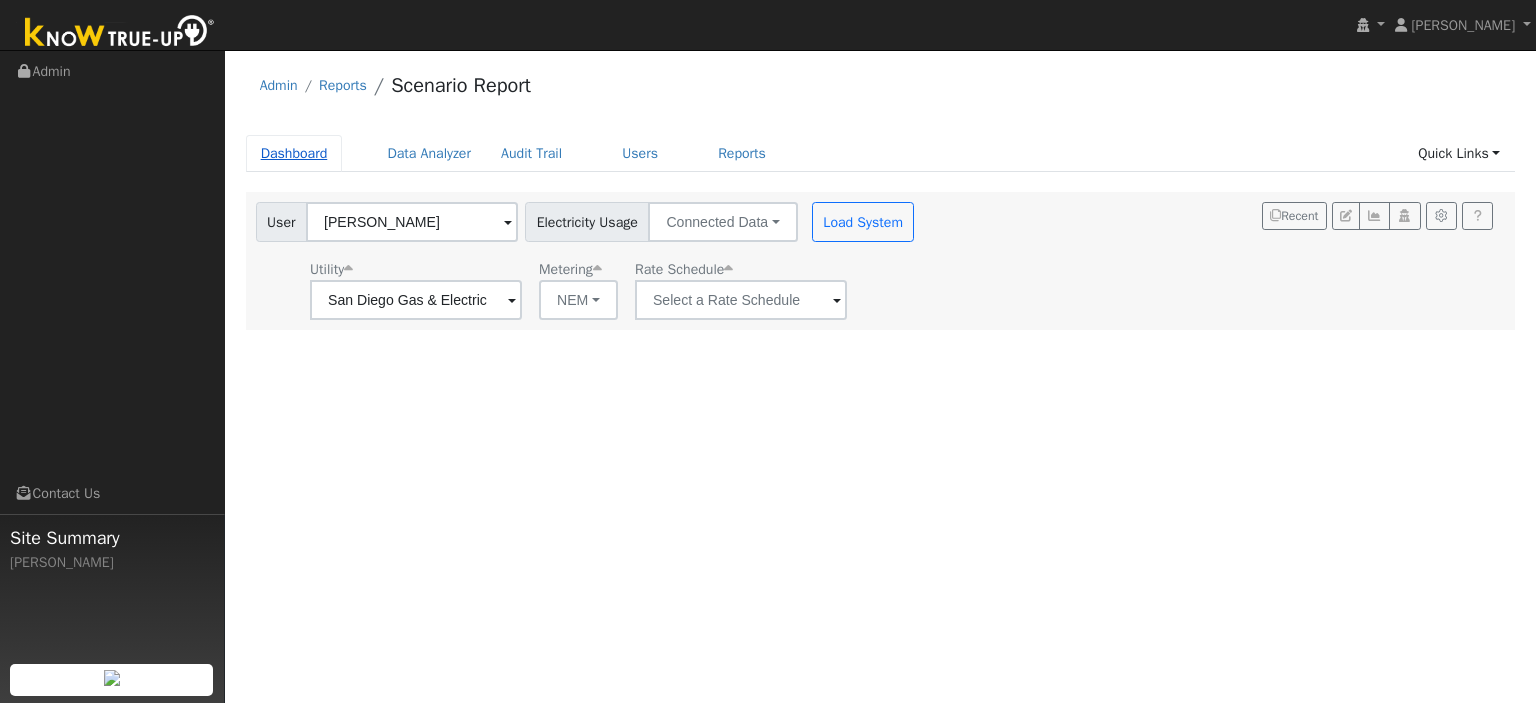 click on "Dashboard" at bounding box center (294, 153) 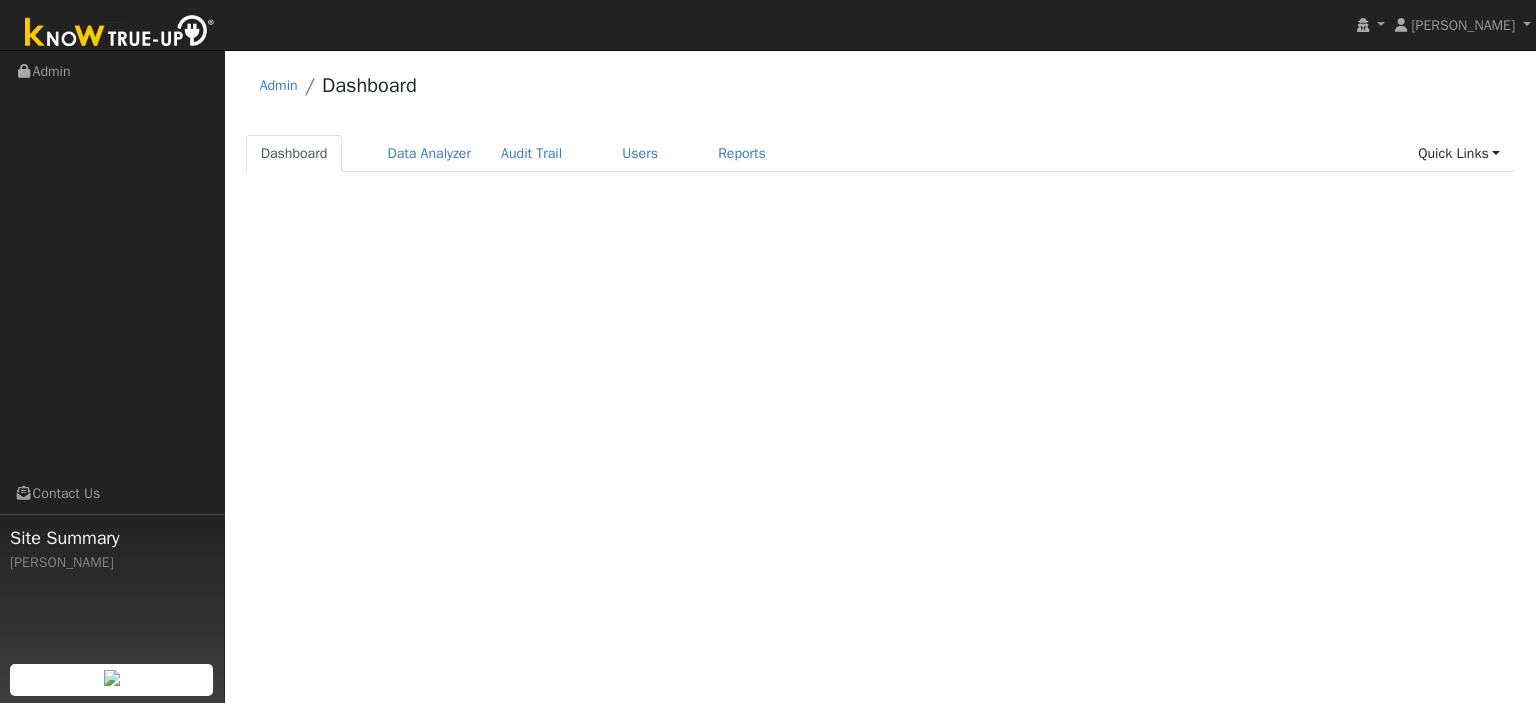 scroll, scrollTop: 0, scrollLeft: 0, axis: both 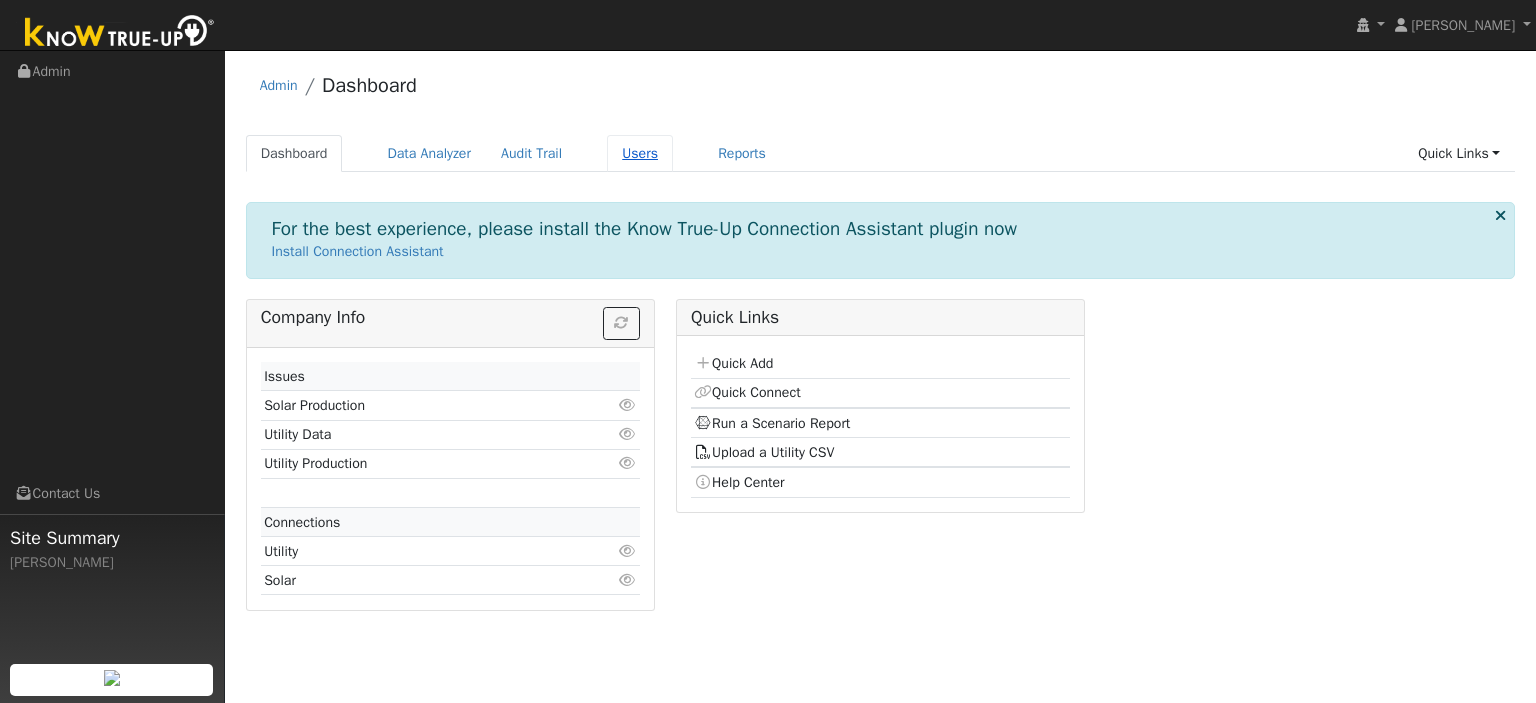 click on "Users" at bounding box center (640, 153) 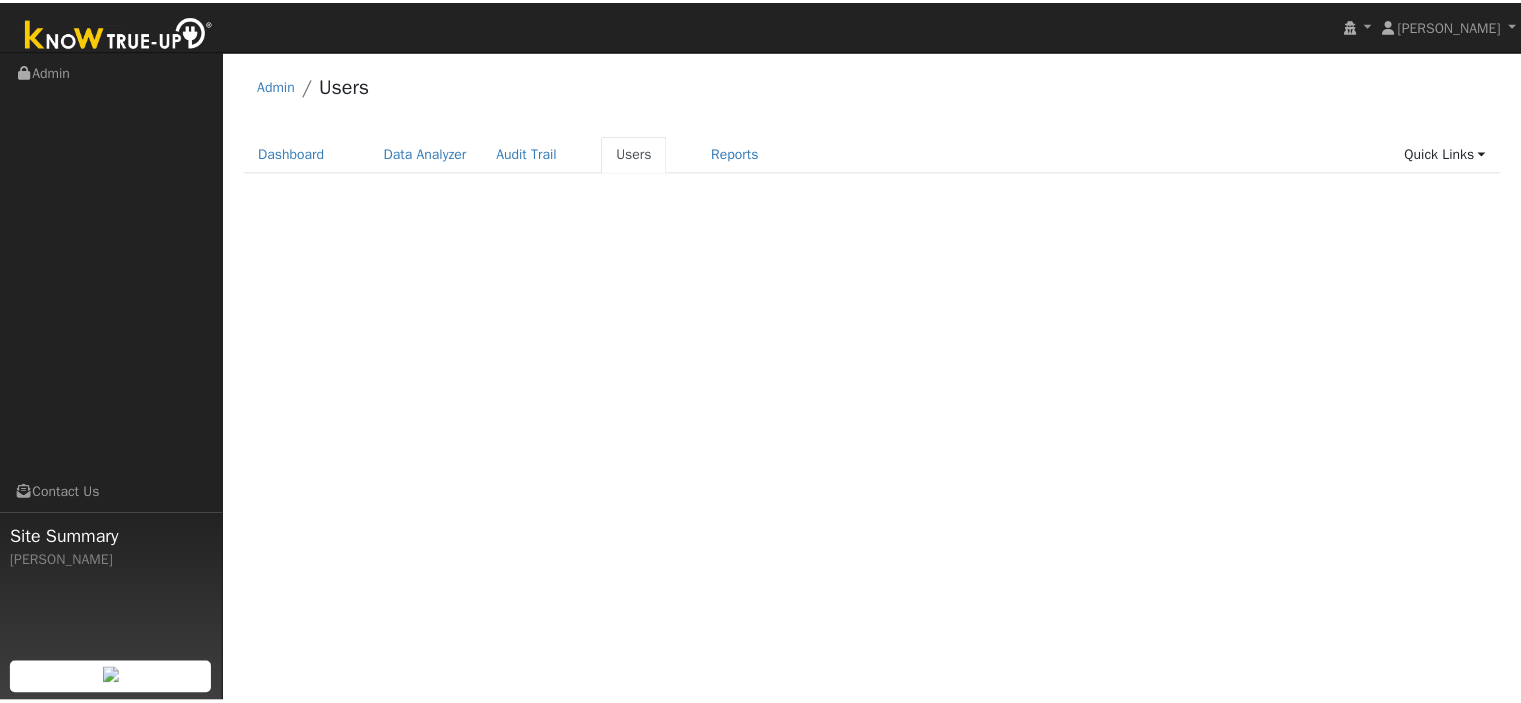 scroll, scrollTop: 0, scrollLeft: 0, axis: both 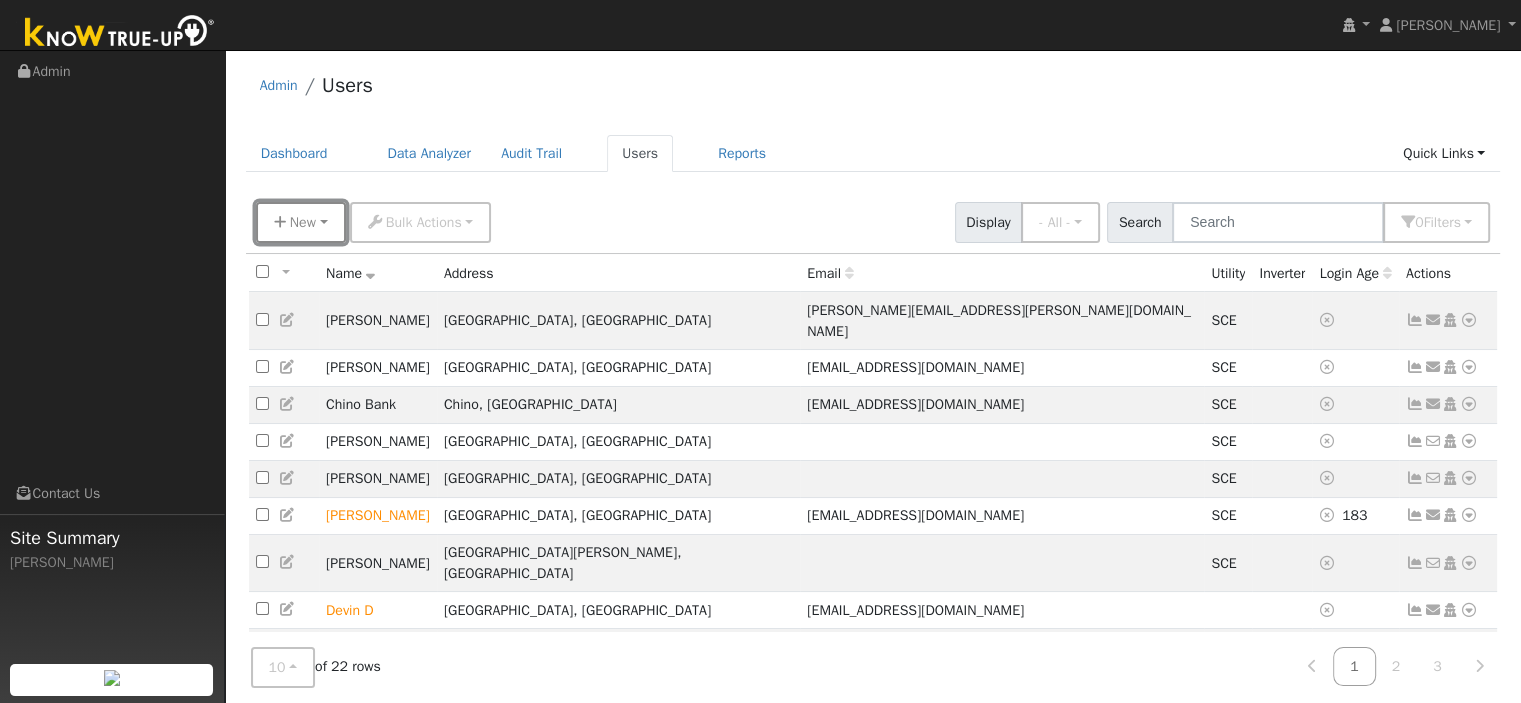 click on "New" at bounding box center [303, 222] 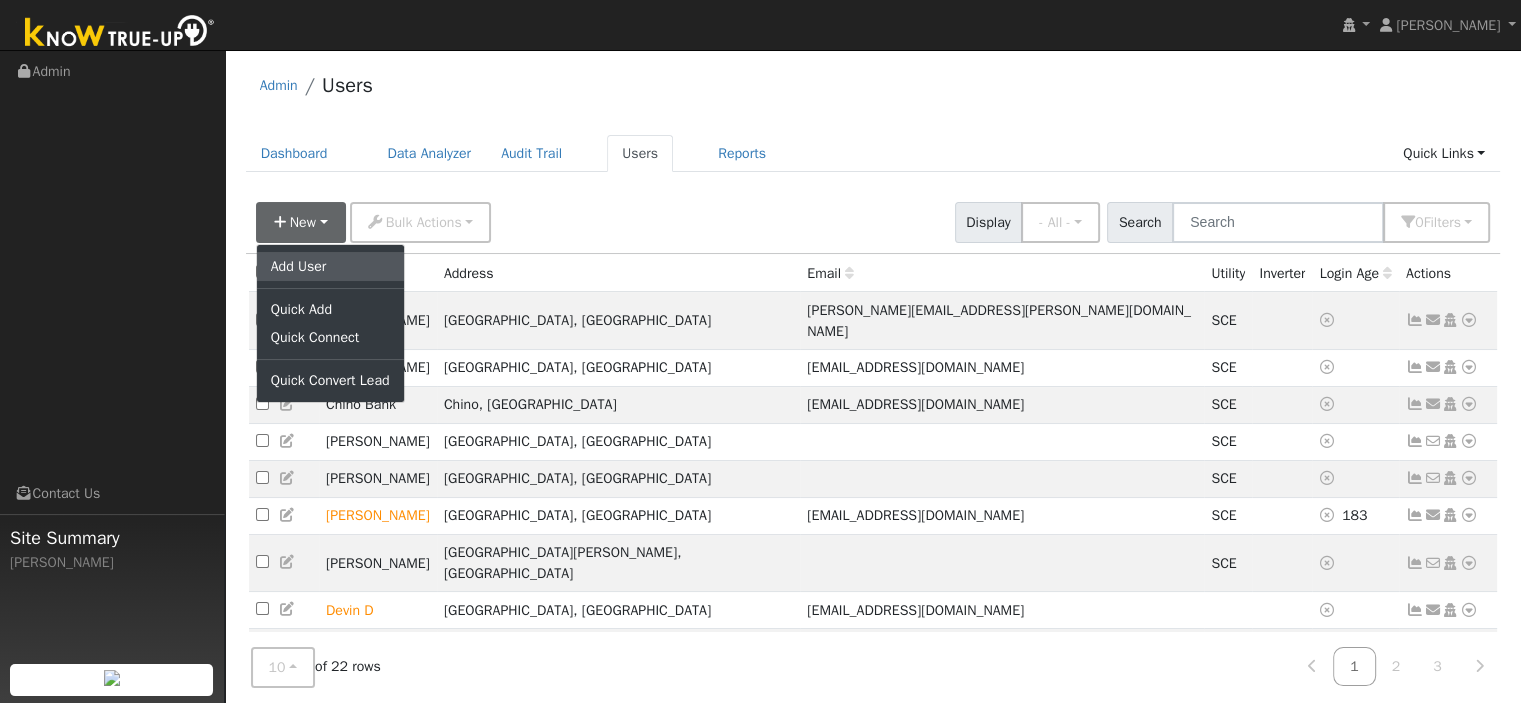 click on "Add User" at bounding box center [330, 266] 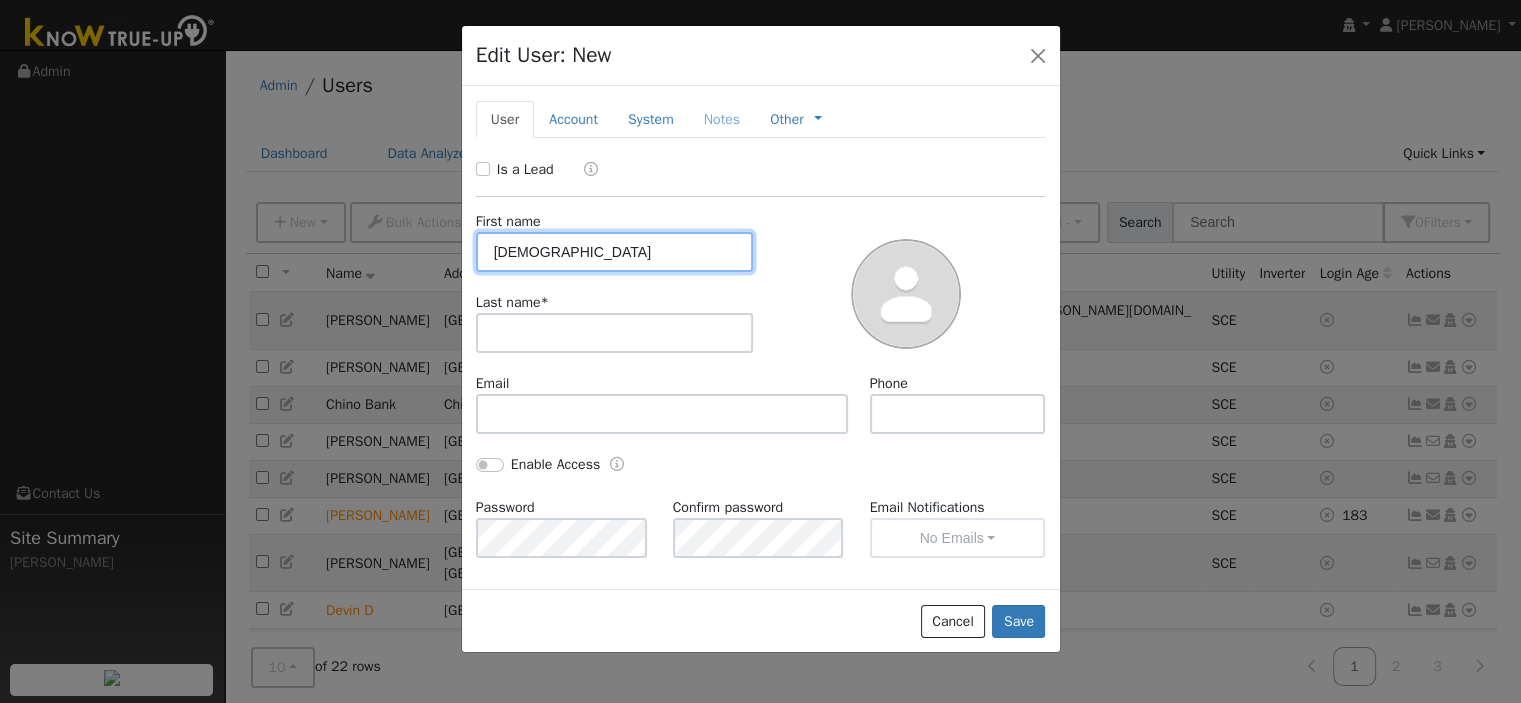 type on "Sunita" 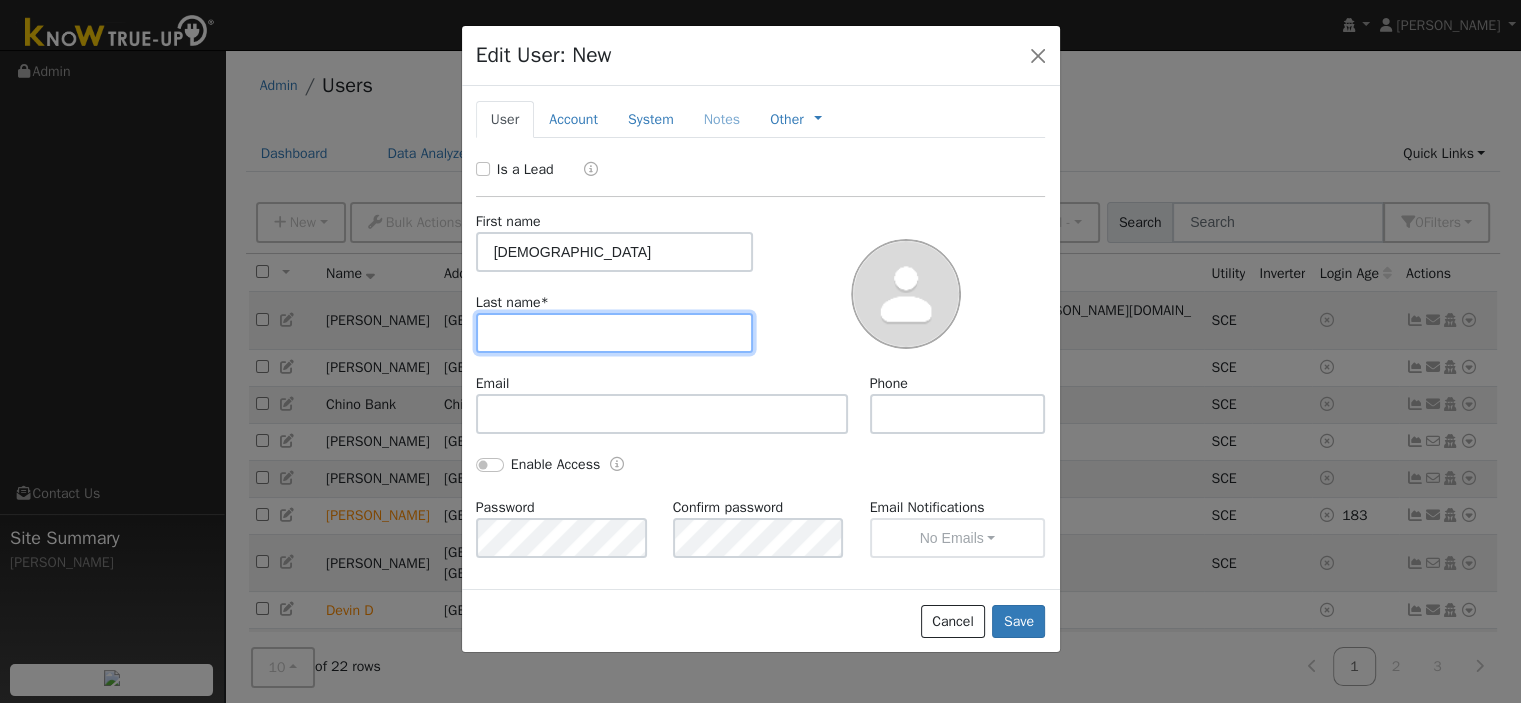 click at bounding box center [615, 333] 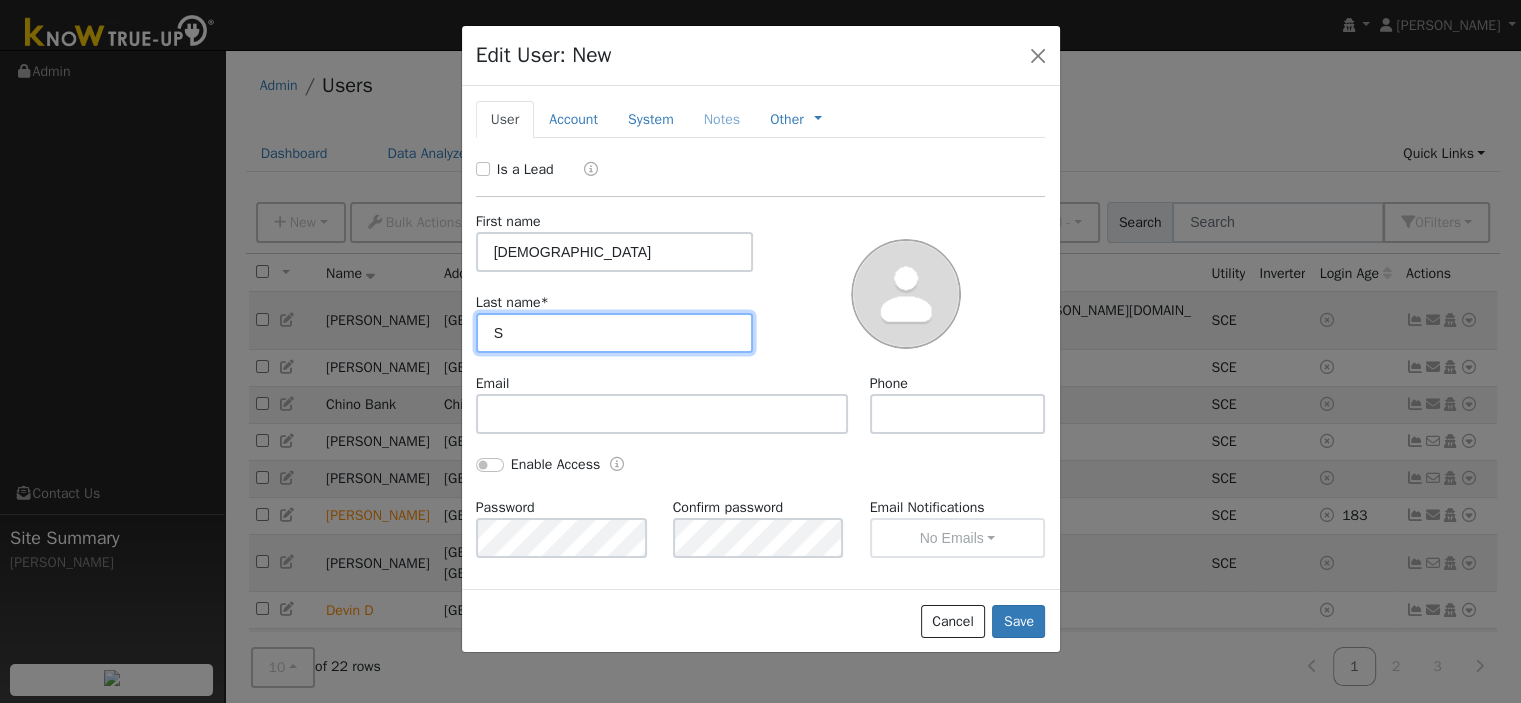 type on "S" 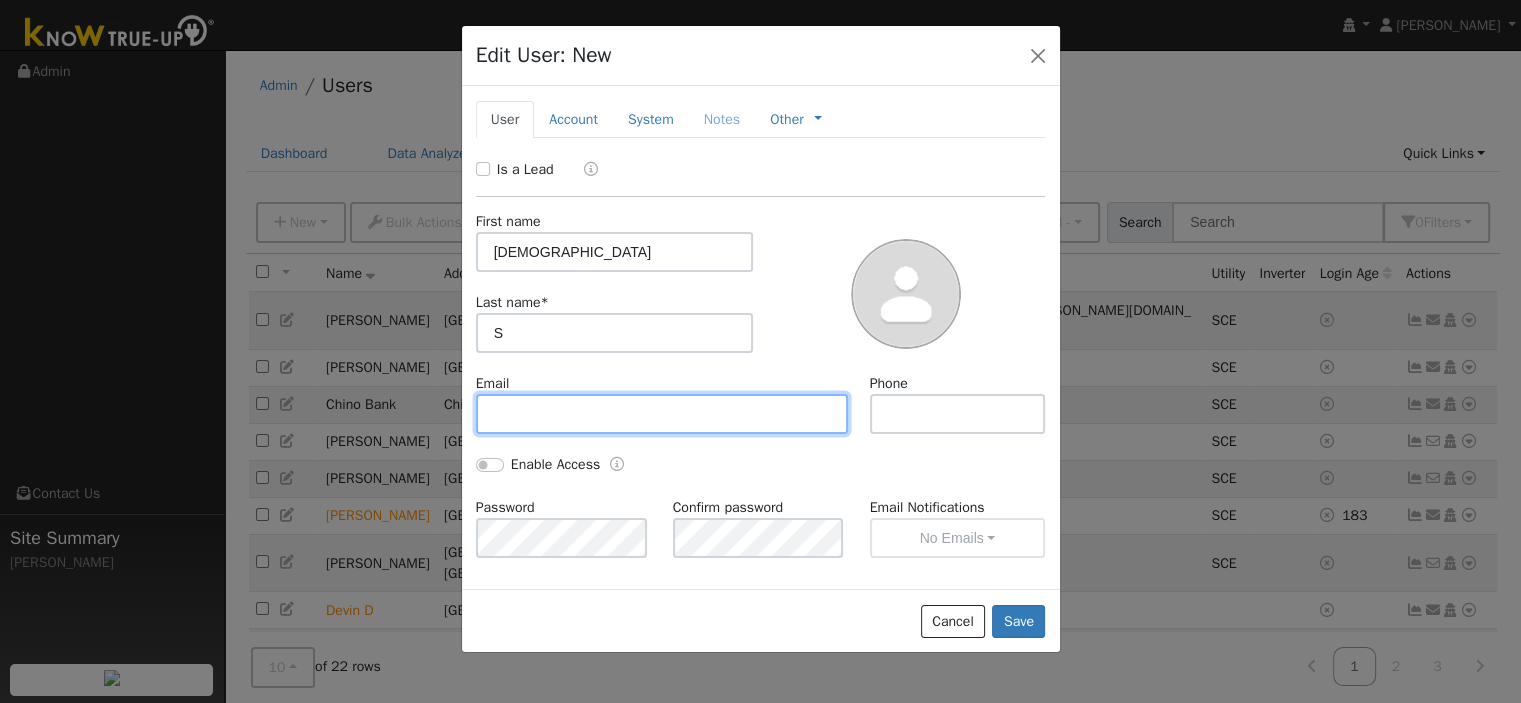 click at bounding box center (662, 414) 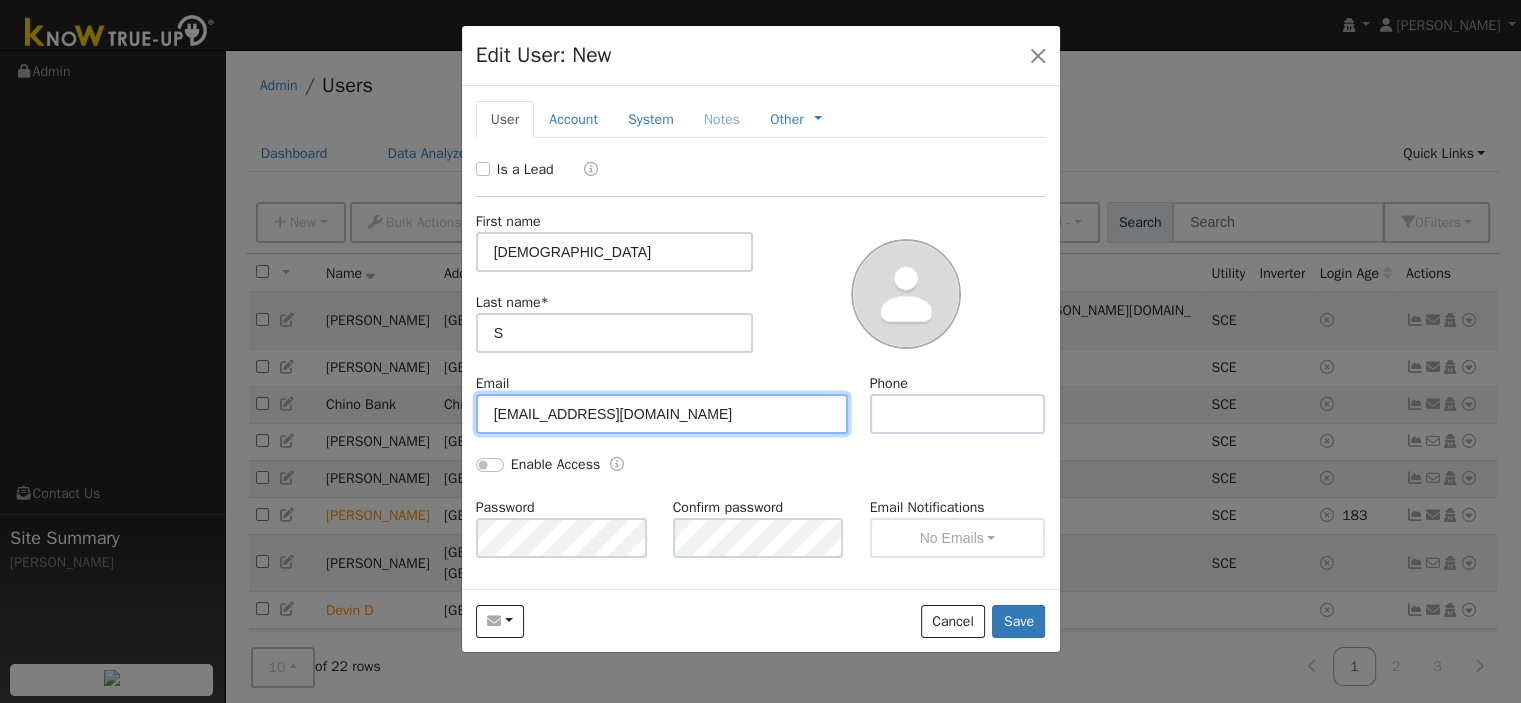 type on "assent9@gmail.com" 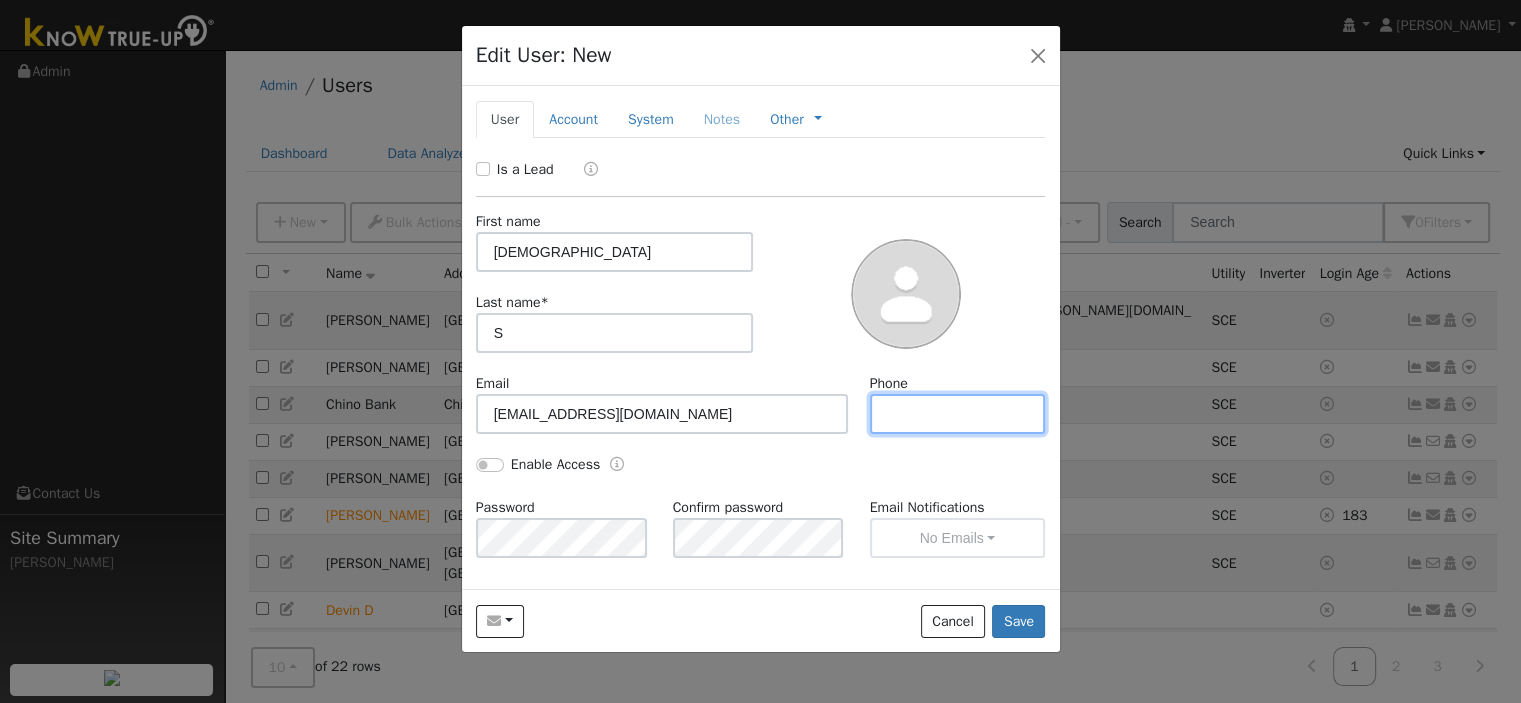 click at bounding box center [958, 414] 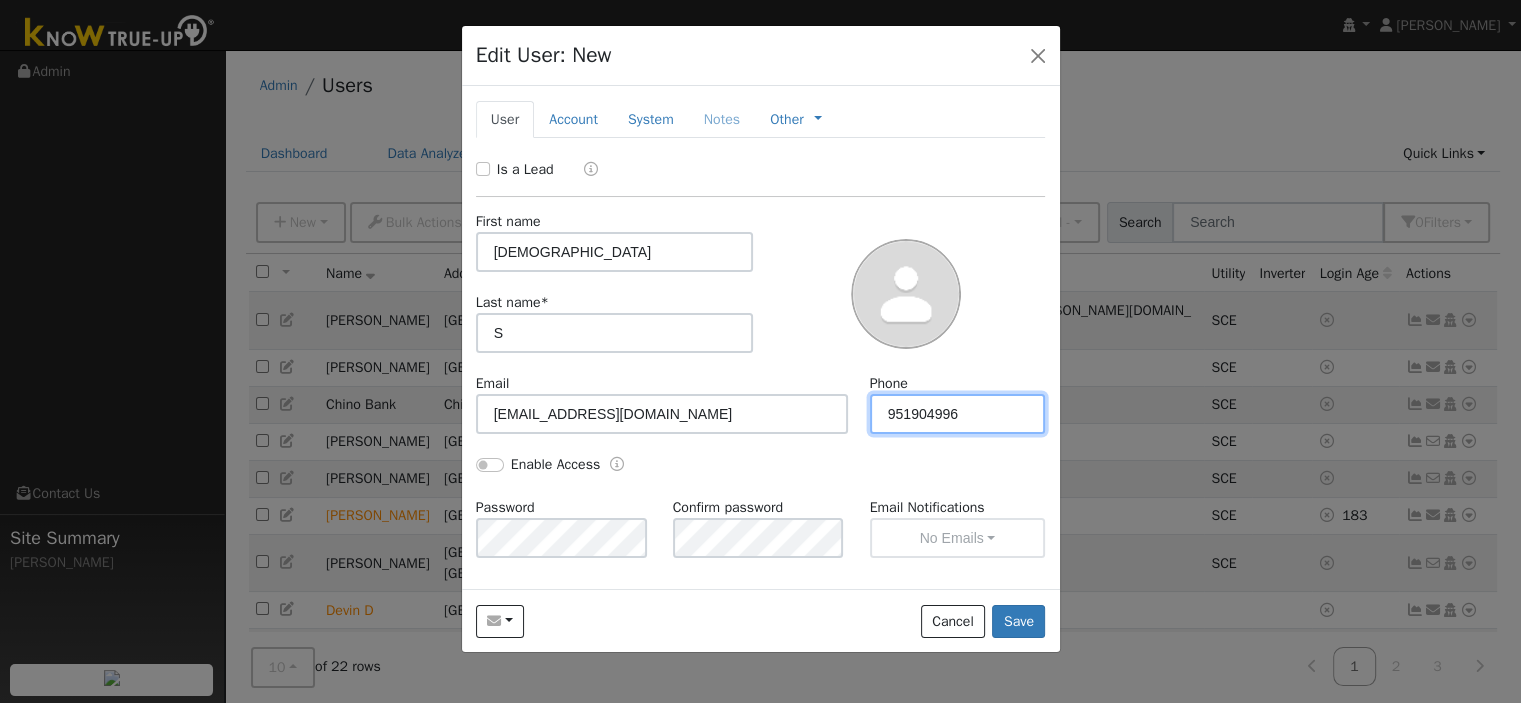 type on "951904996" 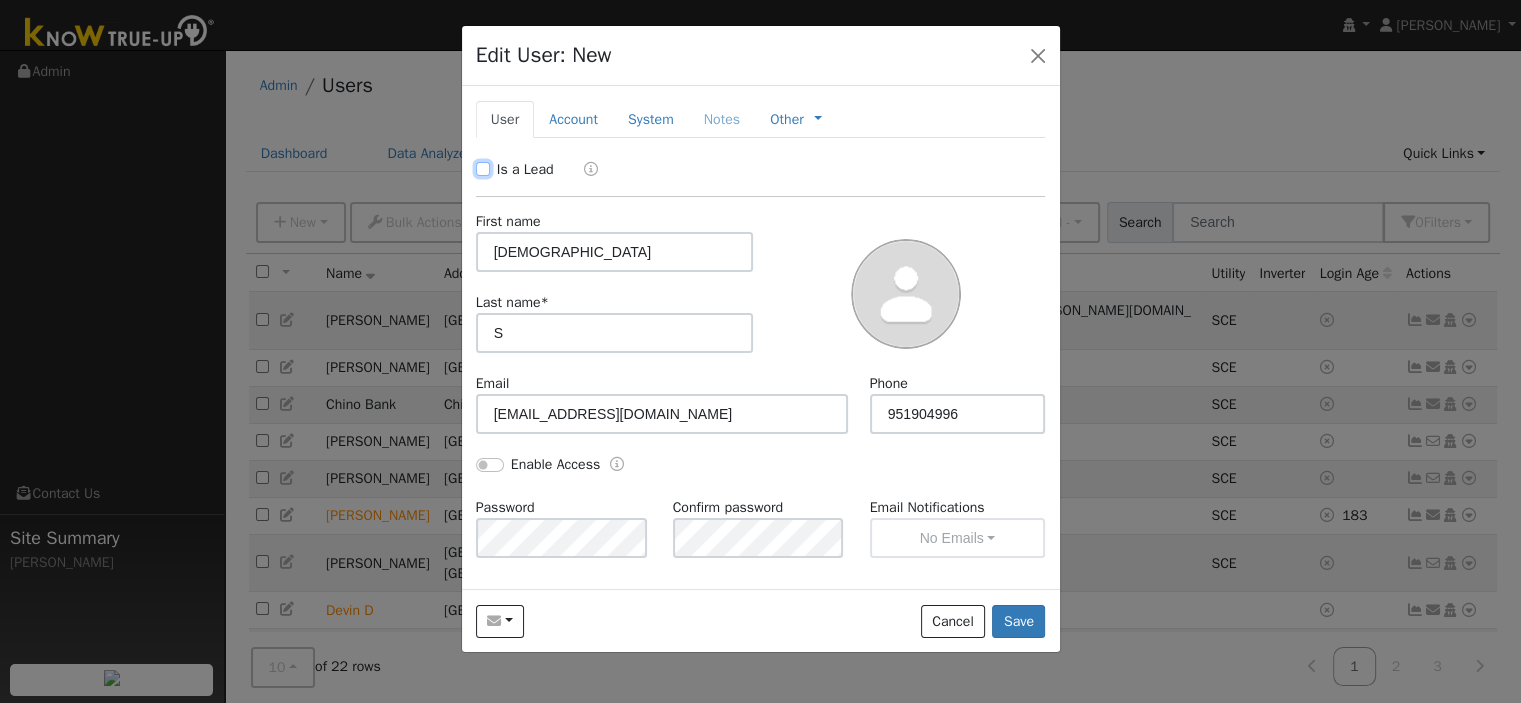 click on "Is a Lead" at bounding box center [483, 169] 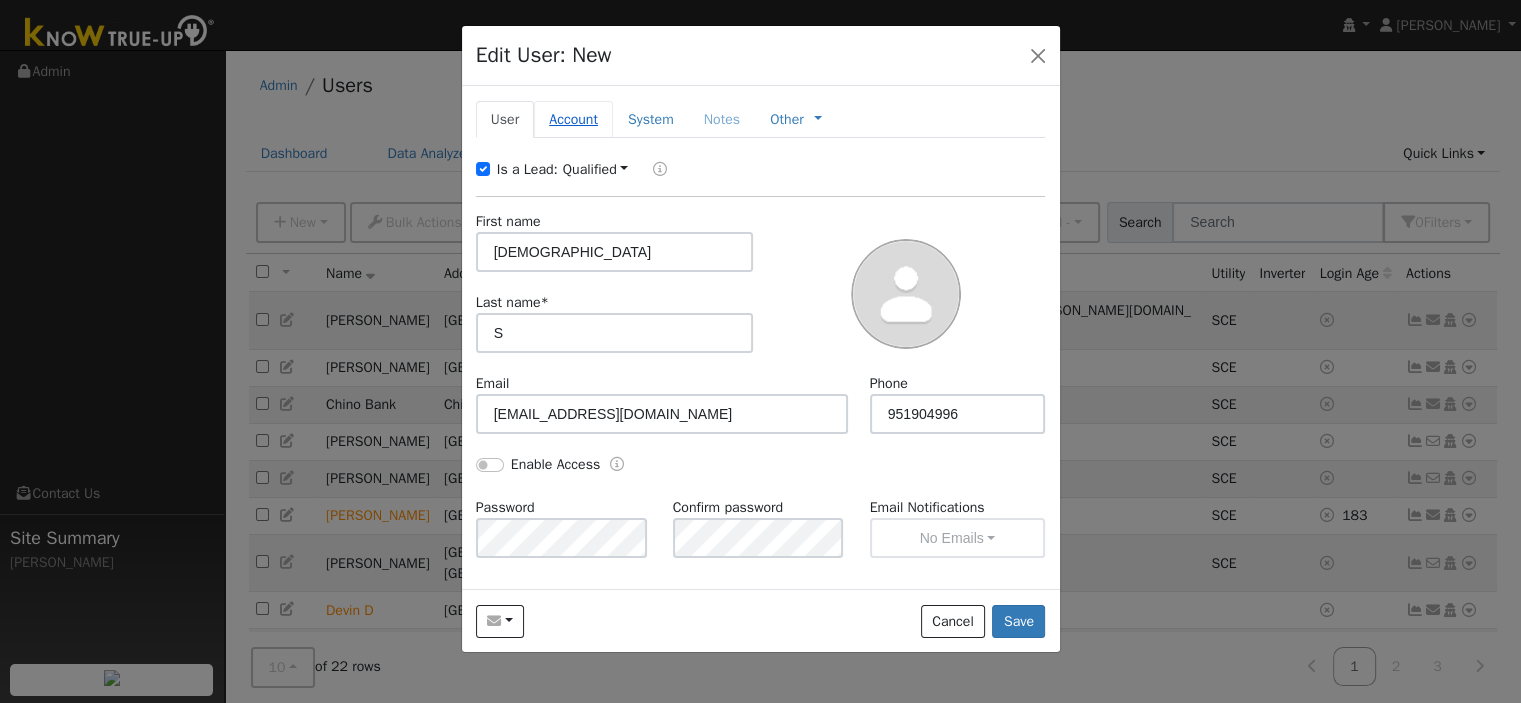 click on "Account" at bounding box center (573, 119) 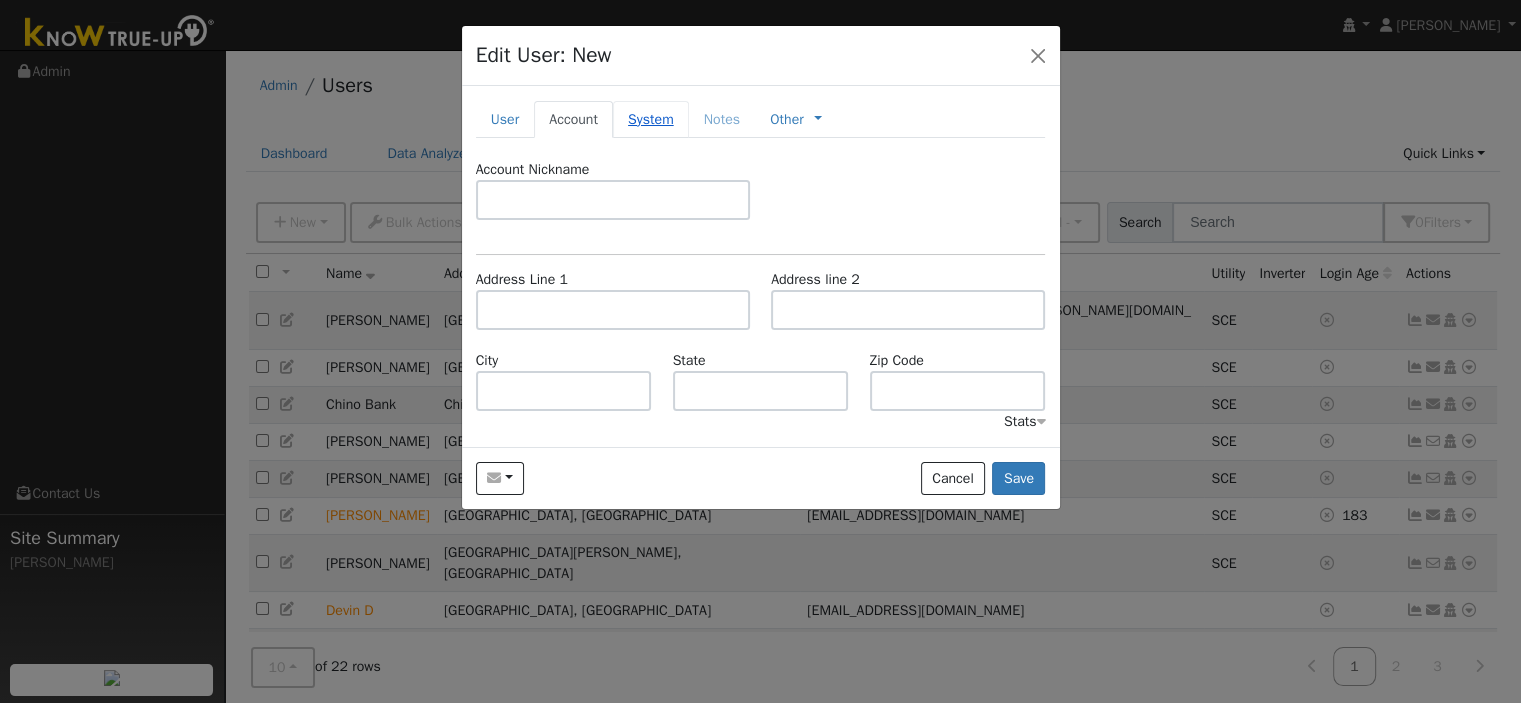 click on "System" at bounding box center [651, 119] 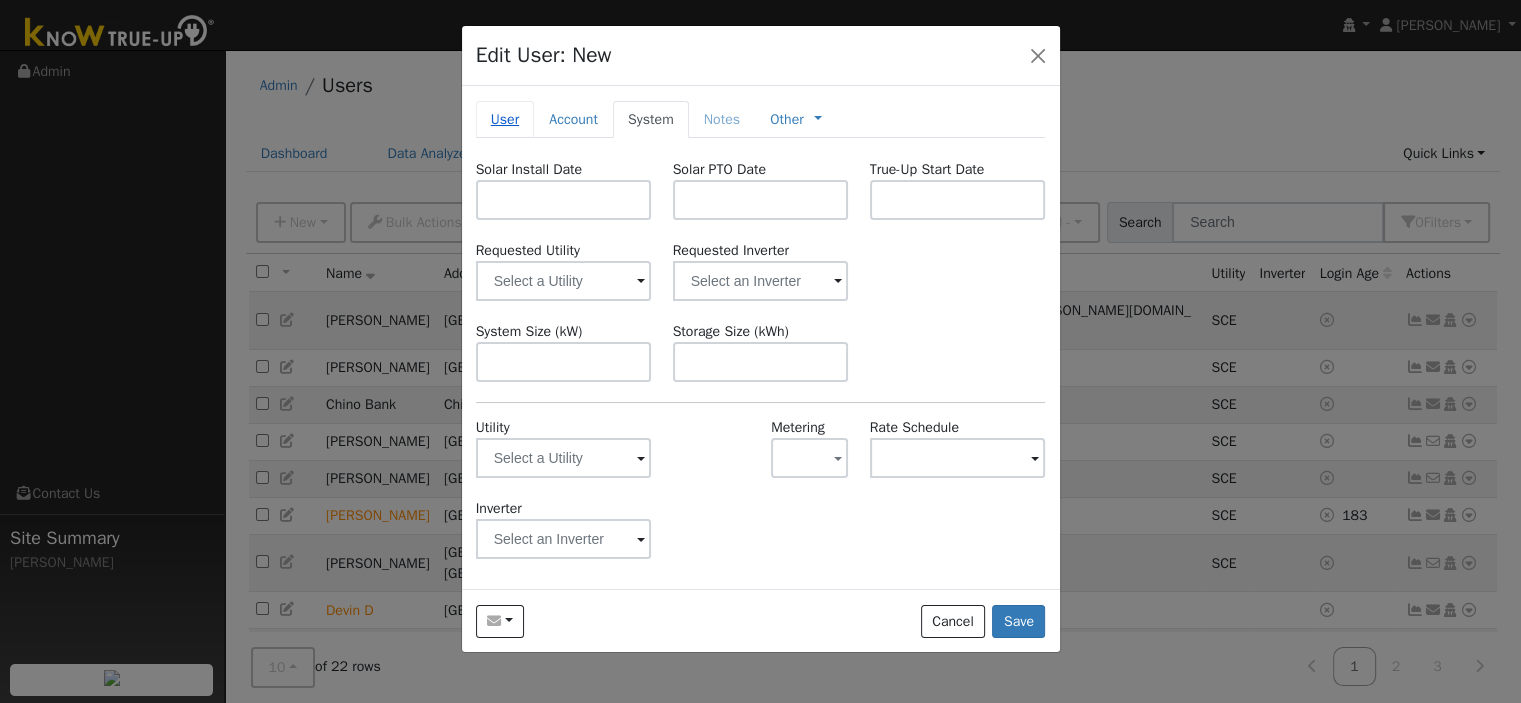 click on "User" at bounding box center (505, 119) 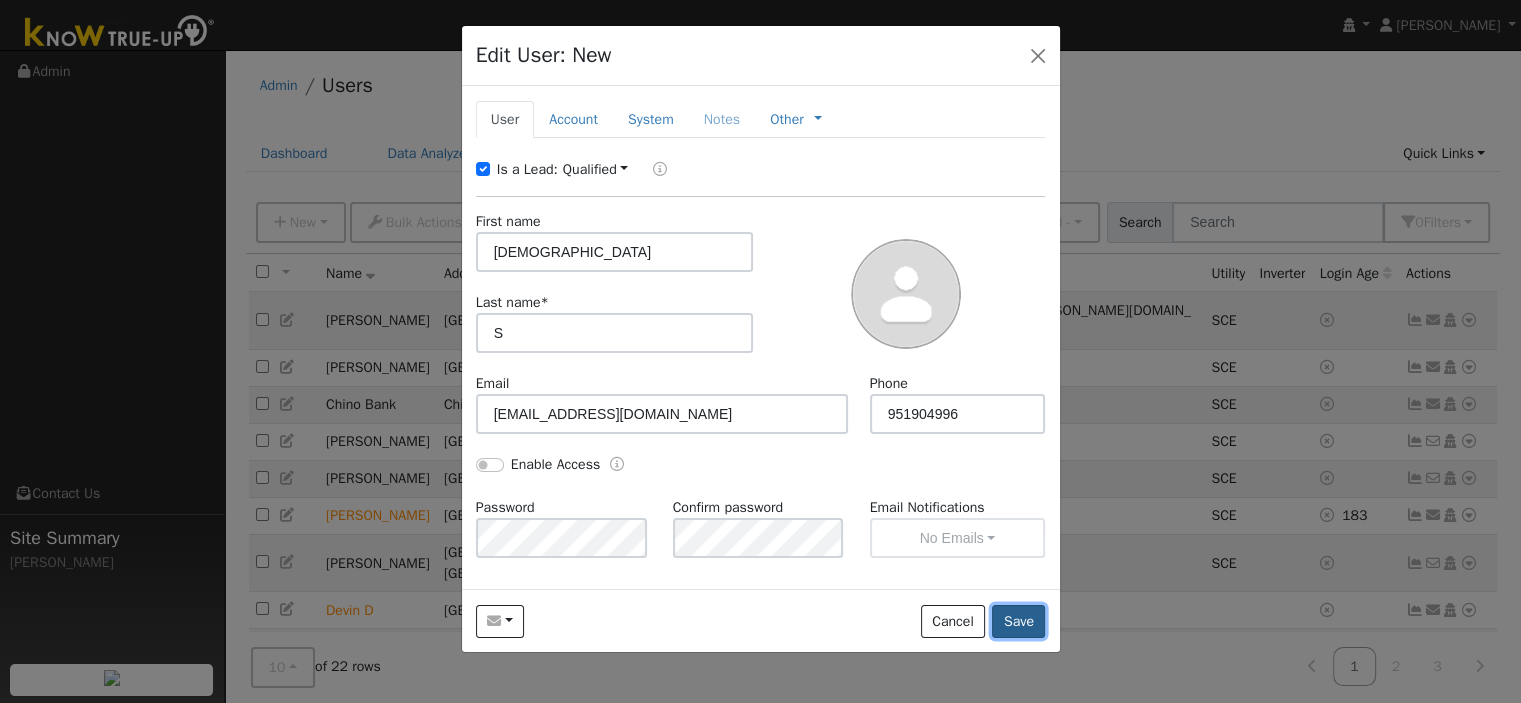 click on "Save" at bounding box center [1018, 622] 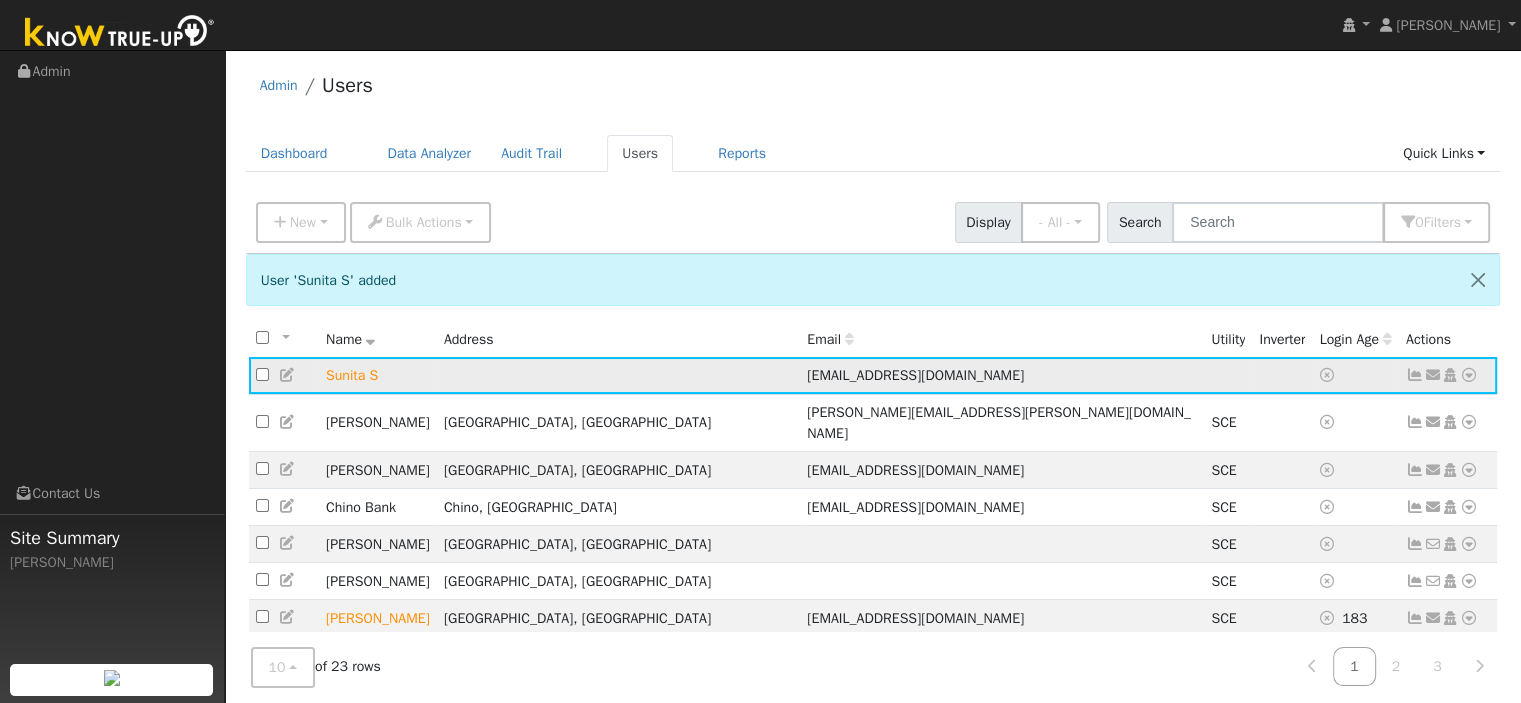 click at bounding box center (1469, 375) 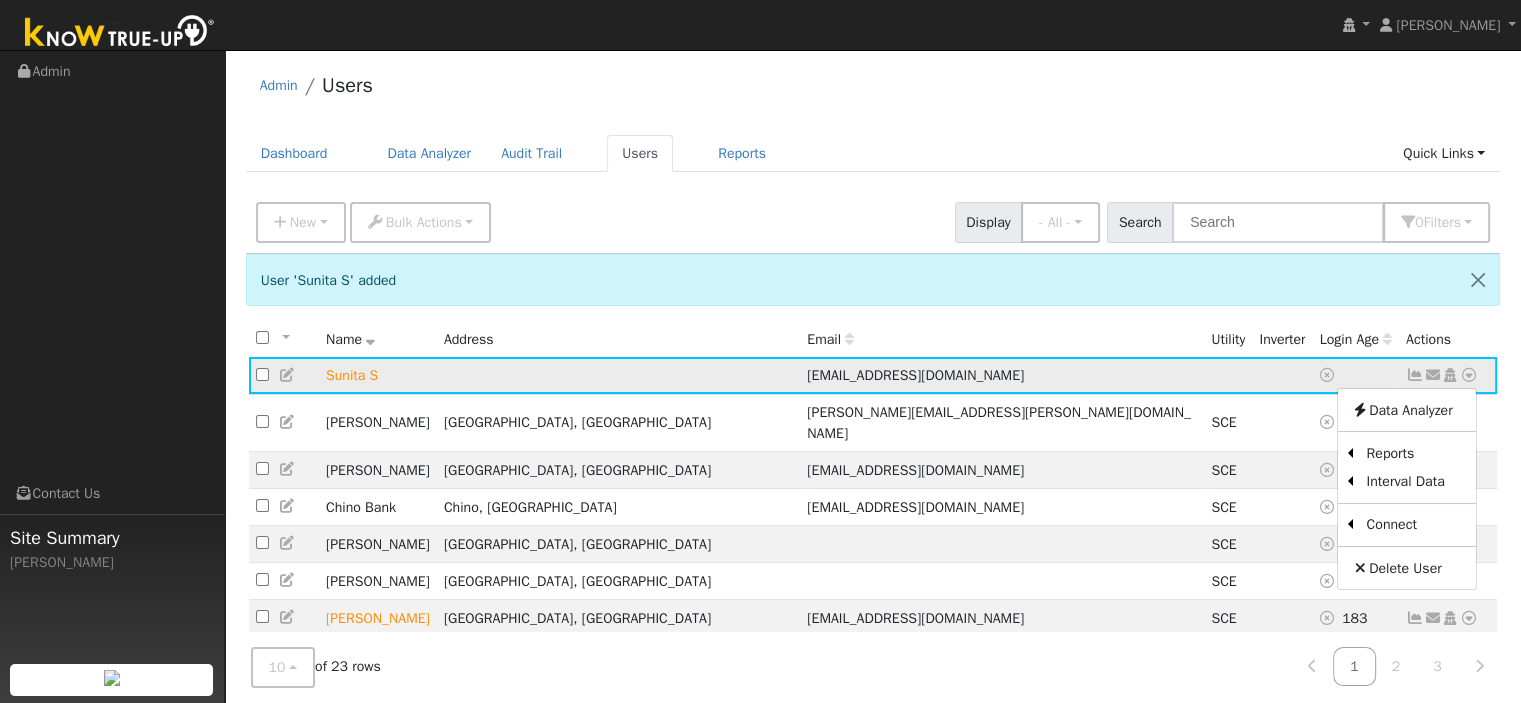 click at bounding box center [288, 375] 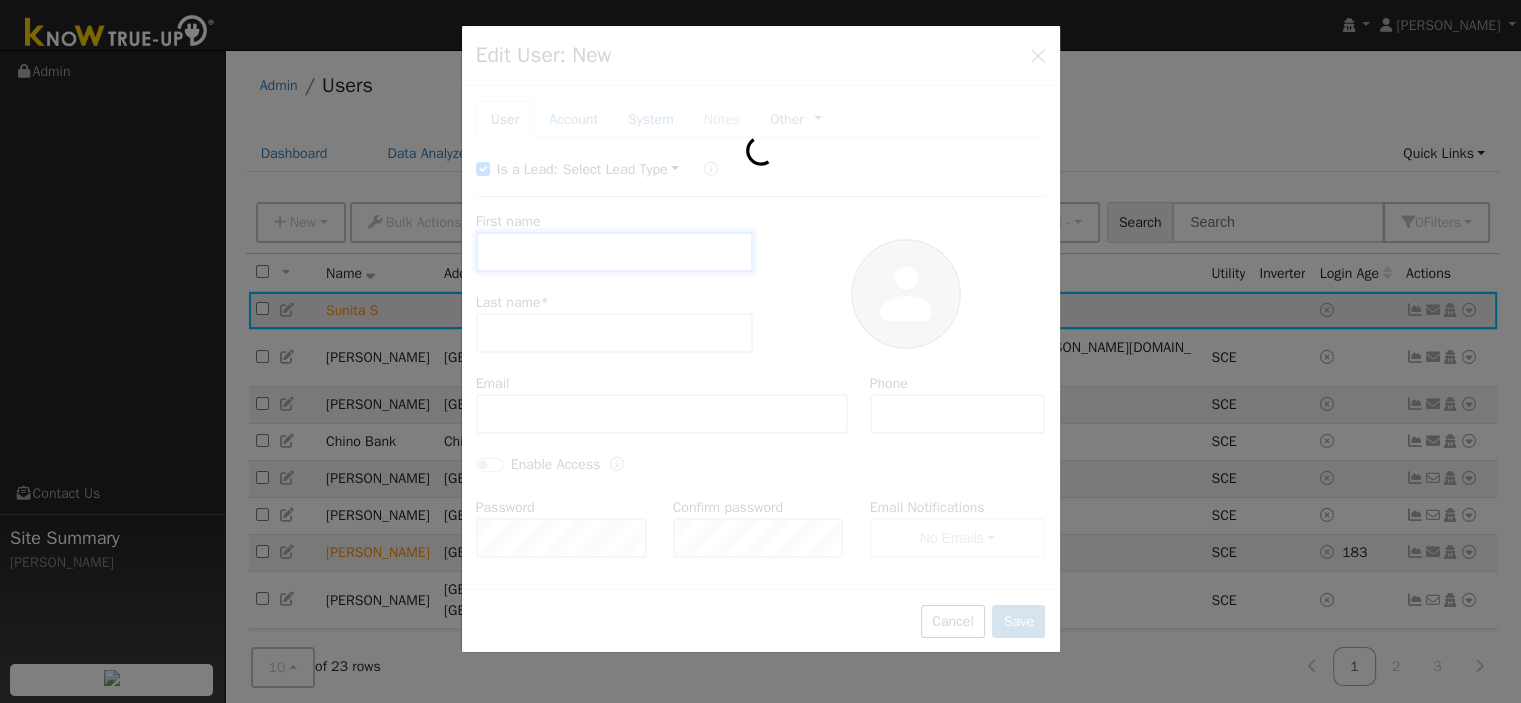 type on "Sunita" 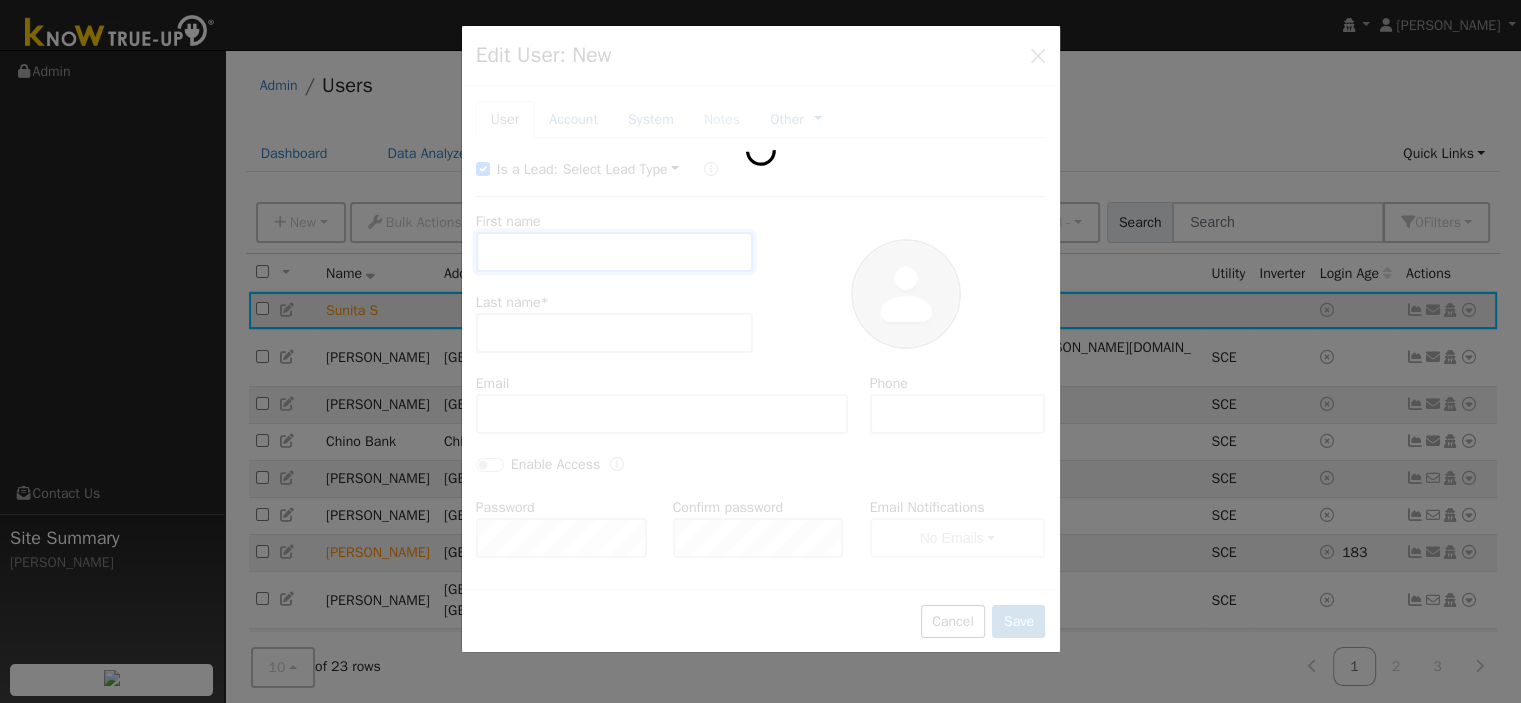 type on "S" 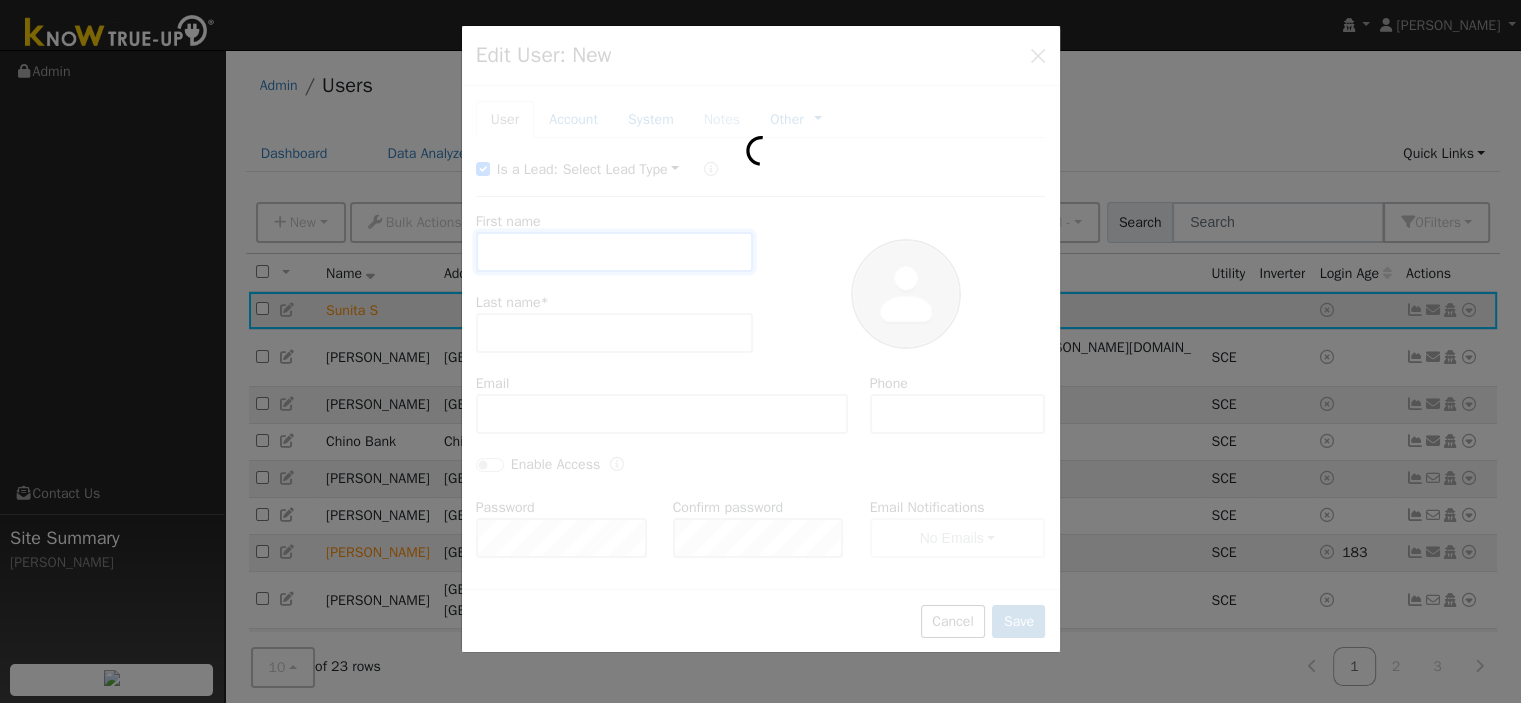 type on "assent9@gmail.com" 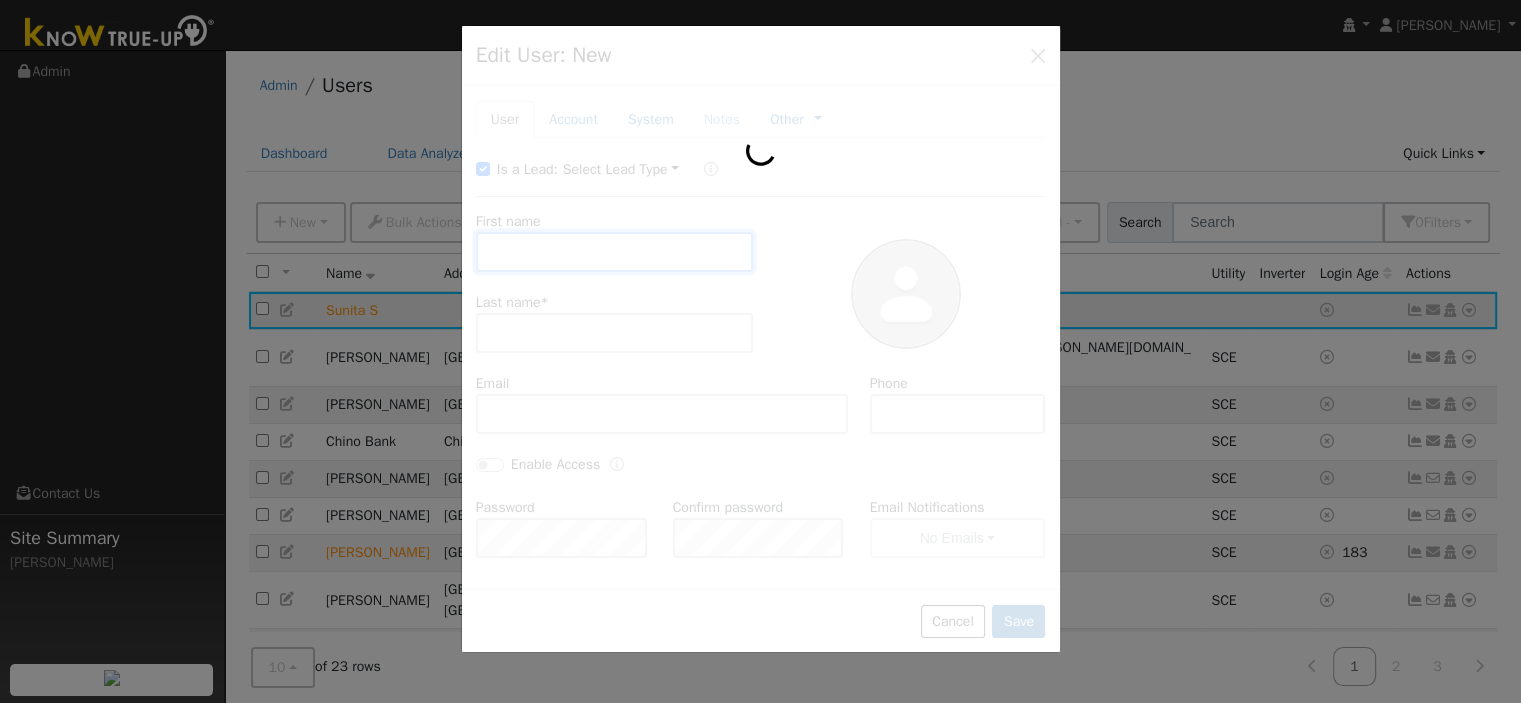 type on "951904996" 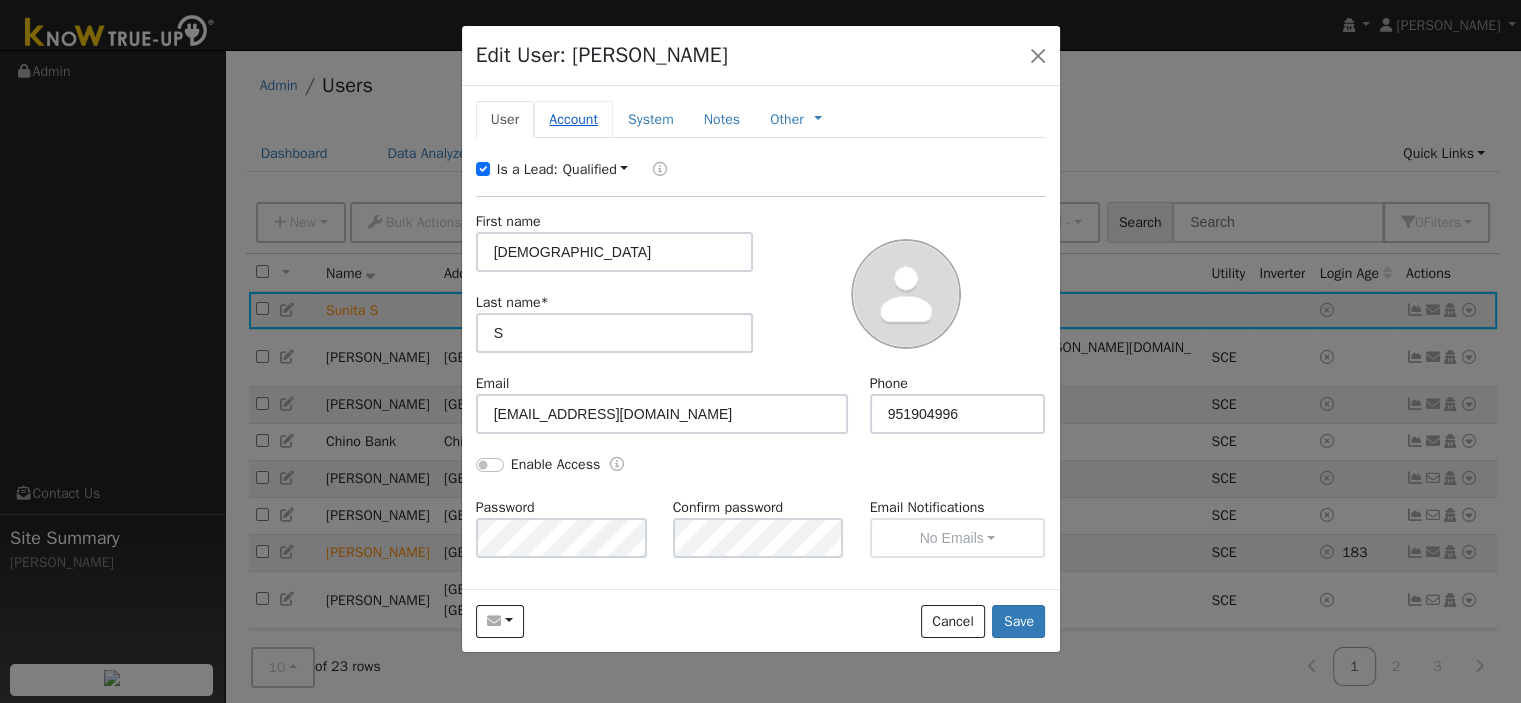 click on "Account" at bounding box center (573, 119) 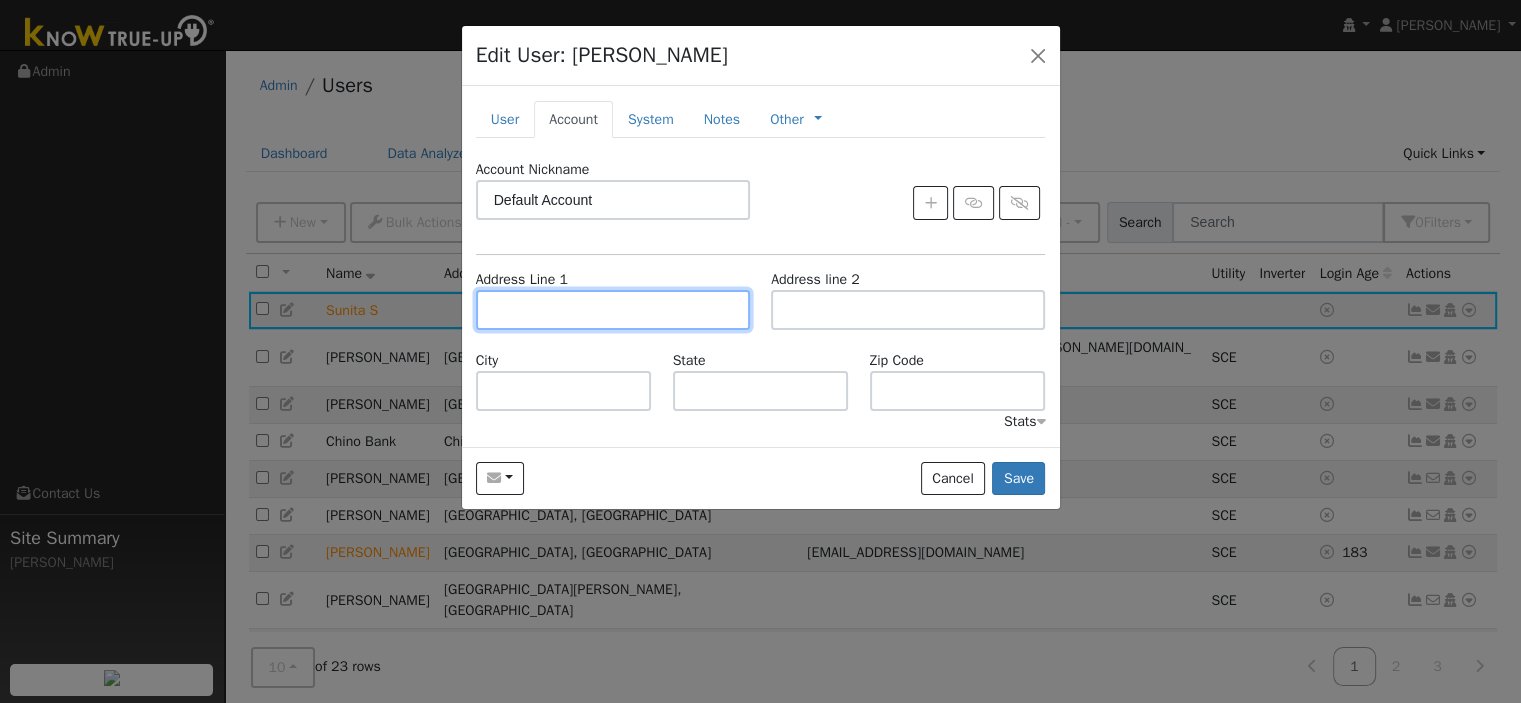 click at bounding box center (613, 310) 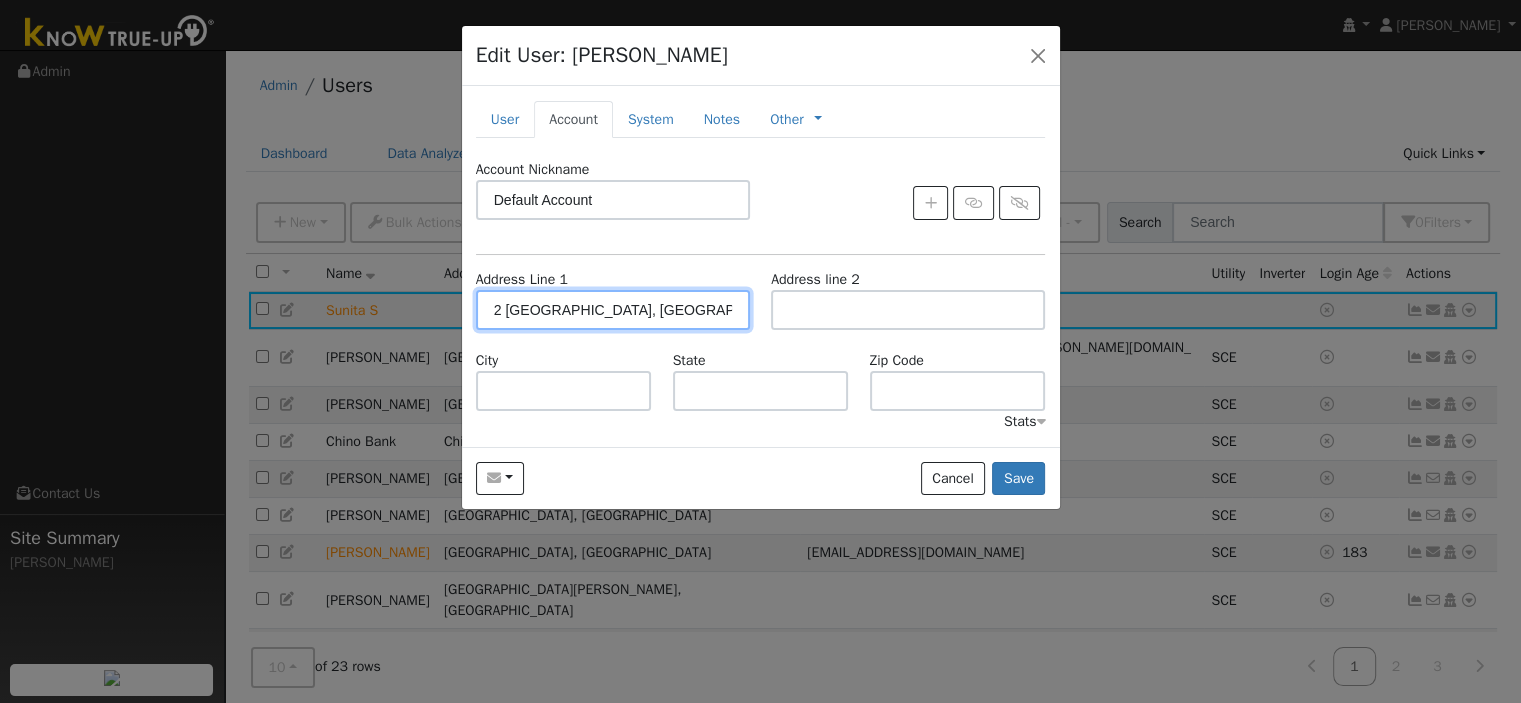 type on "2 Pinnacle Point" 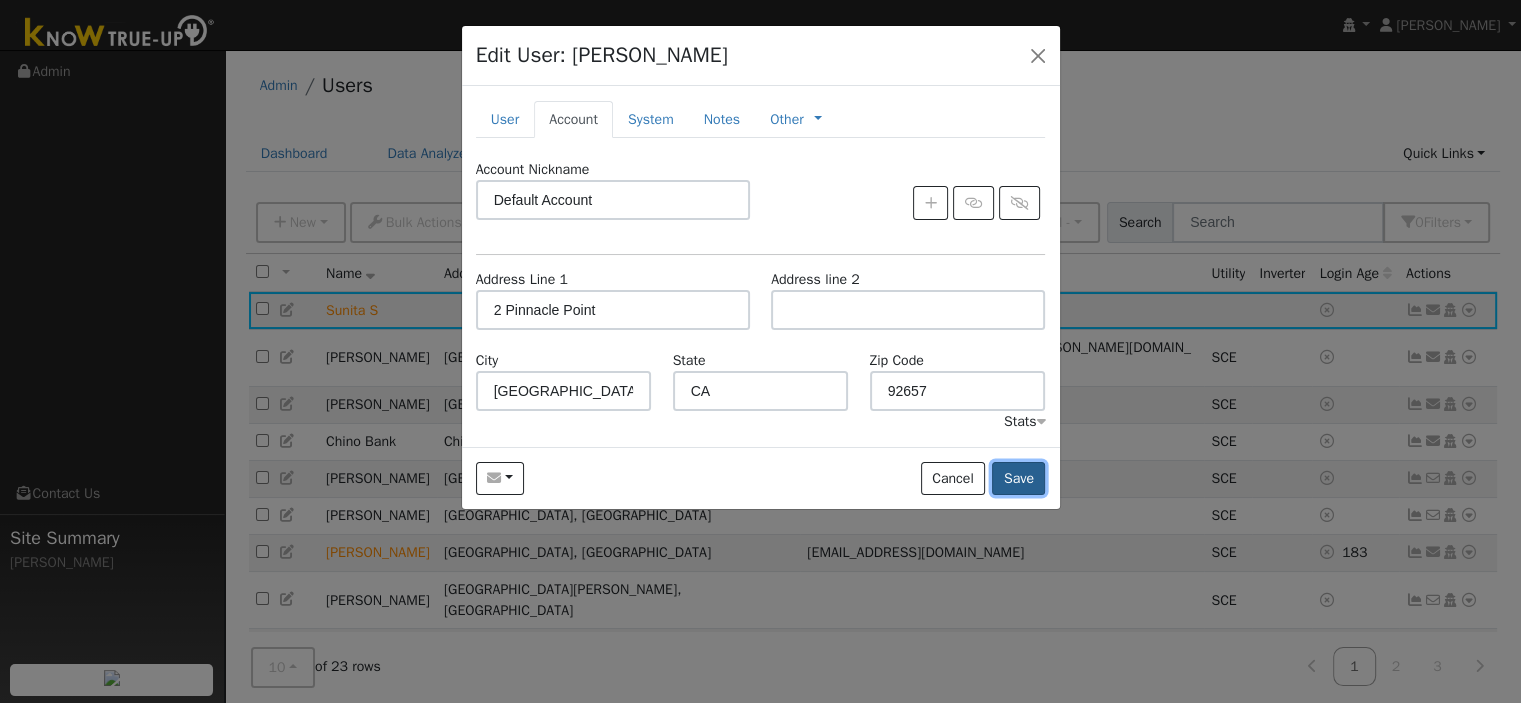 click on "Save" at bounding box center [1018, 479] 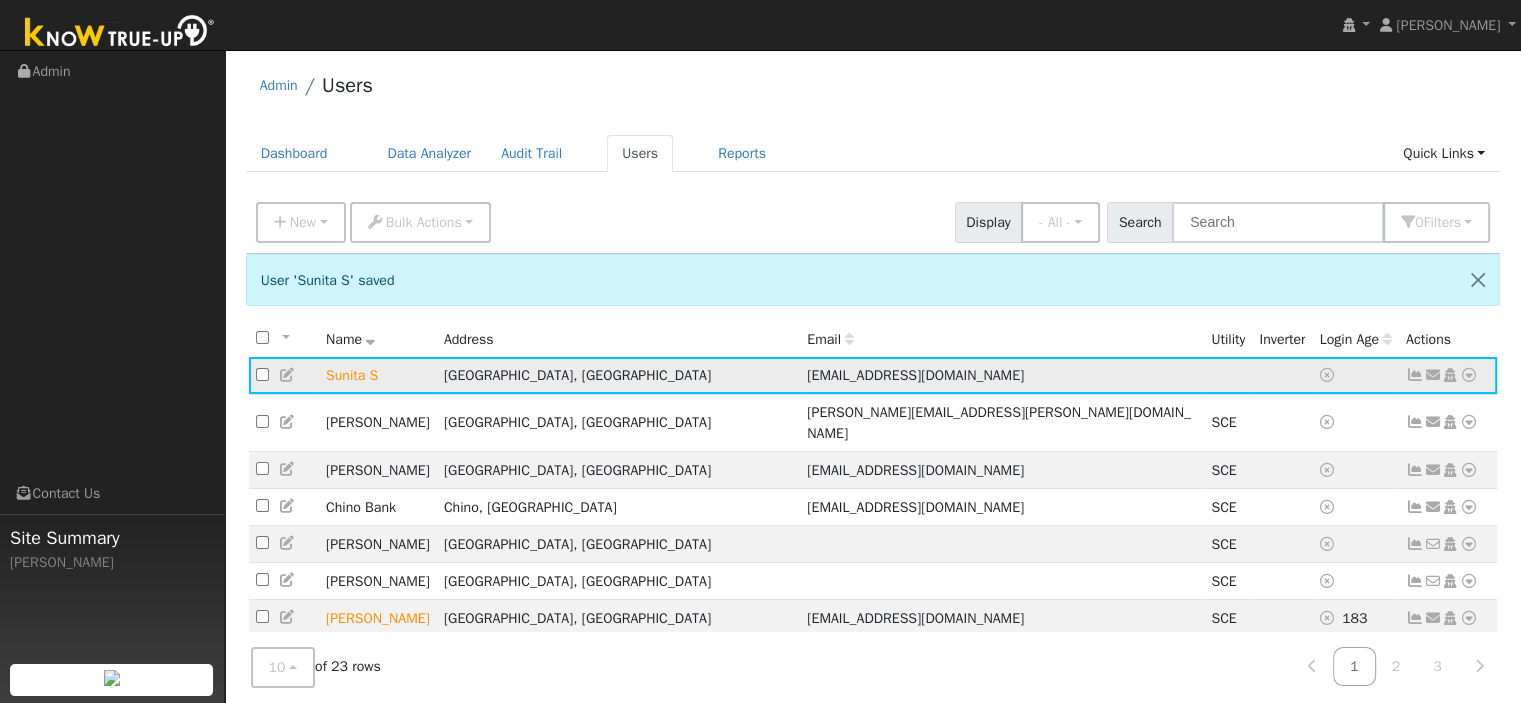 click at bounding box center (1469, 375) 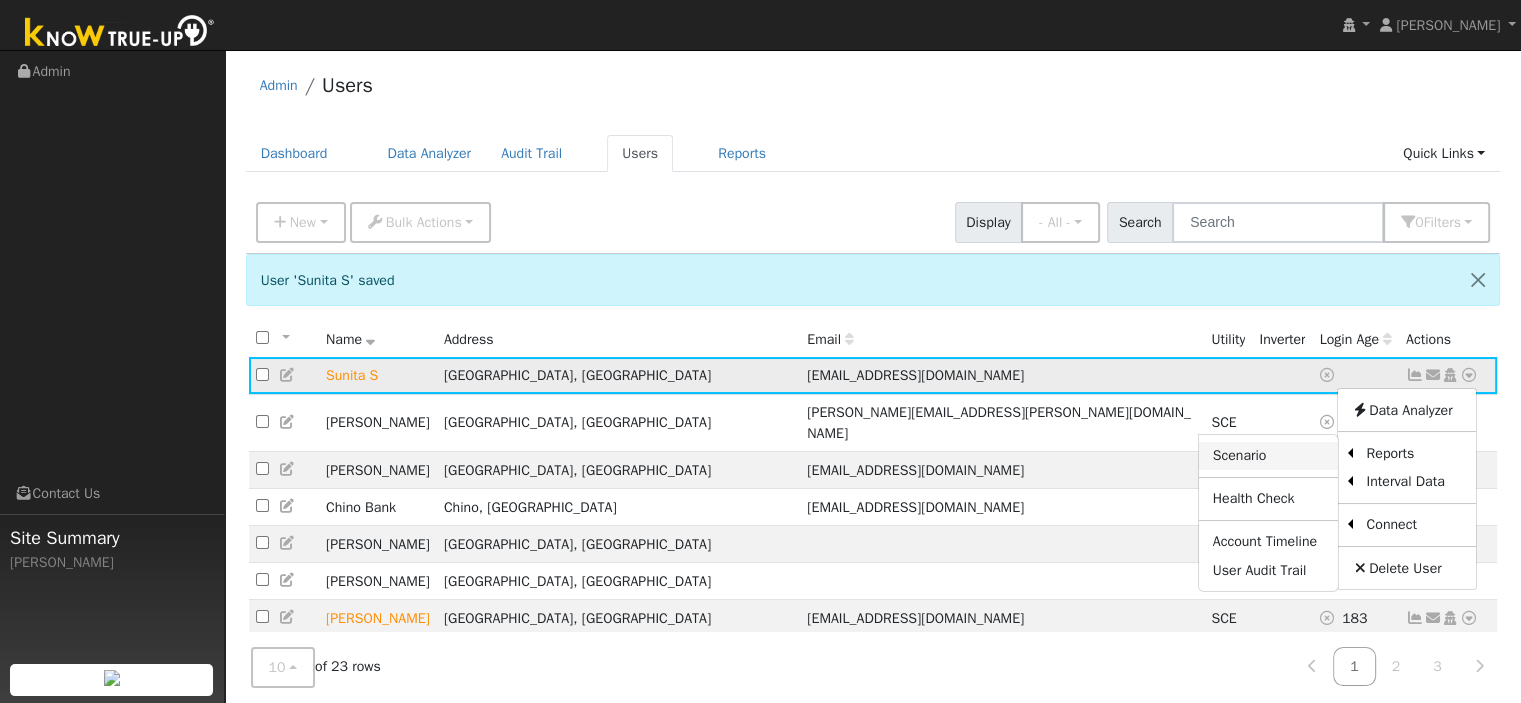 click on "Scenario" at bounding box center (1268, 456) 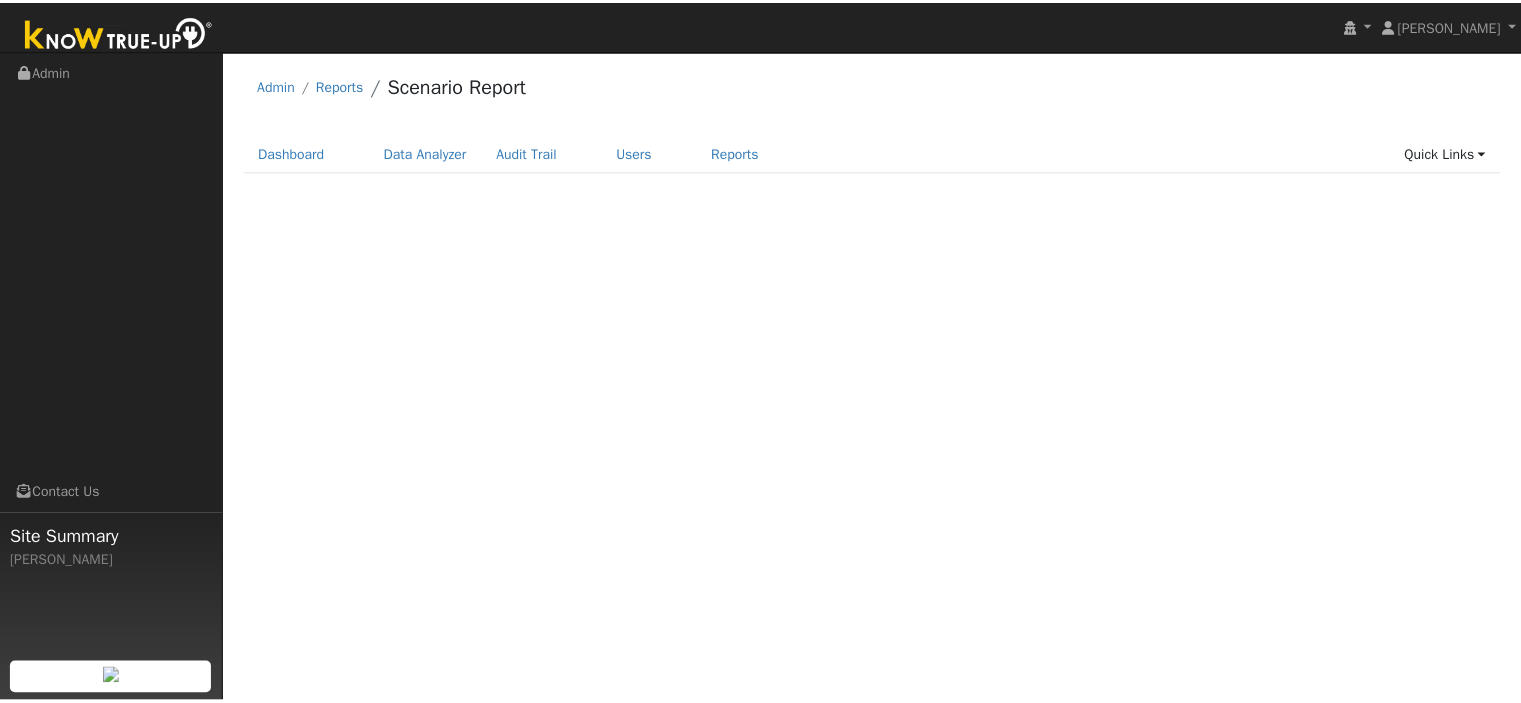 scroll, scrollTop: 0, scrollLeft: 0, axis: both 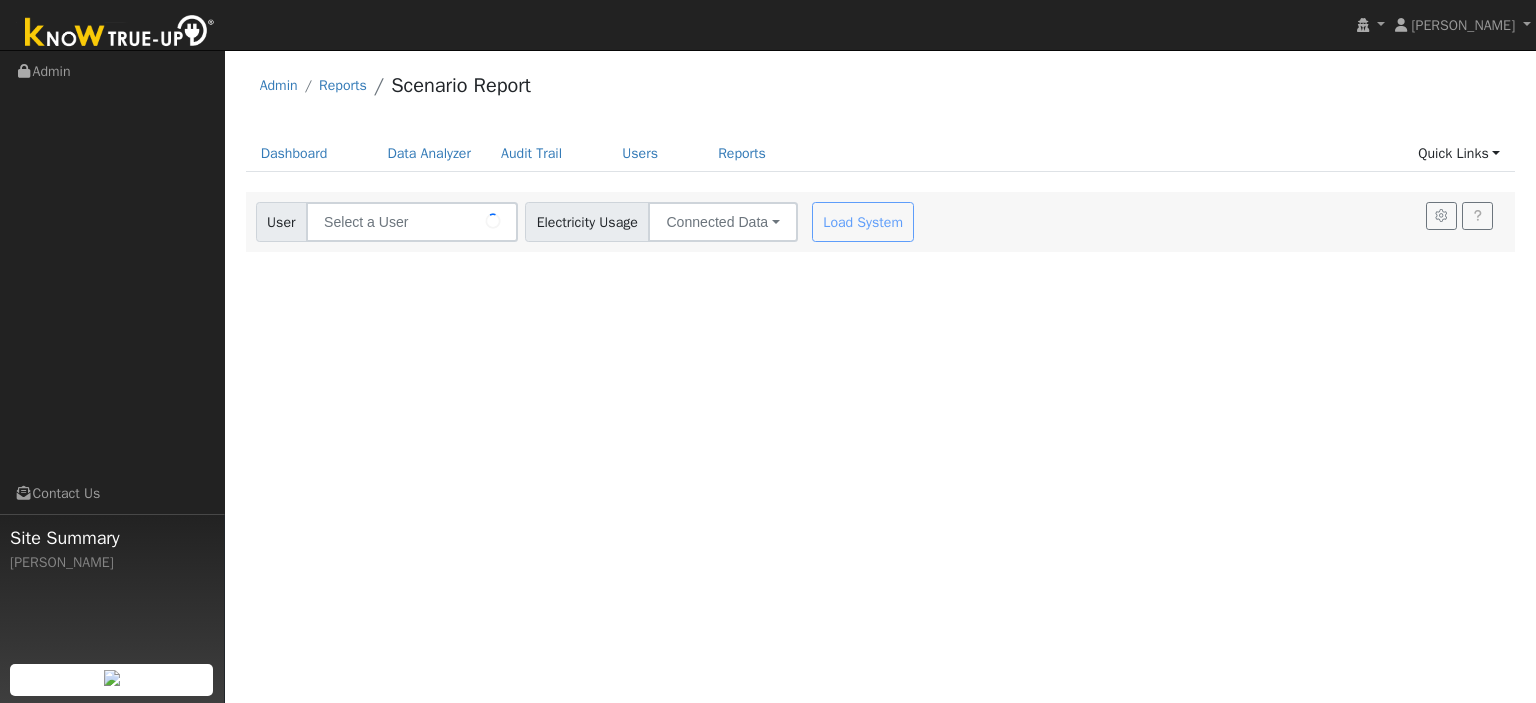 type on "Sunita S" 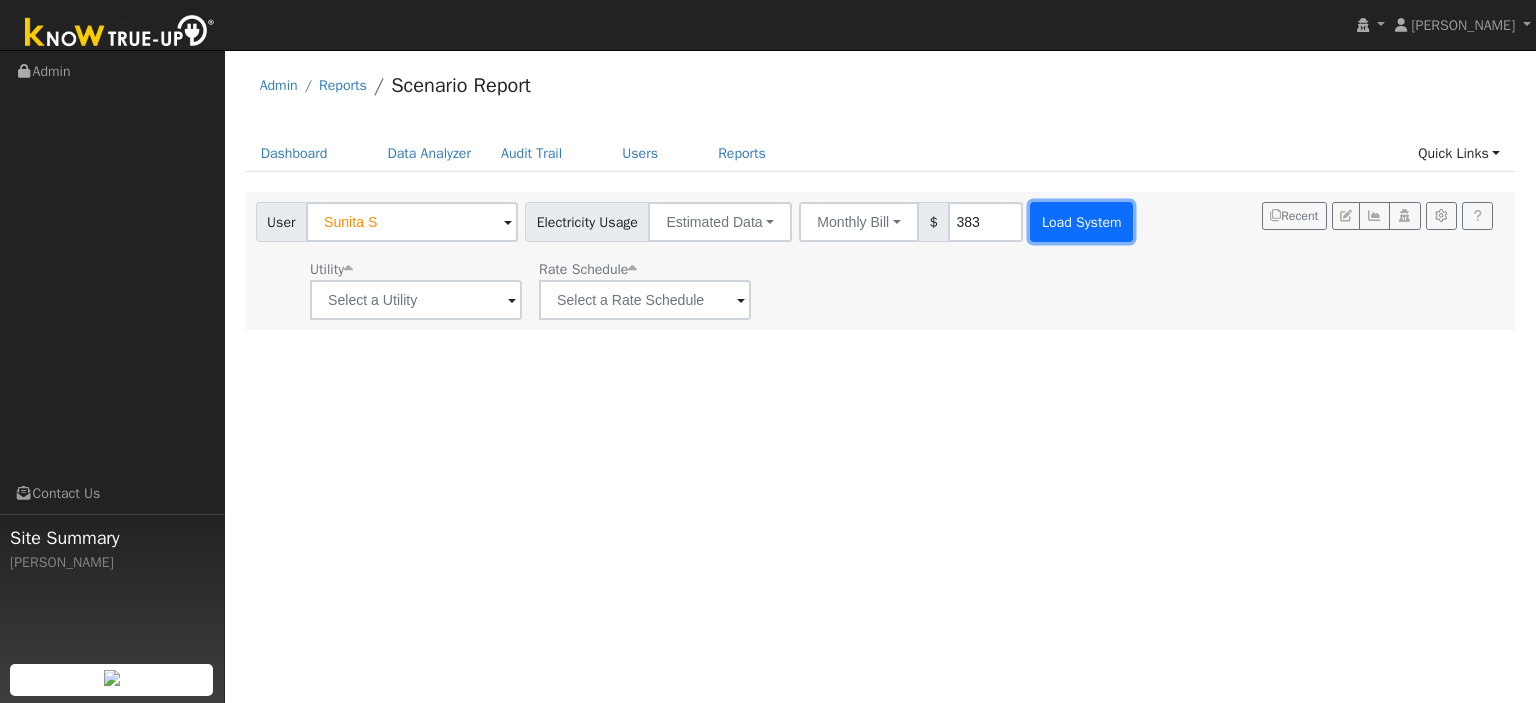 click on "Load System" at bounding box center [1081, 222] 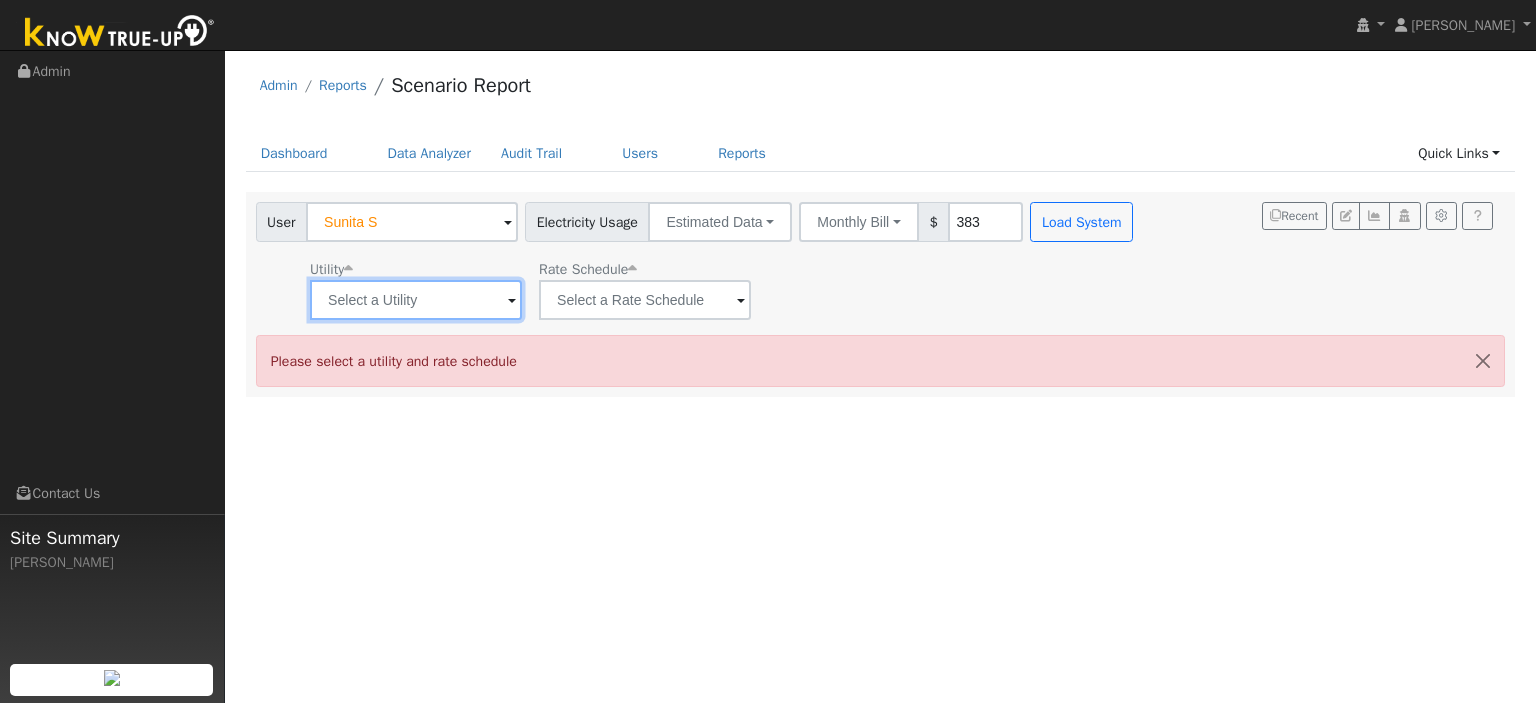 click at bounding box center [416, 300] 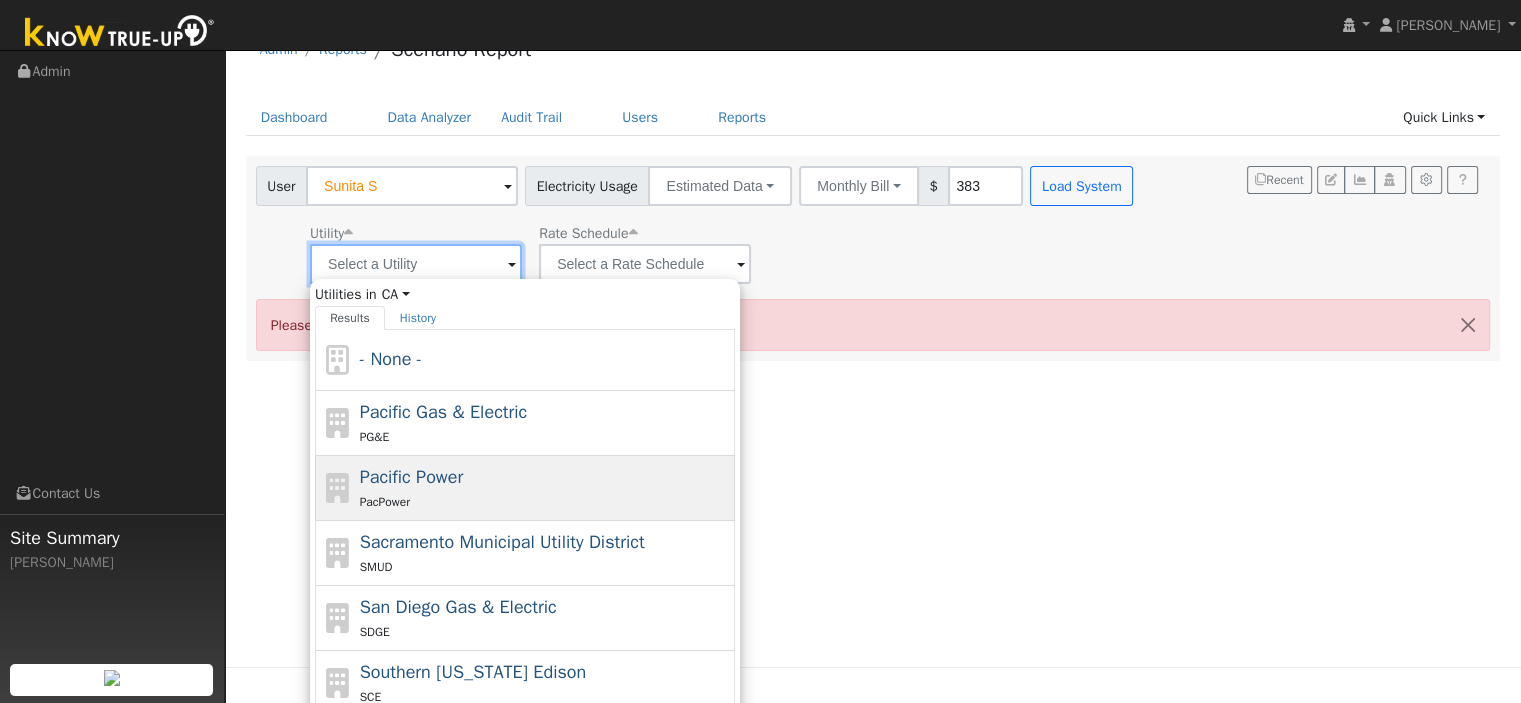 scroll, scrollTop: 87, scrollLeft: 0, axis: vertical 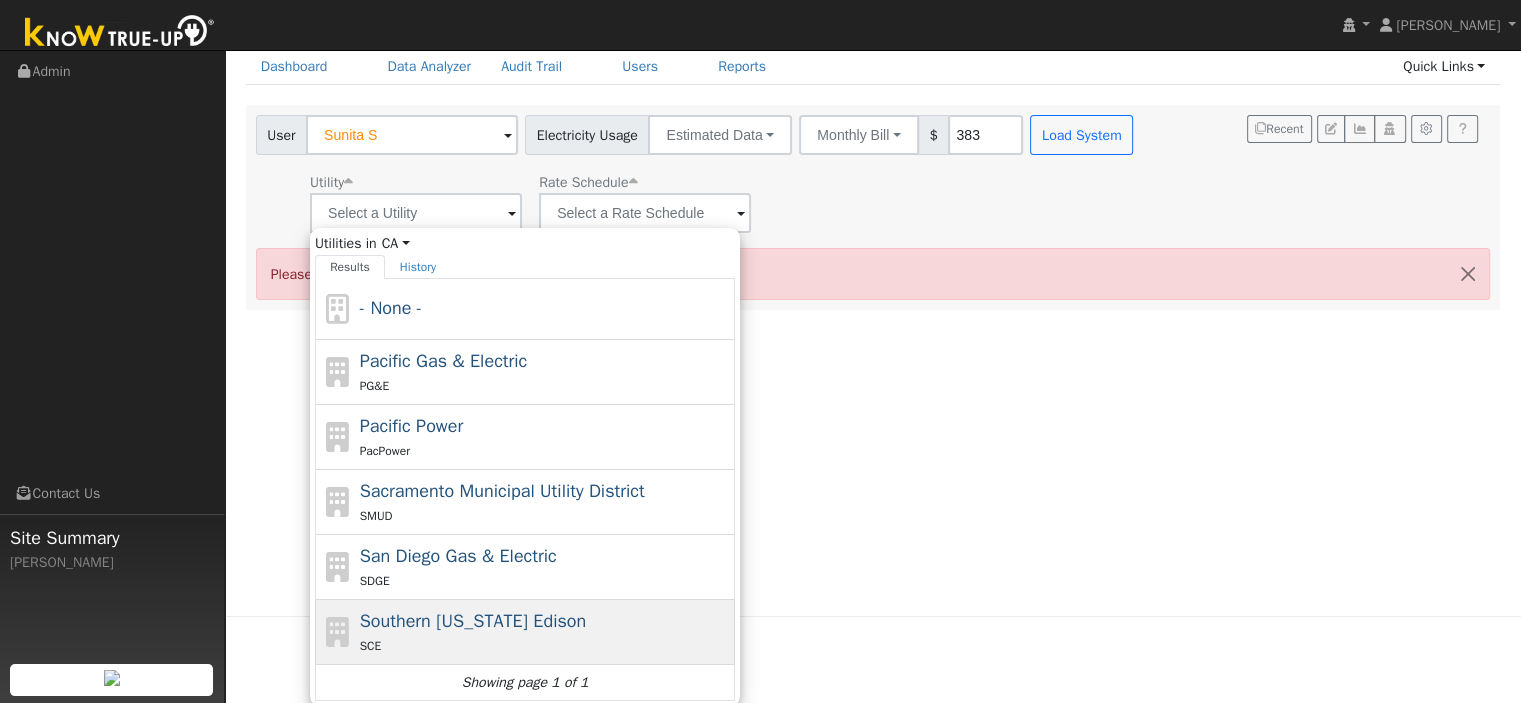 click on "Southern California Edison" at bounding box center (473, 621) 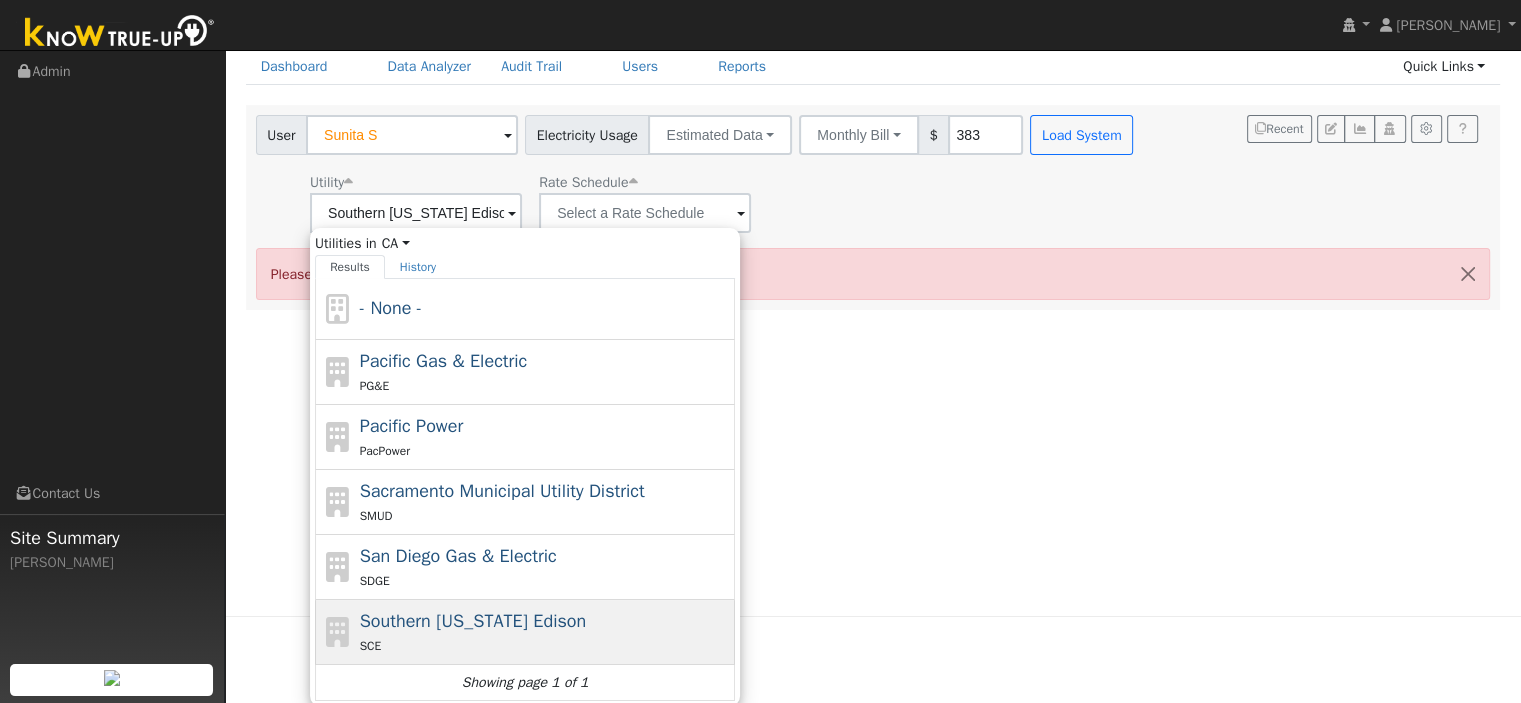 scroll, scrollTop: 0, scrollLeft: 0, axis: both 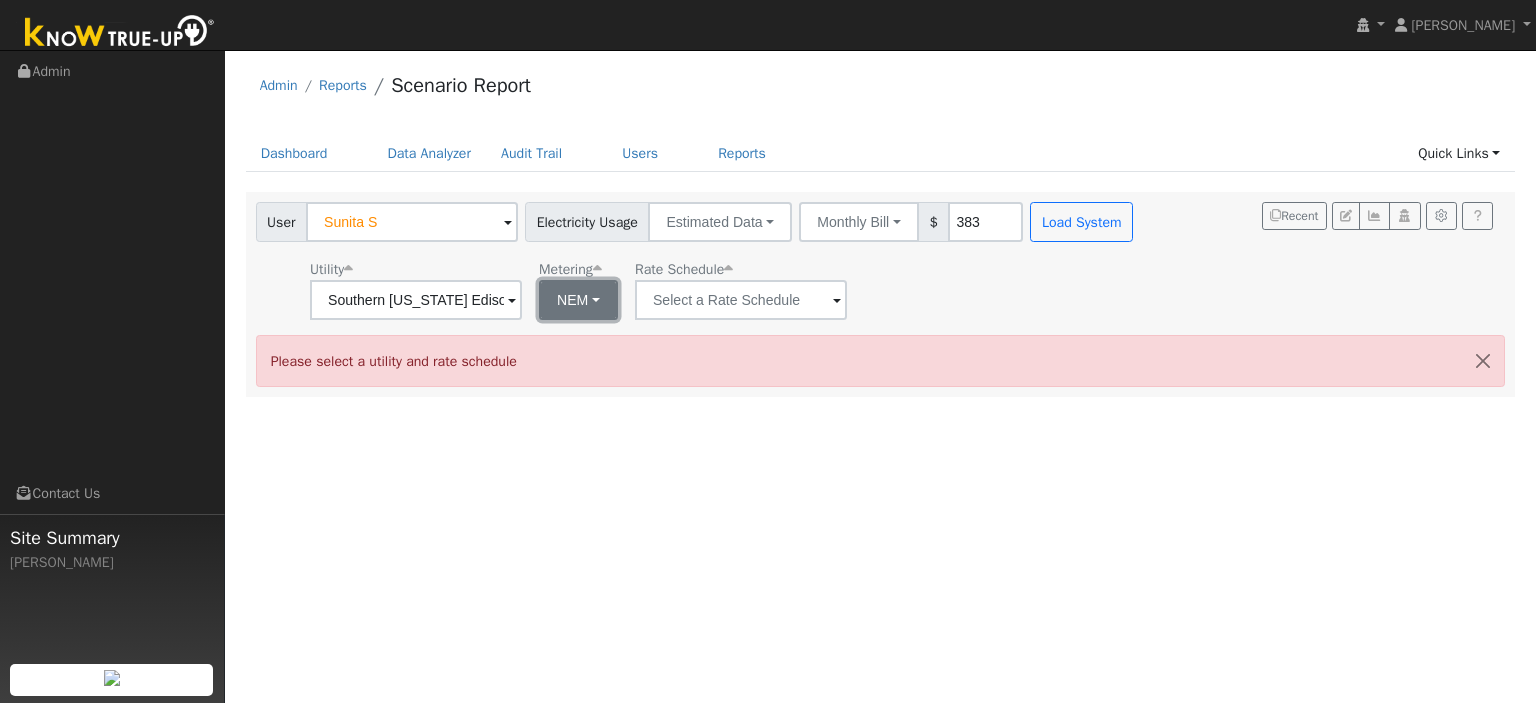 click on "NEM" at bounding box center [578, 300] 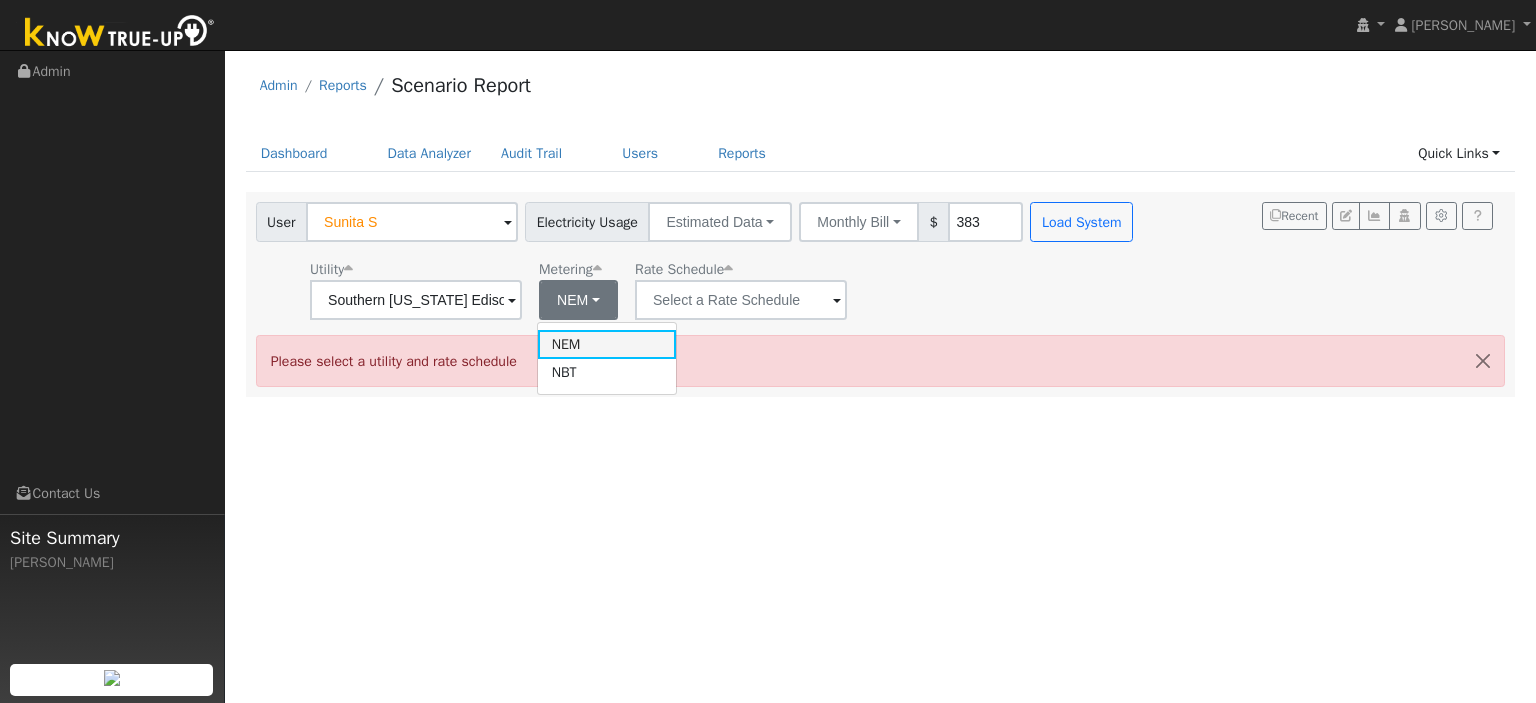 click on "NEM" at bounding box center (607, 344) 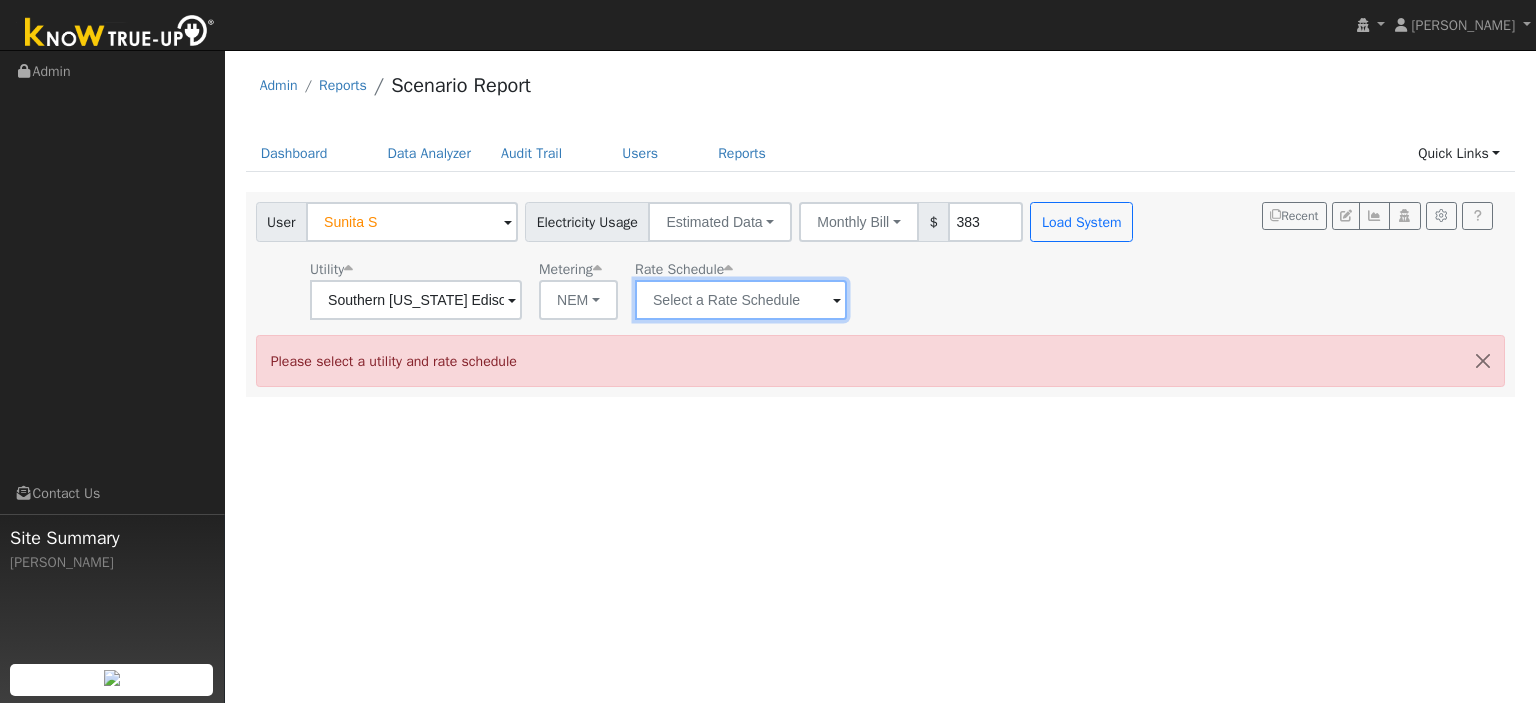 click at bounding box center (416, 300) 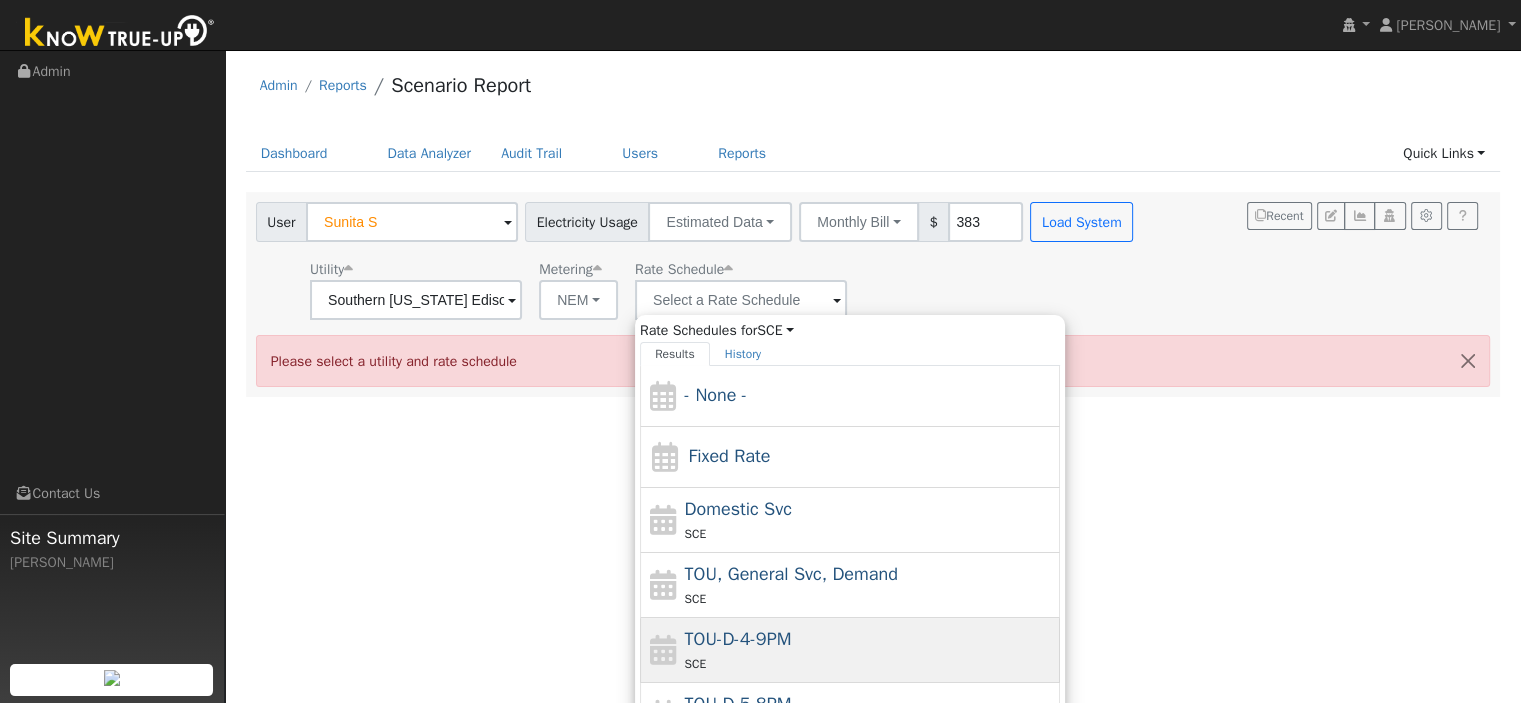 click on "TOU-D-4-9PM SCE" at bounding box center [870, 650] 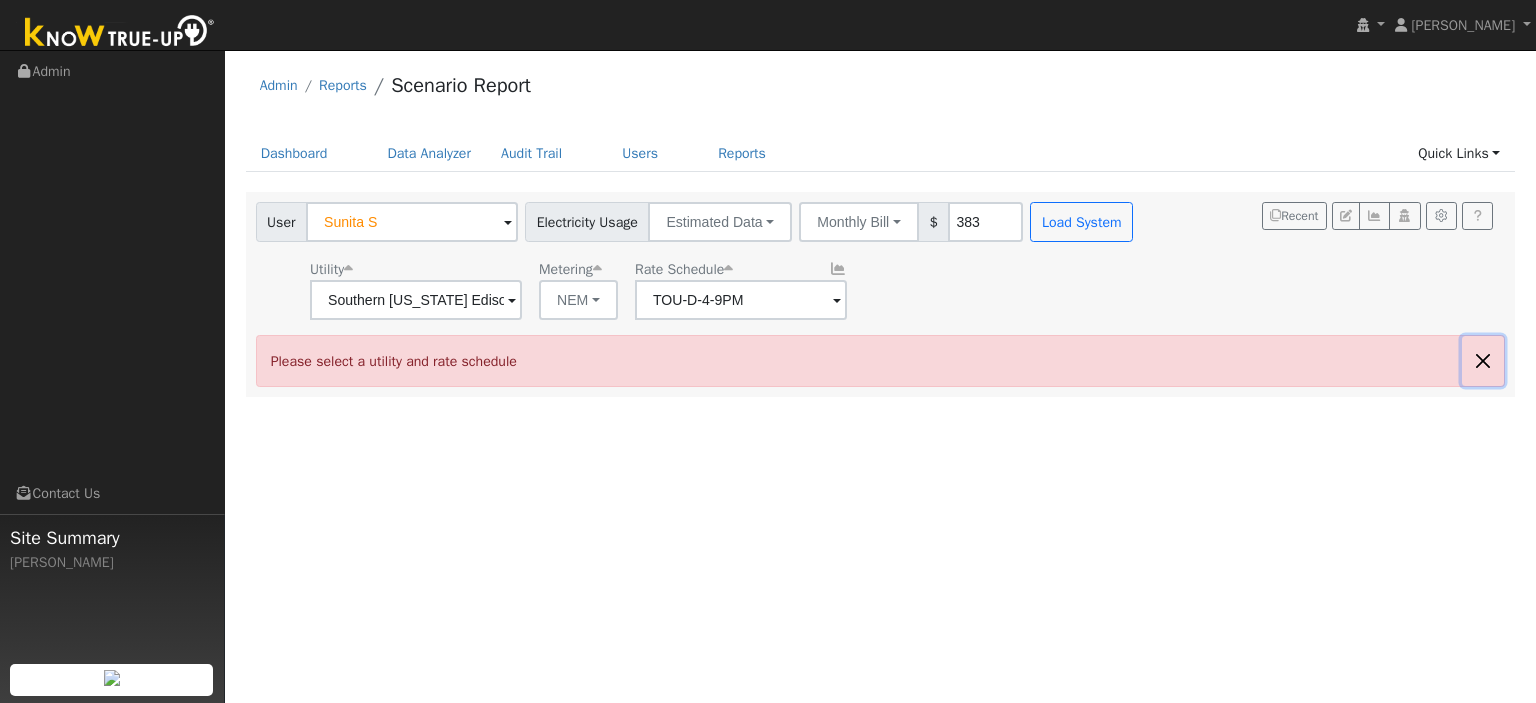 click at bounding box center [1483, 360] 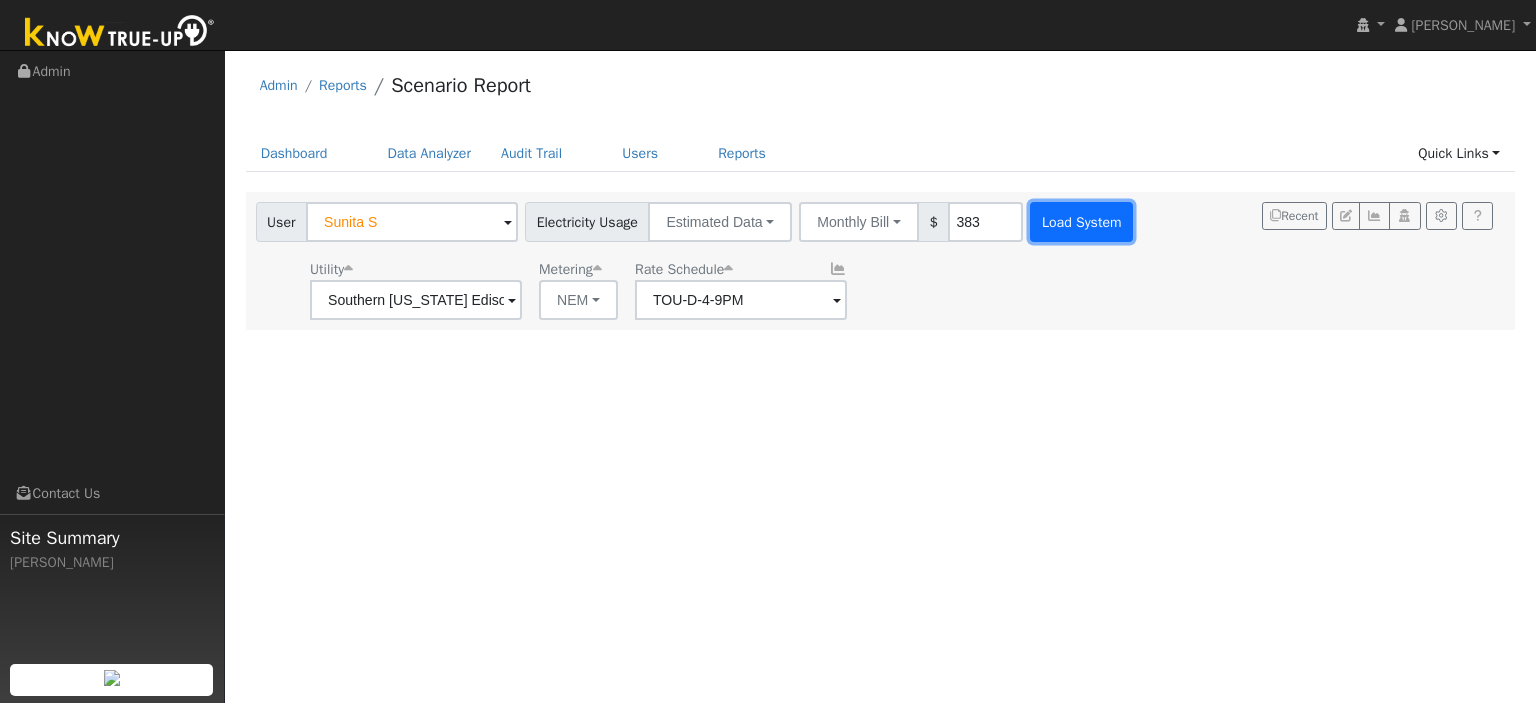 click on "Load System" at bounding box center [1081, 222] 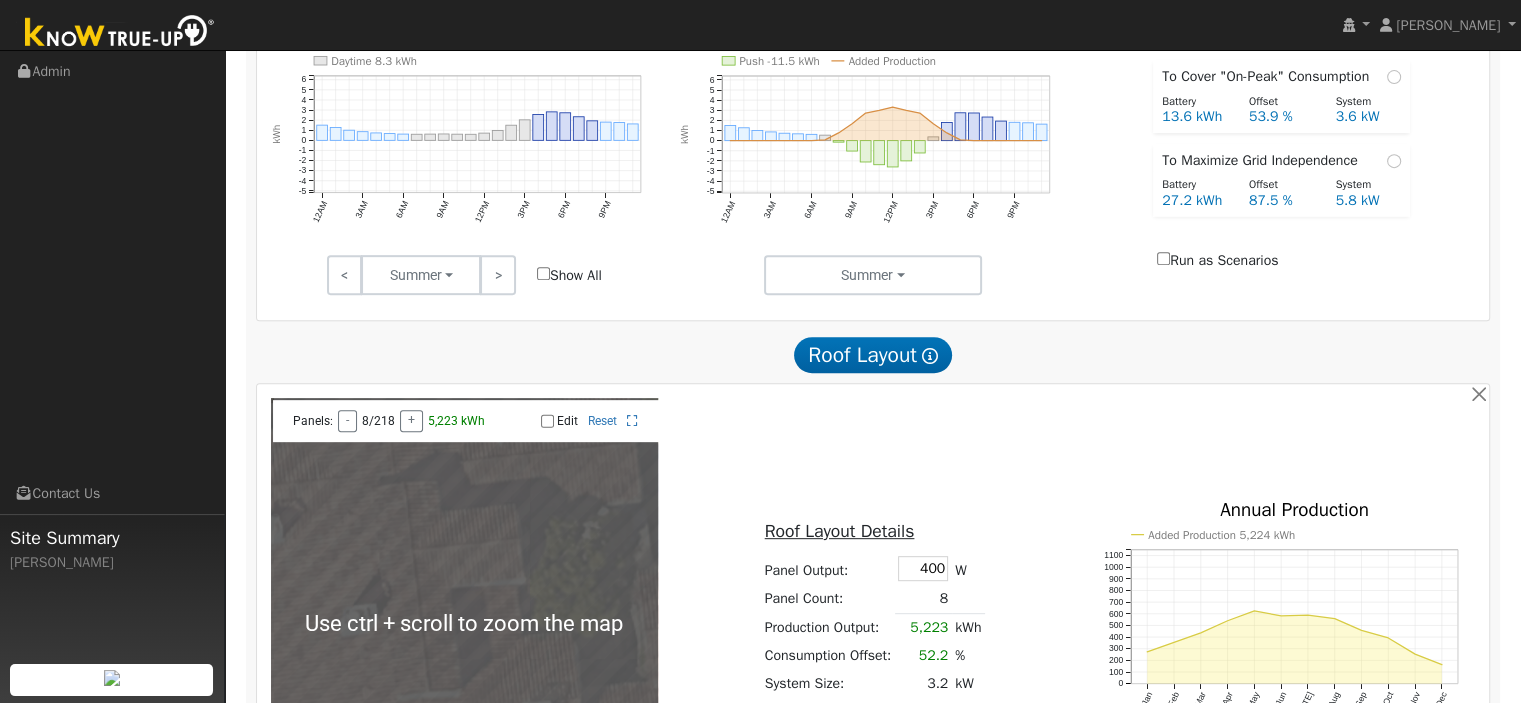 scroll, scrollTop: 1000, scrollLeft: 0, axis: vertical 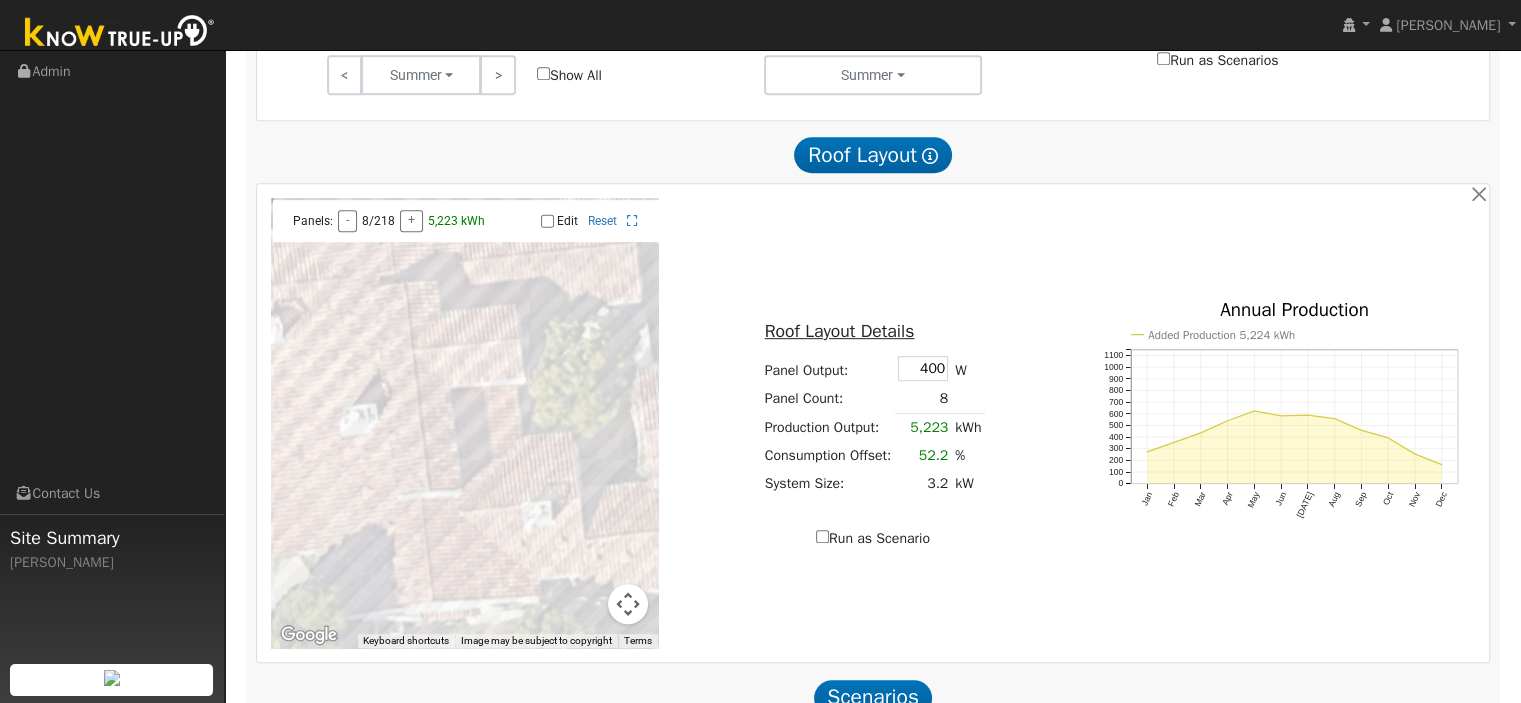 click on "Edit" at bounding box center [547, 221] 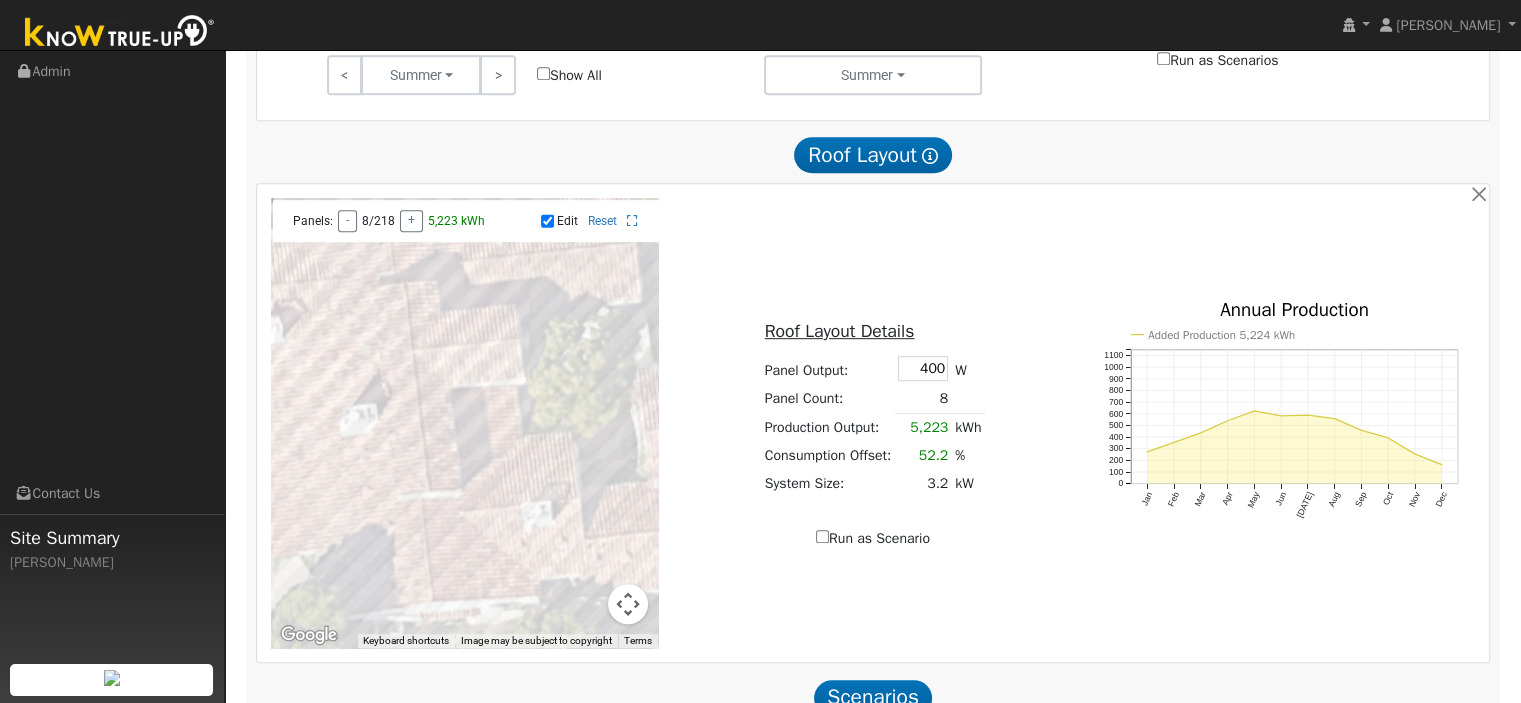 click at bounding box center (465, 423) 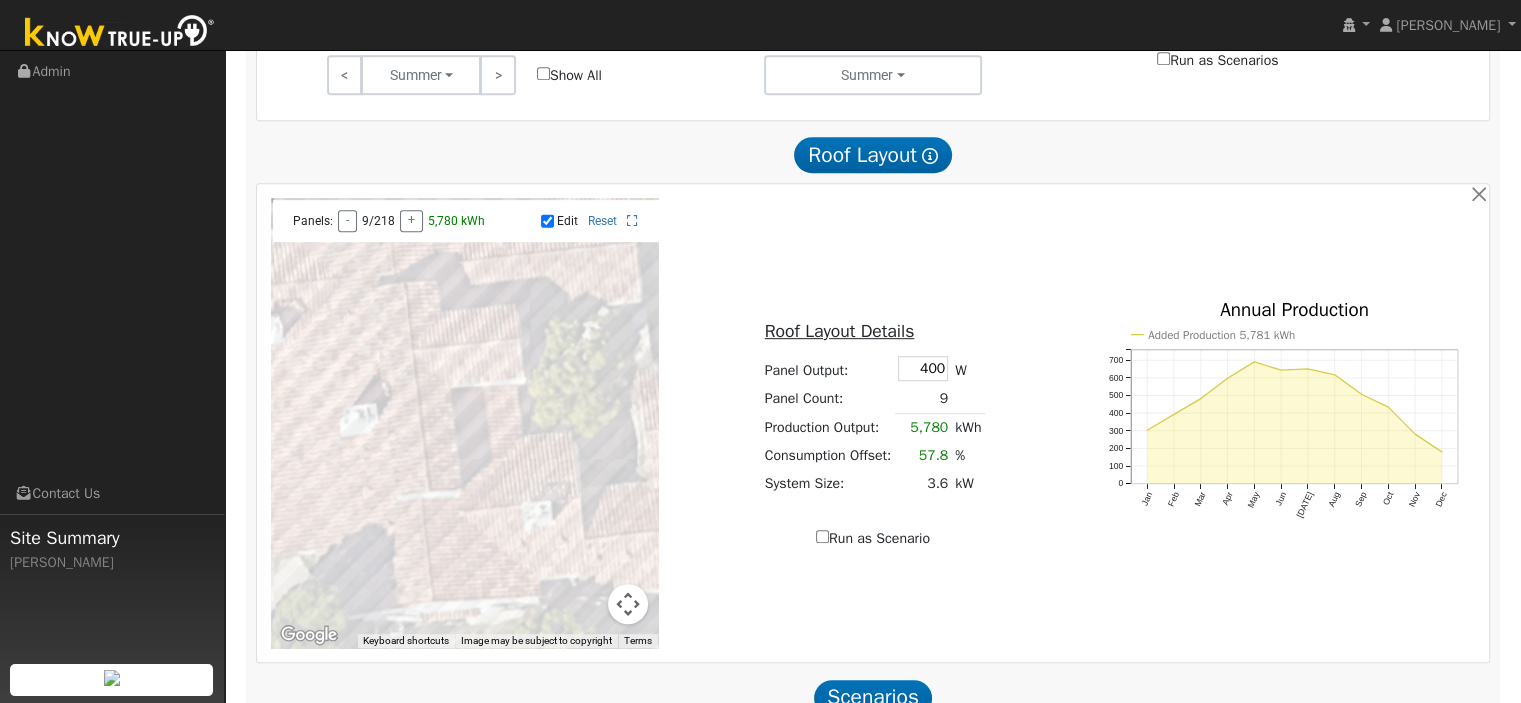 click at bounding box center [465, 423] 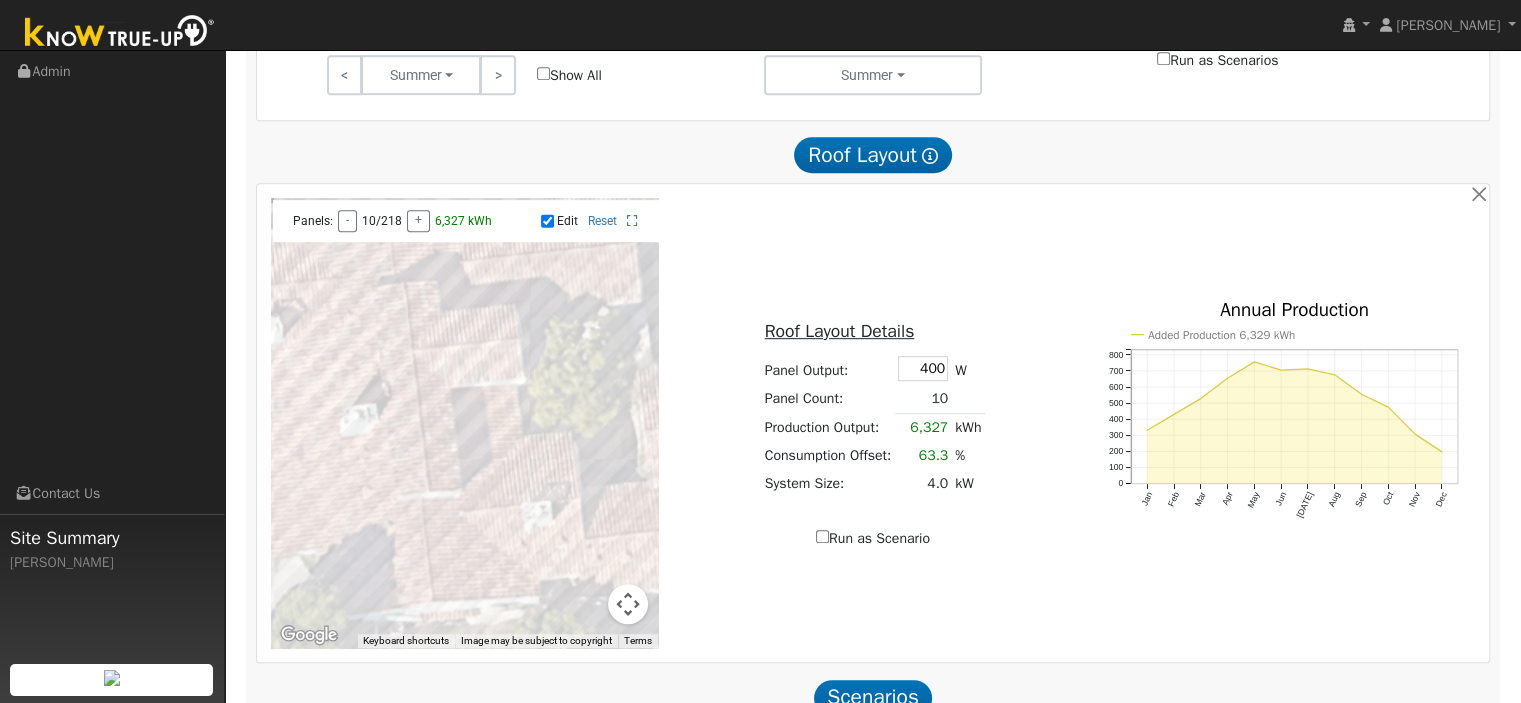 click at bounding box center (465, 423) 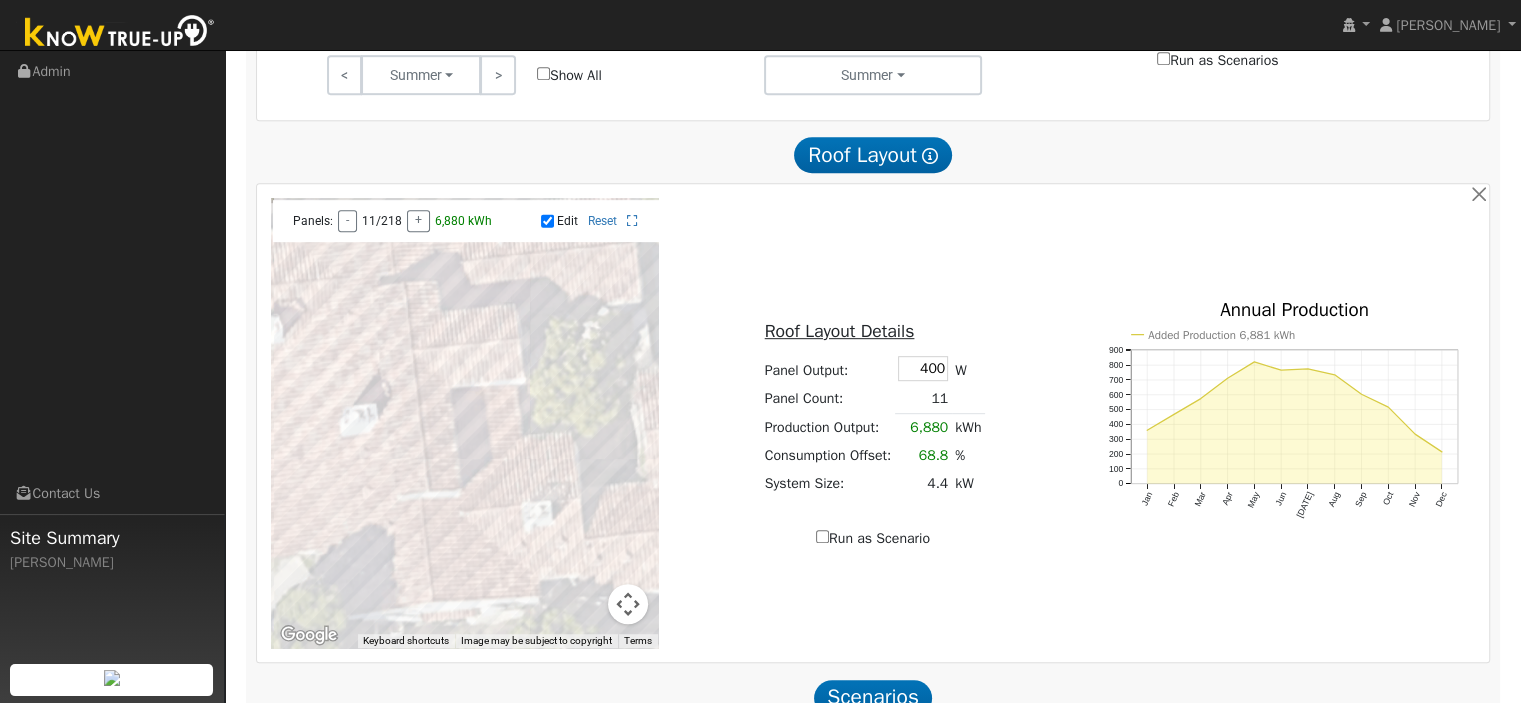 click at bounding box center (465, 423) 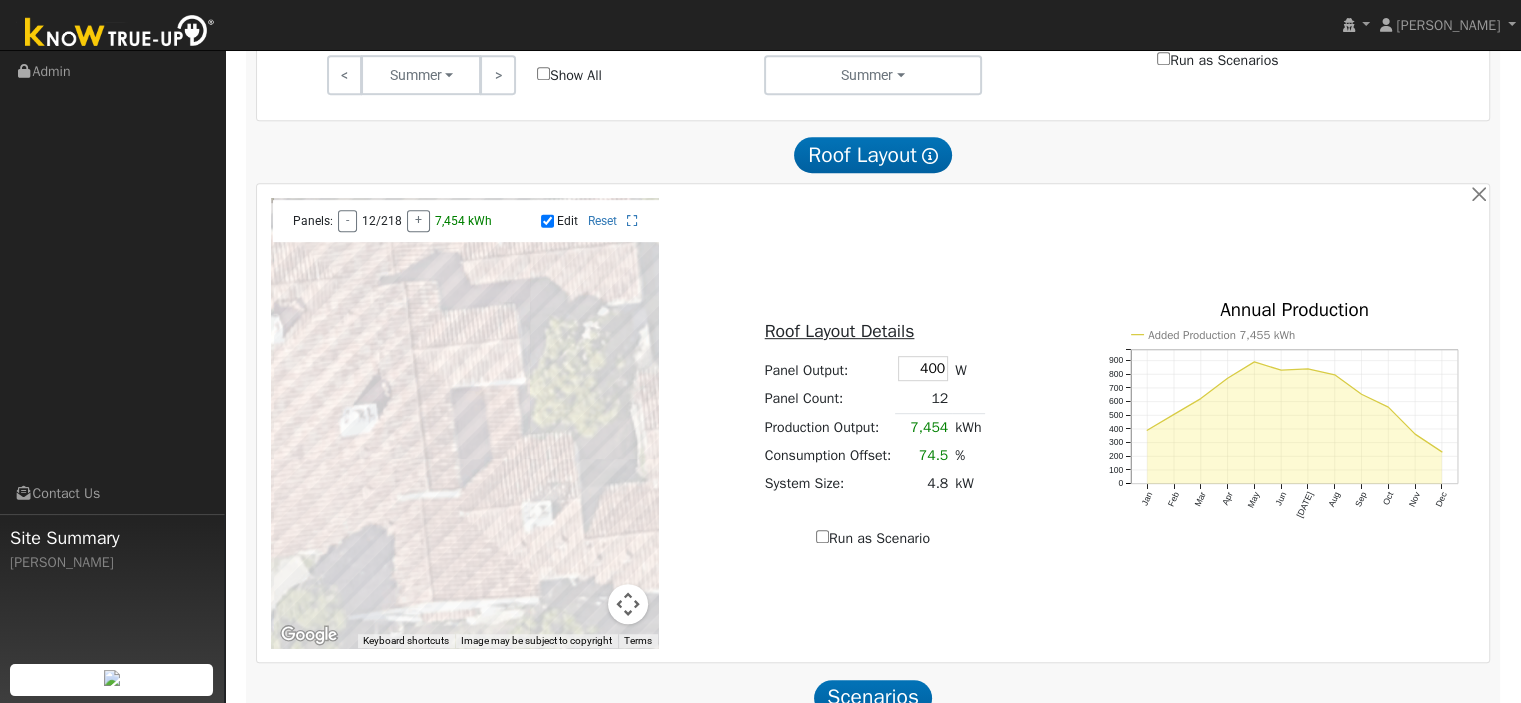 click at bounding box center (465, 423) 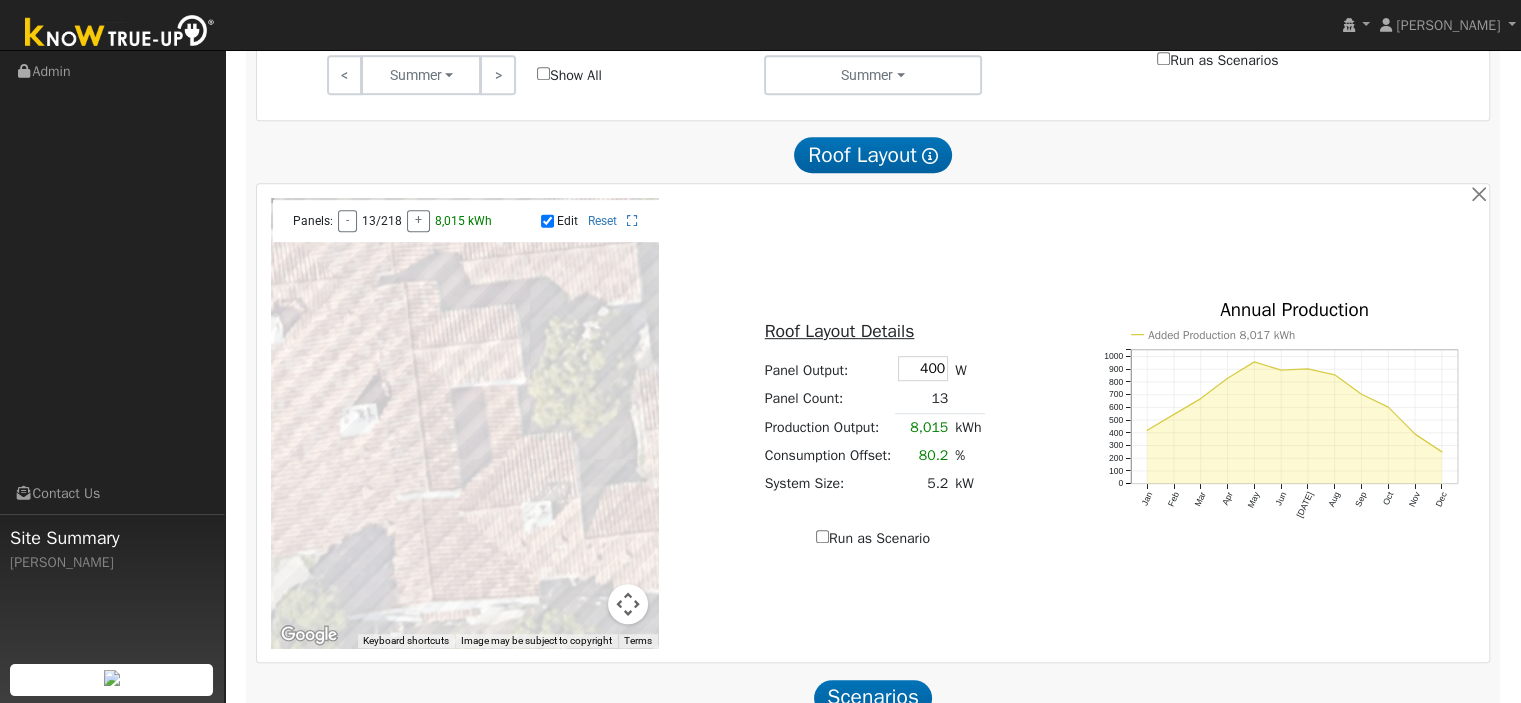 click at bounding box center [465, 423] 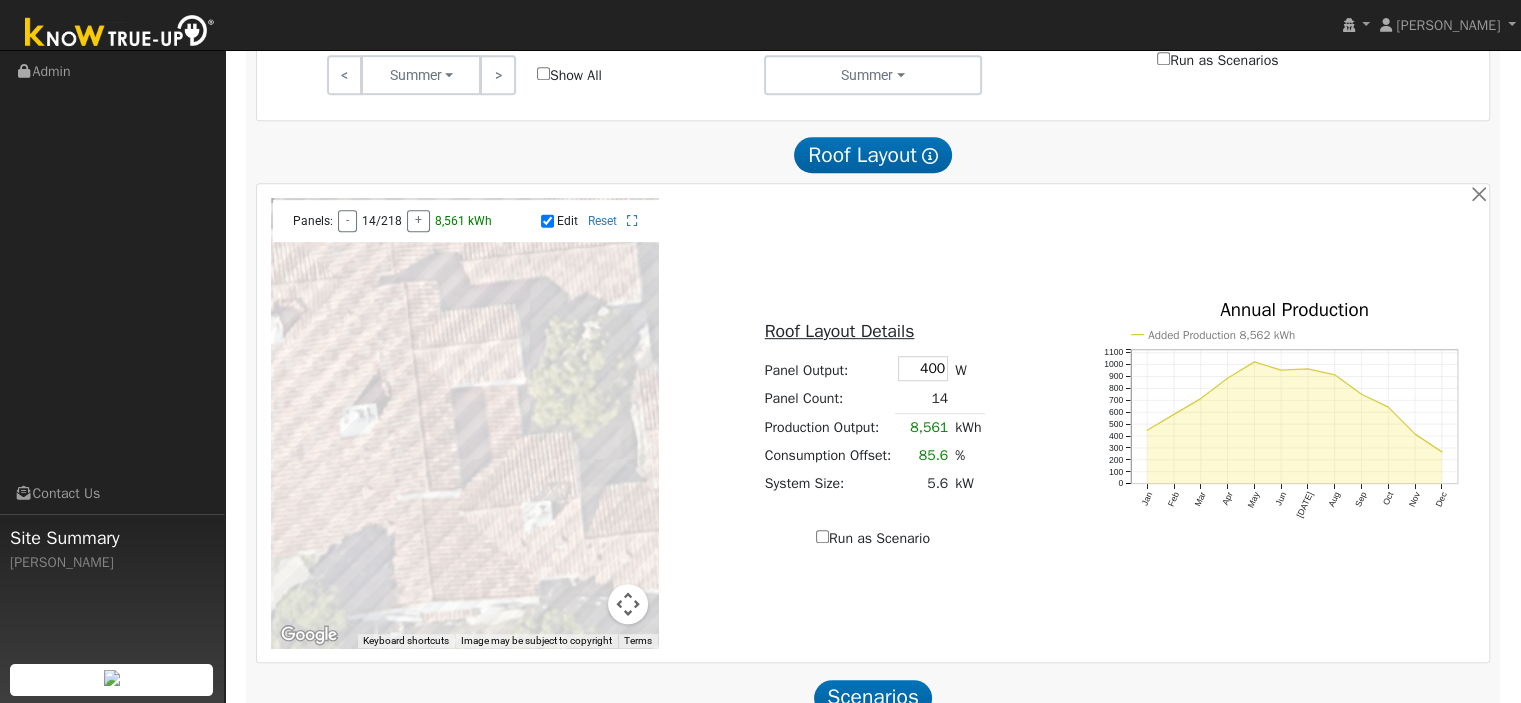 click at bounding box center (465, 423) 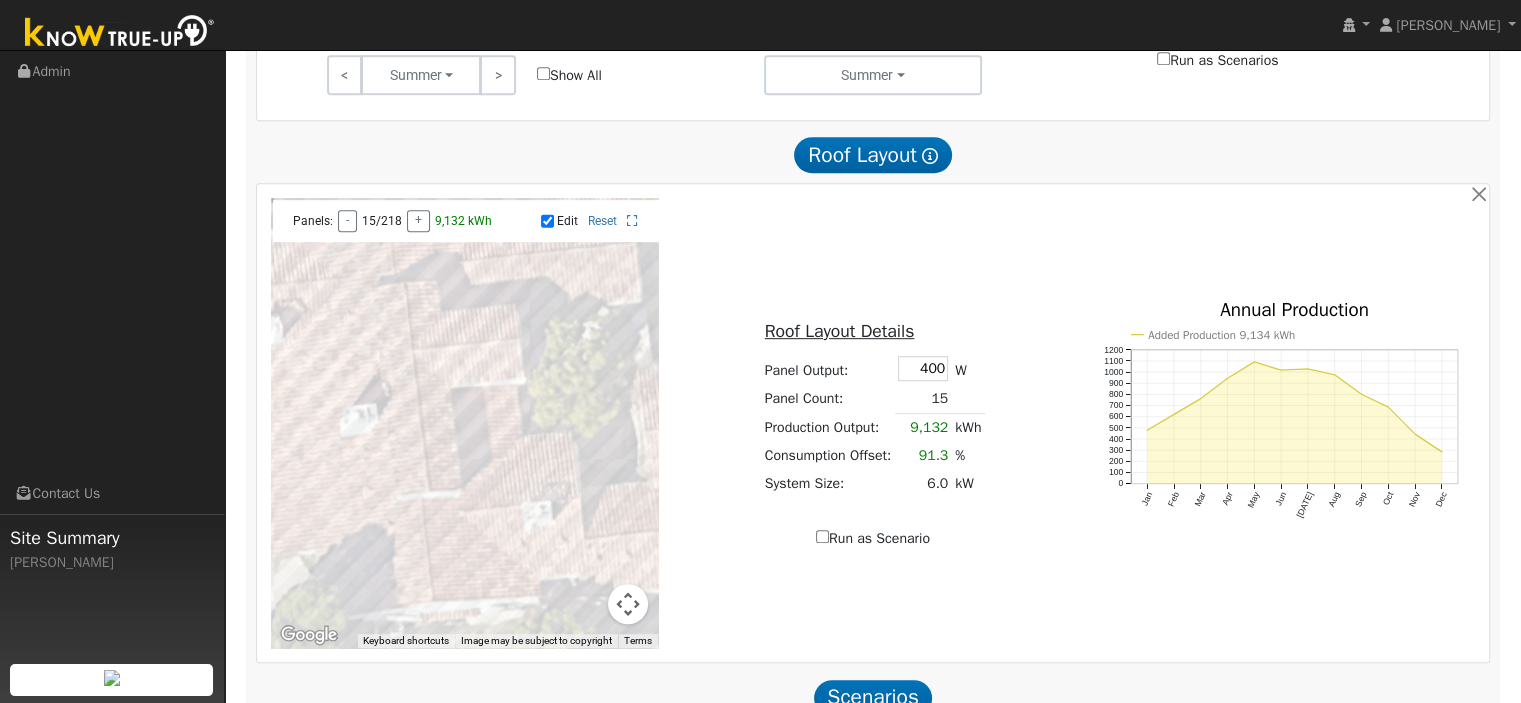click at bounding box center (465, 423) 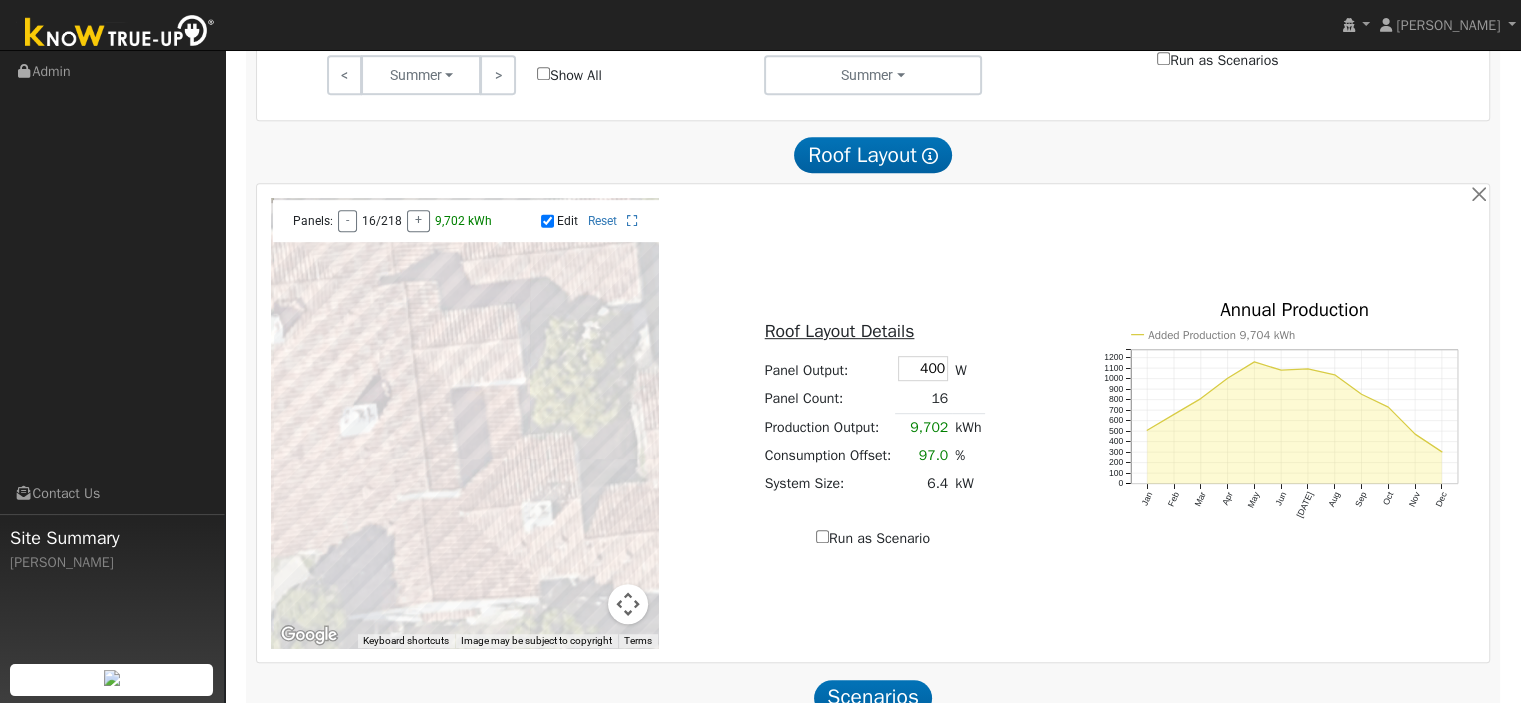 click at bounding box center (465, 423) 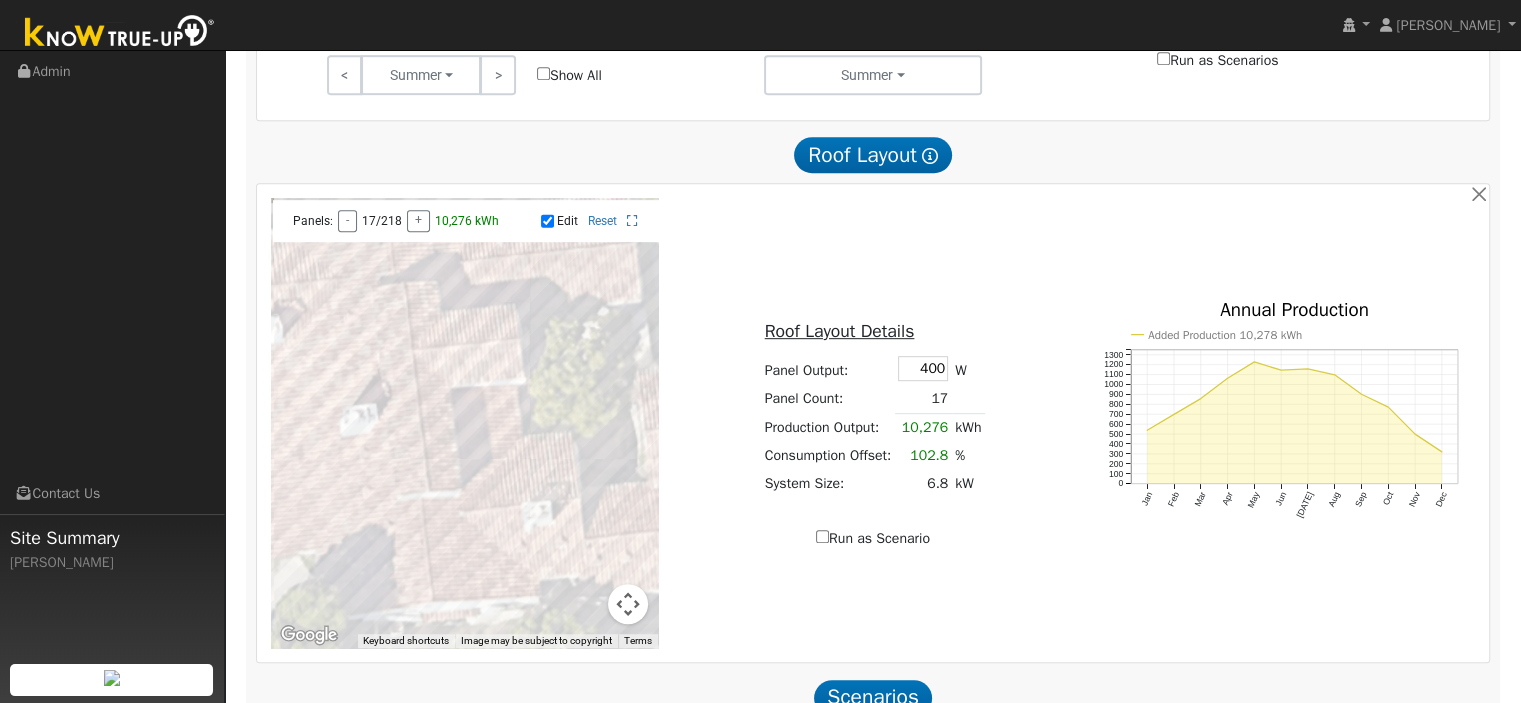 click at bounding box center (465, 423) 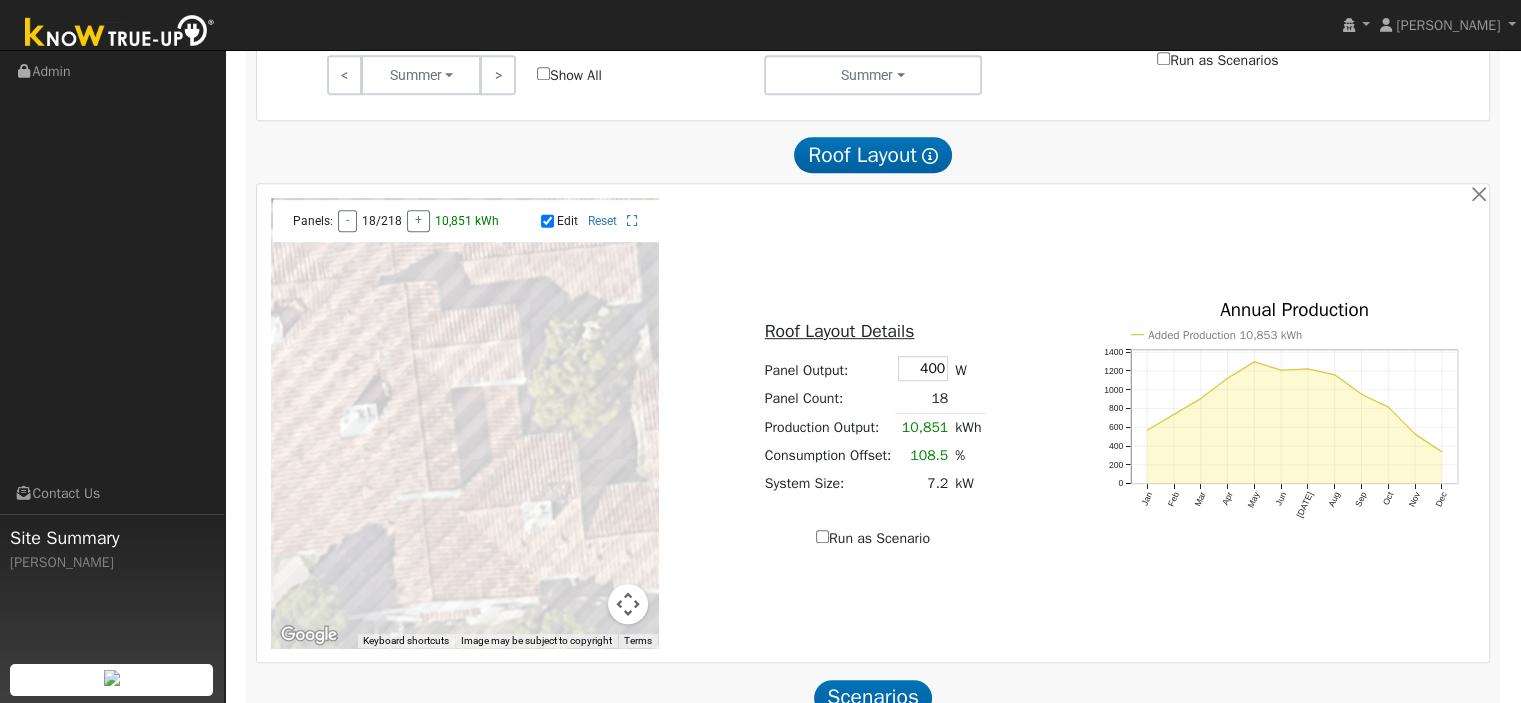 click at bounding box center (465, 423) 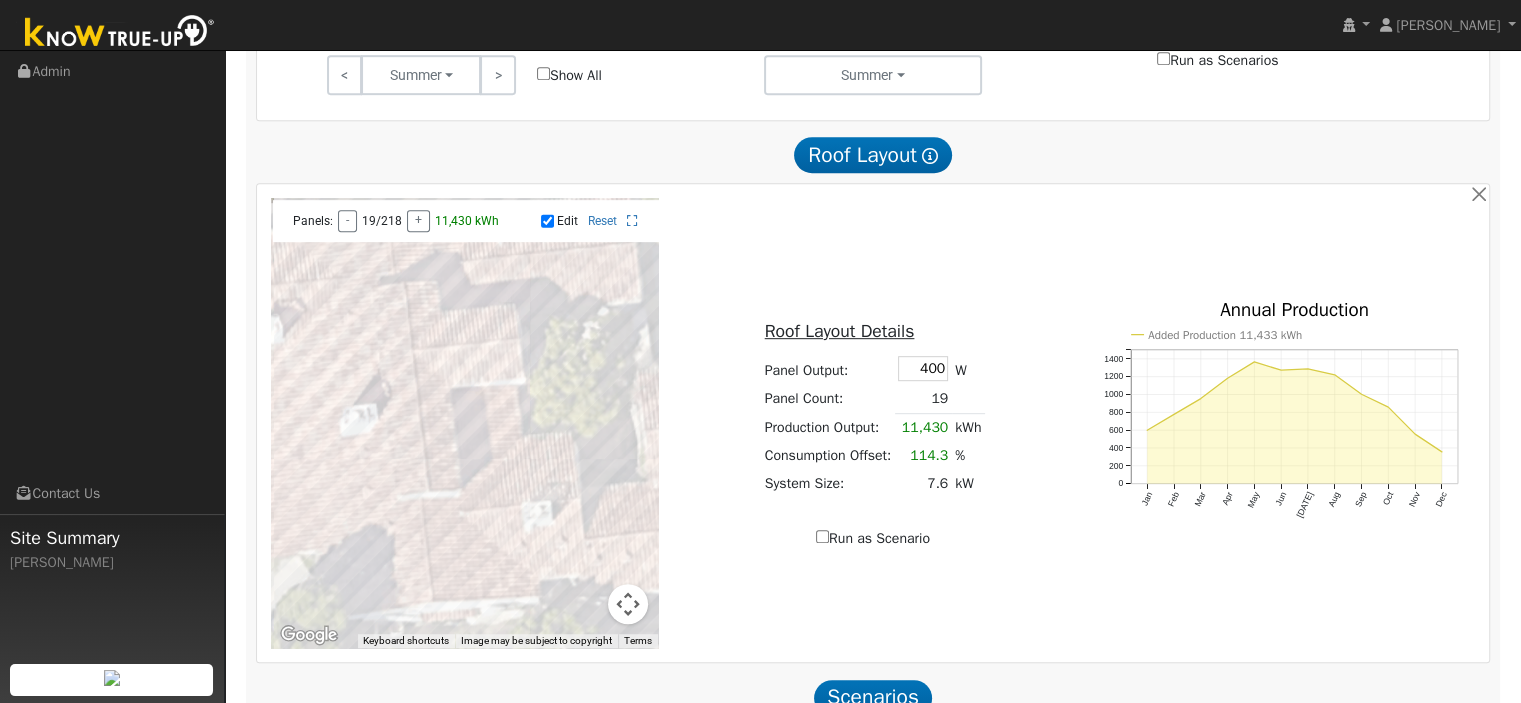 click at bounding box center (465, 423) 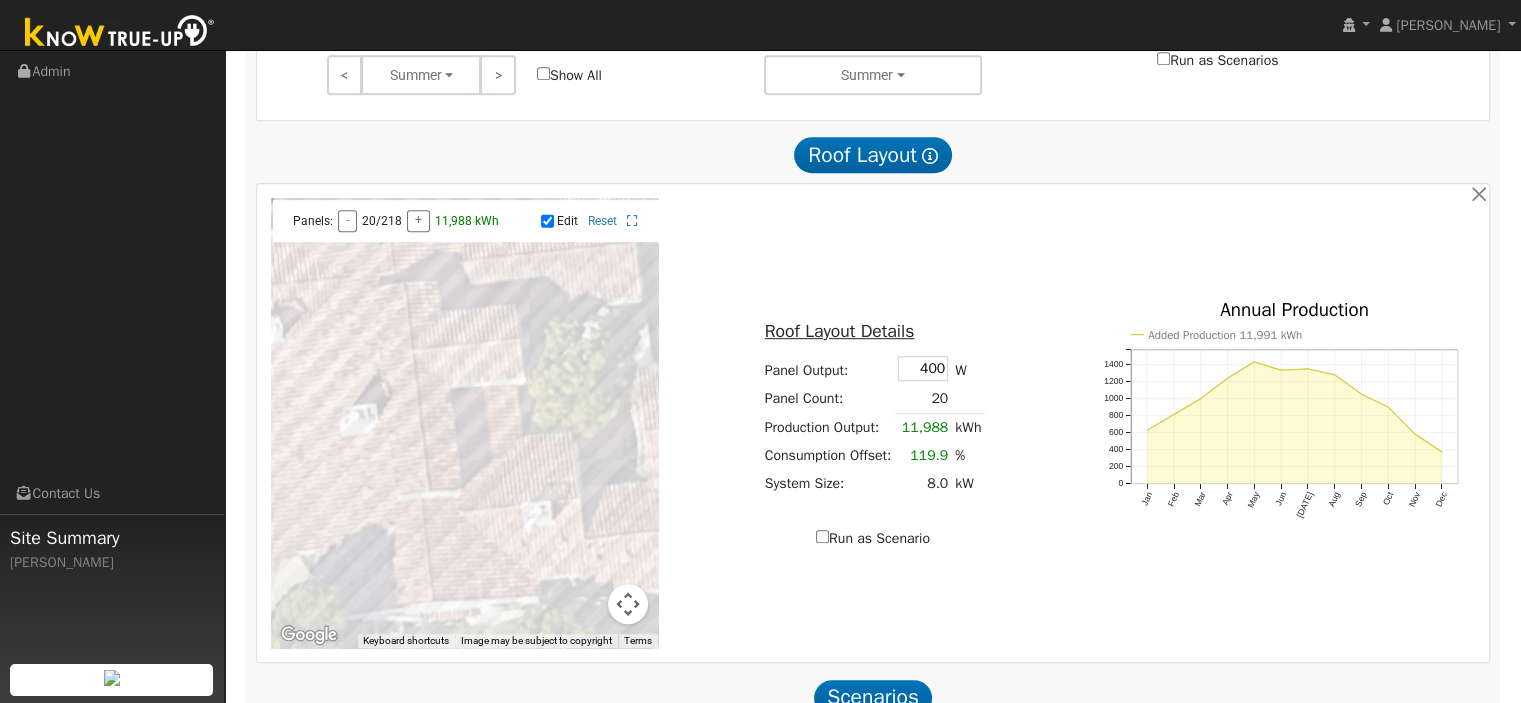 click at bounding box center (465, 423) 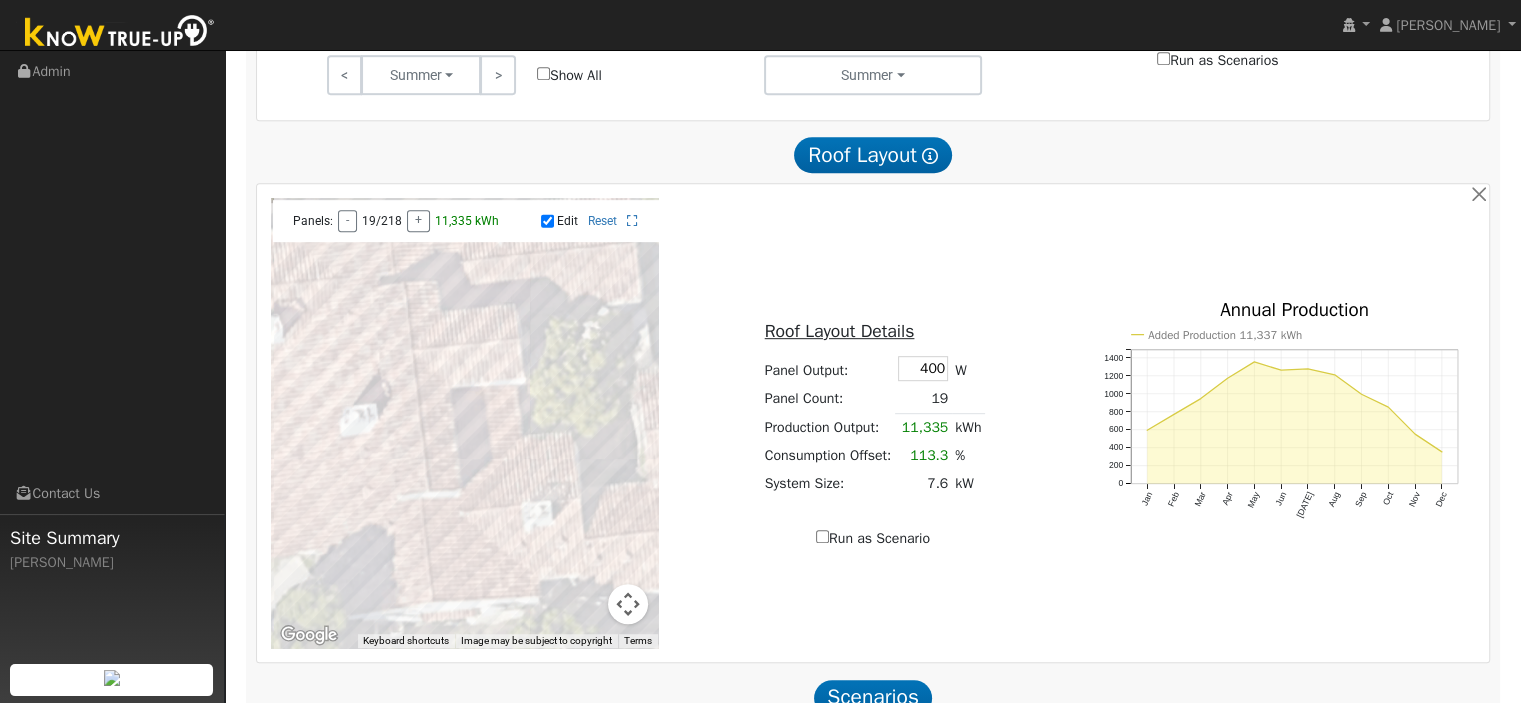 click at bounding box center (465, 423) 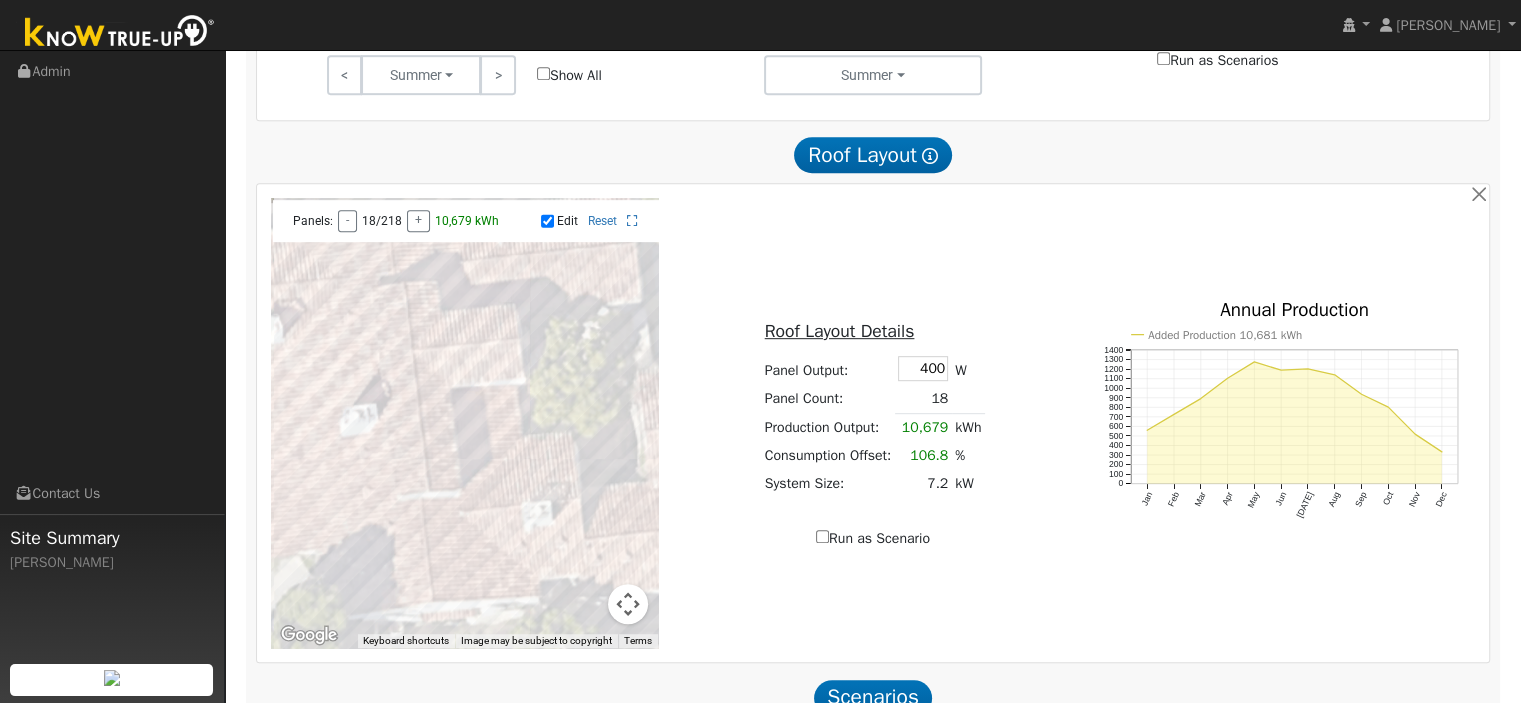 click at bounding box center [465, 423] 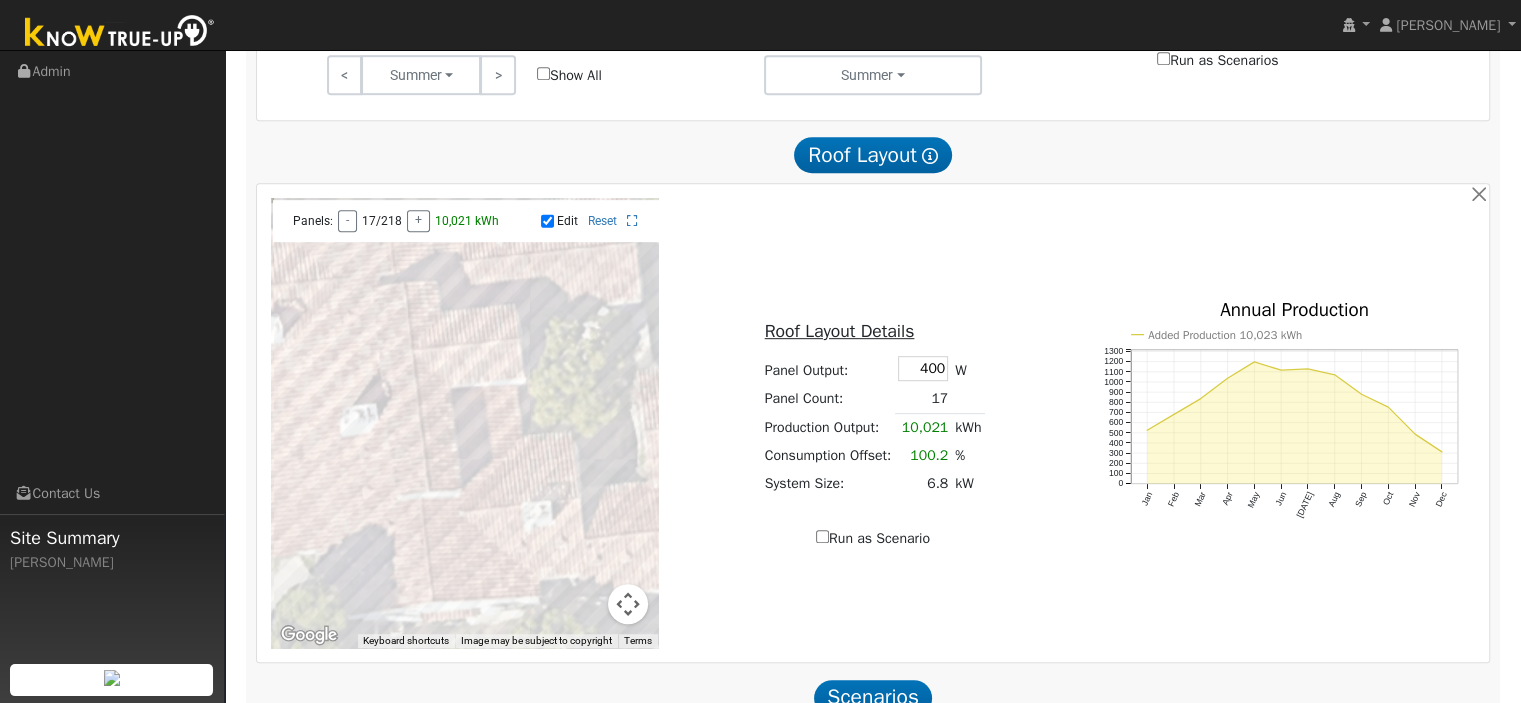 click at bounding box center [465, 423] 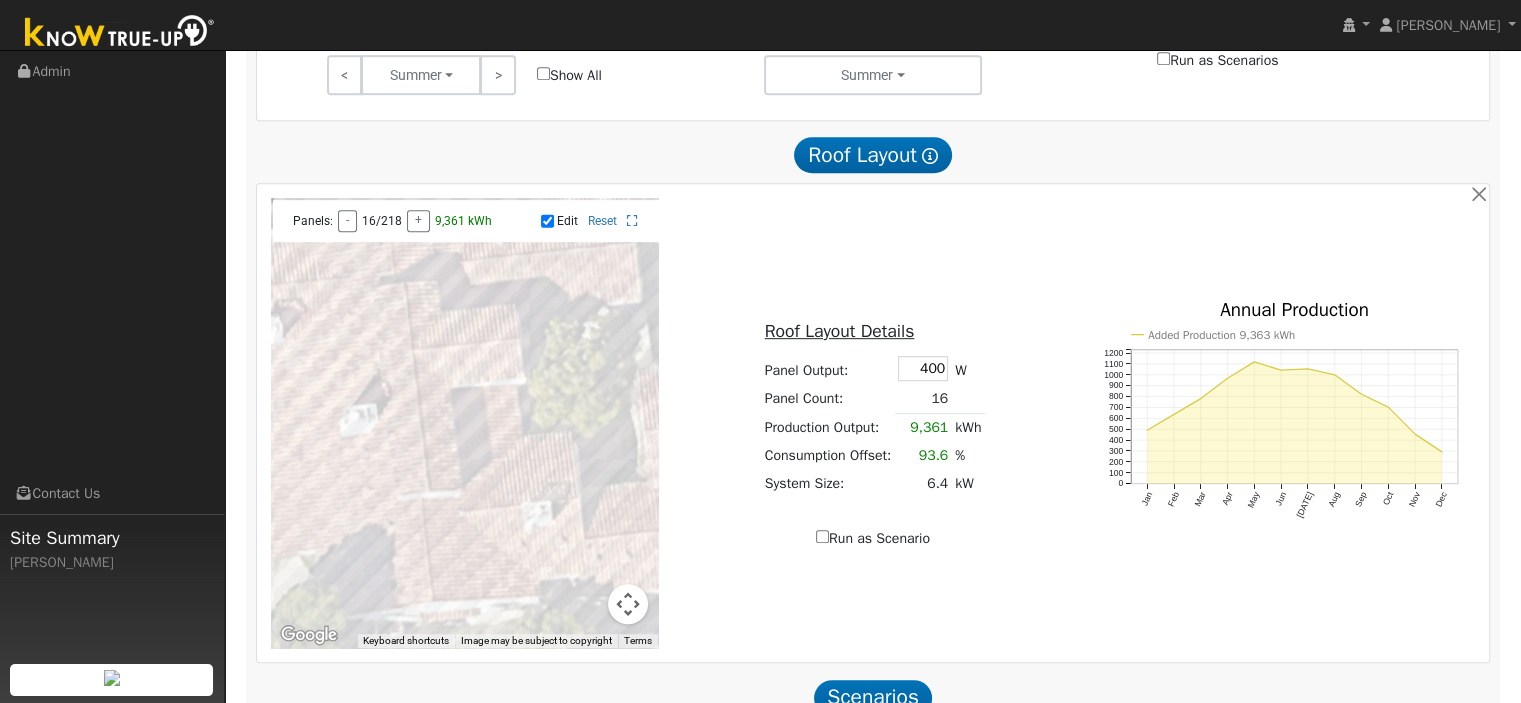 click at bounding box center [465, 423] 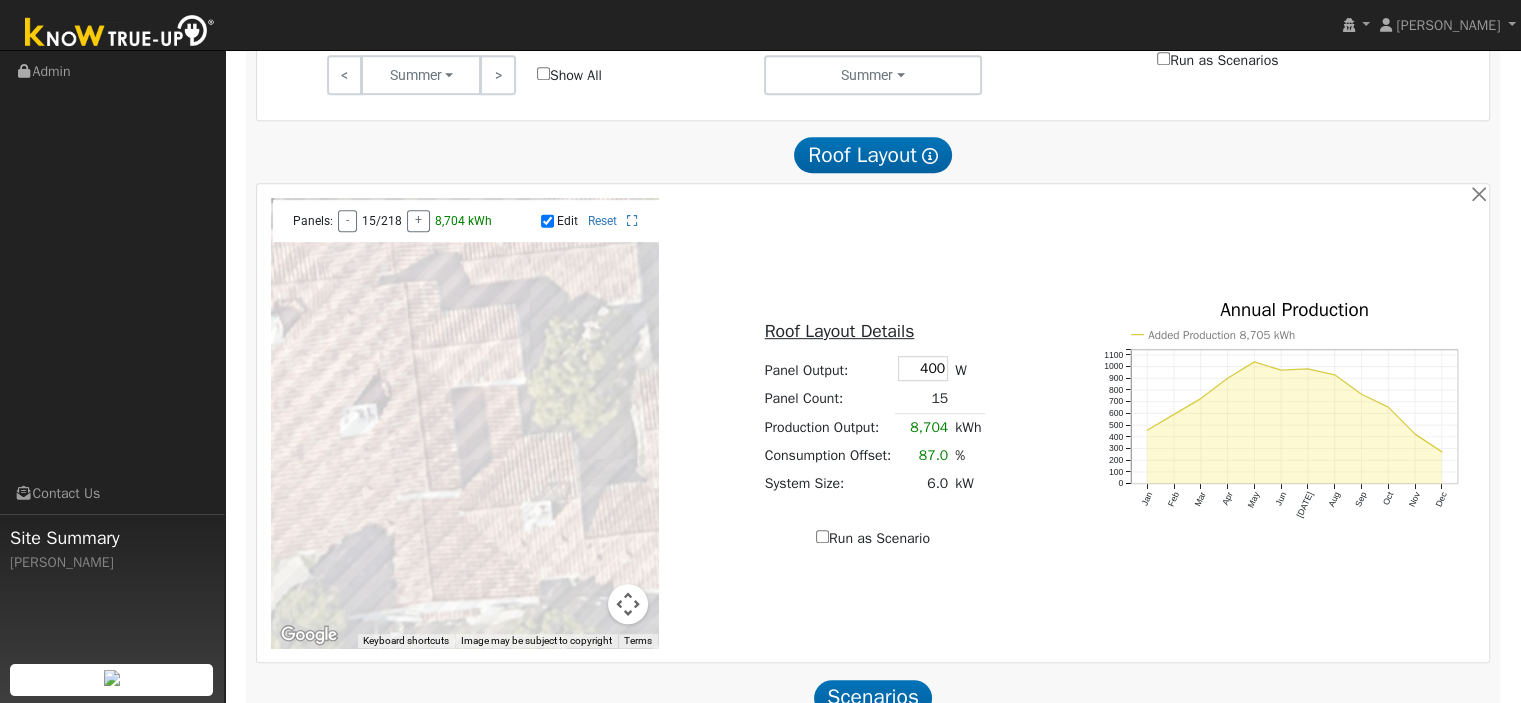click at bounding box center (465, 423) 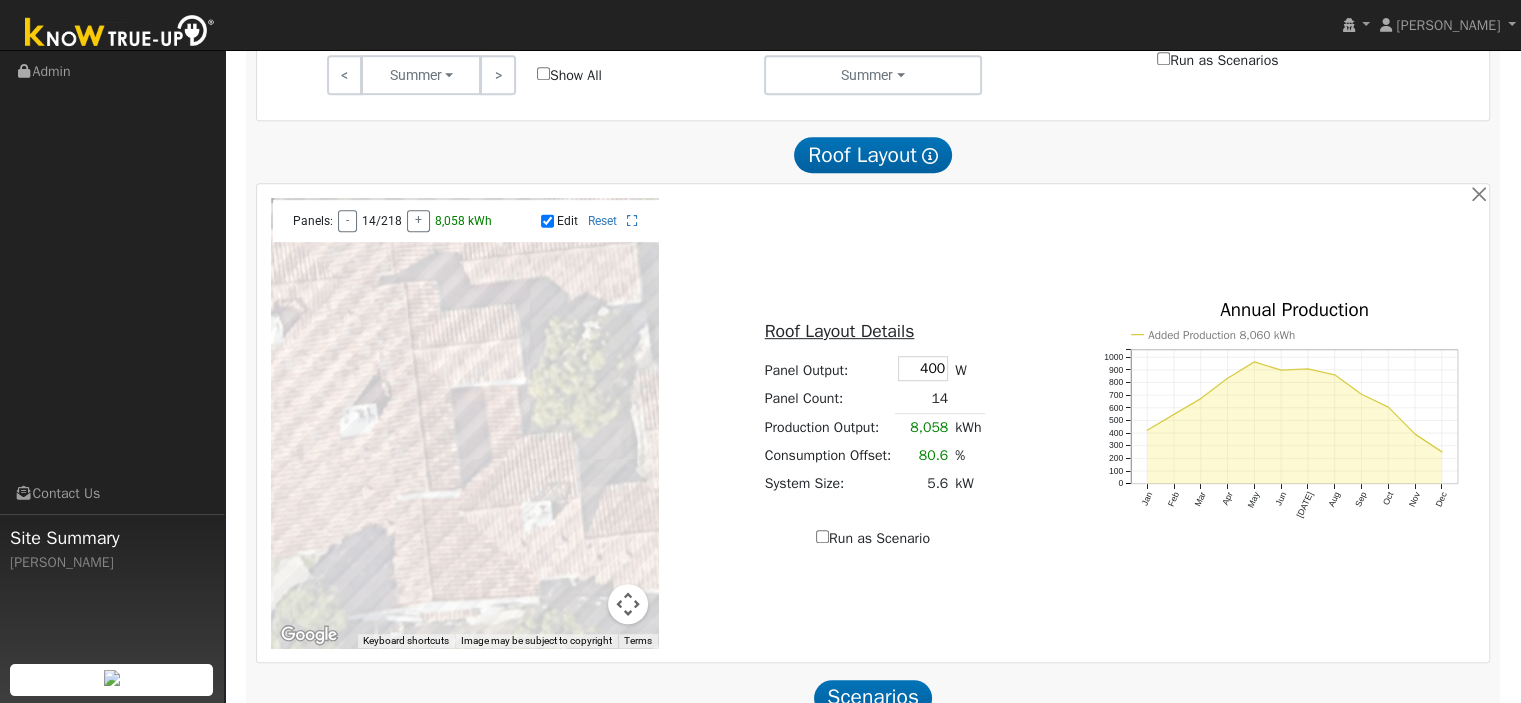 click at bounding box center [465, 423] 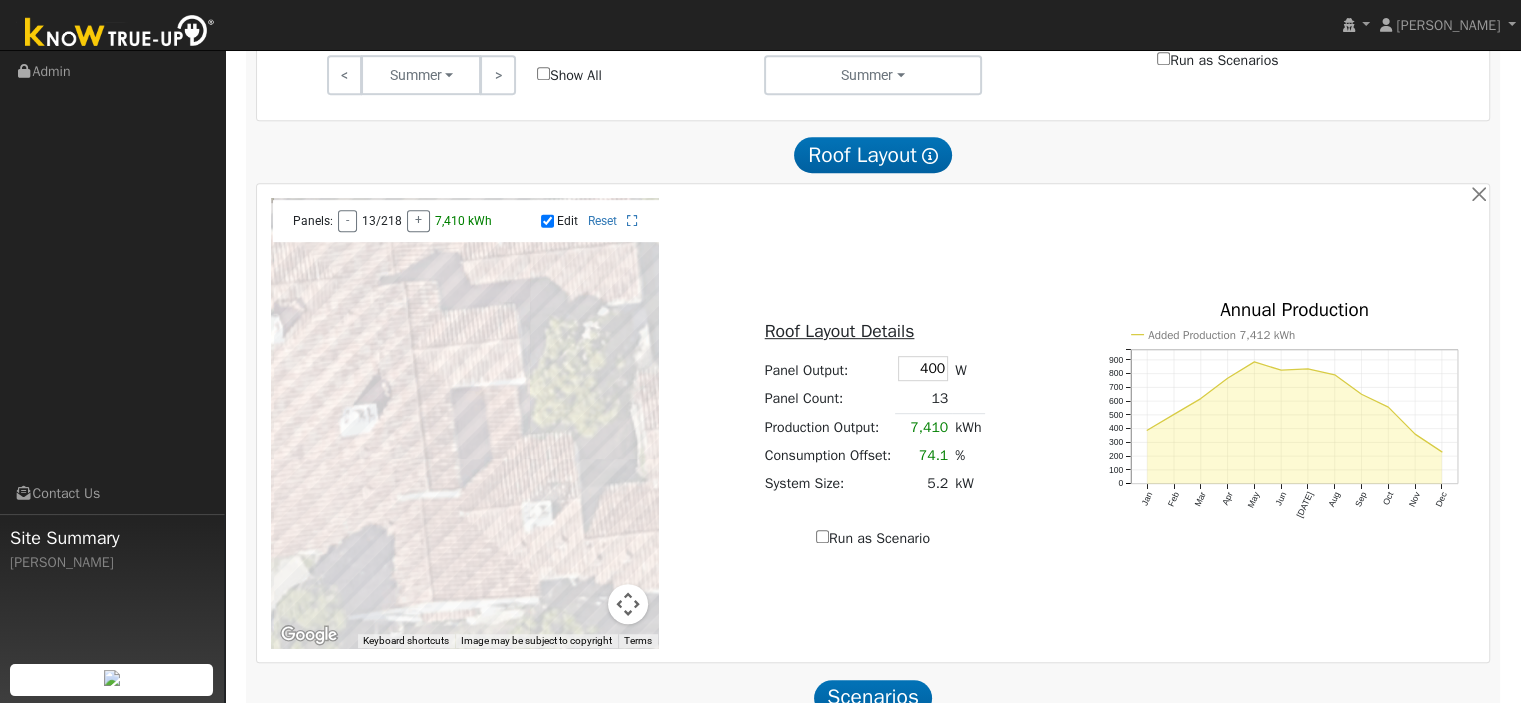 click at bounding box center (465, 423) 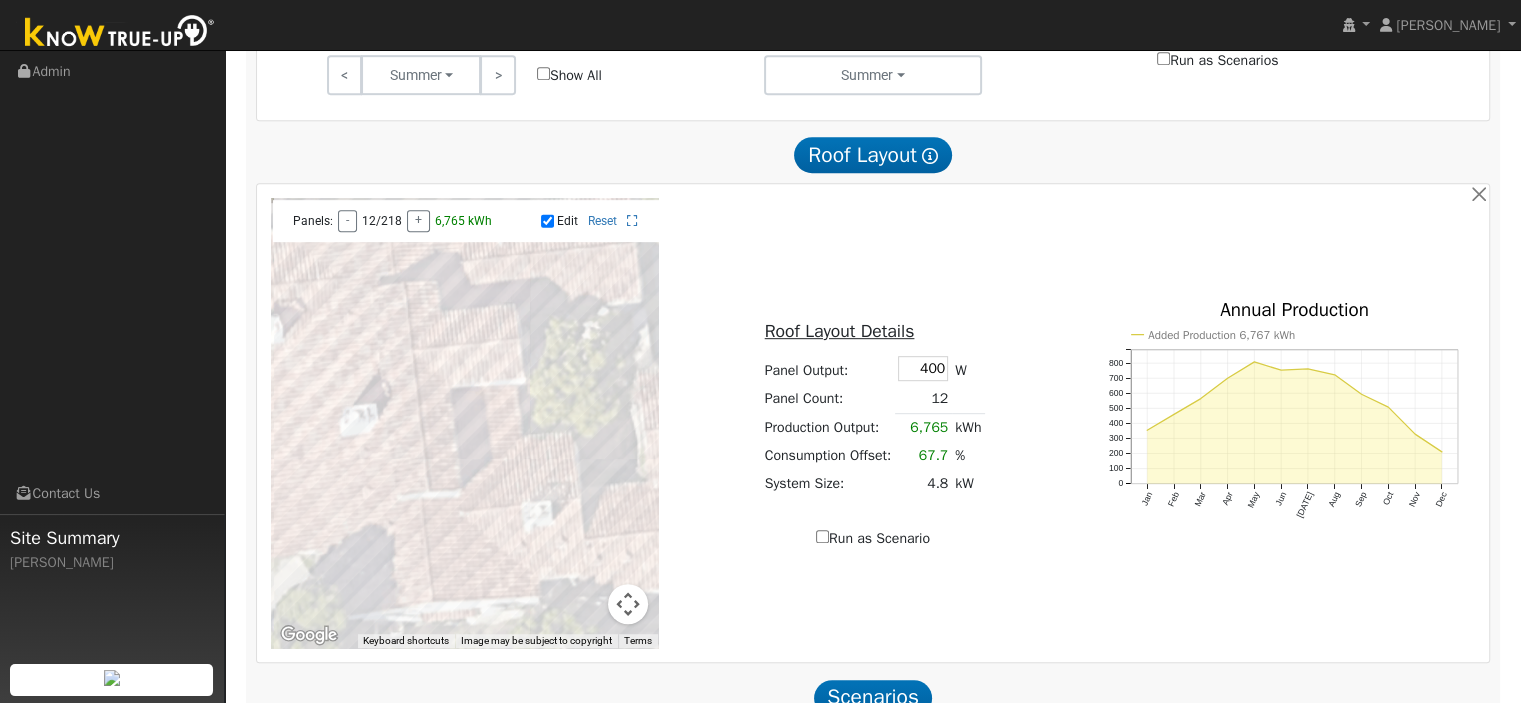 click at bounding box center [465, 423] 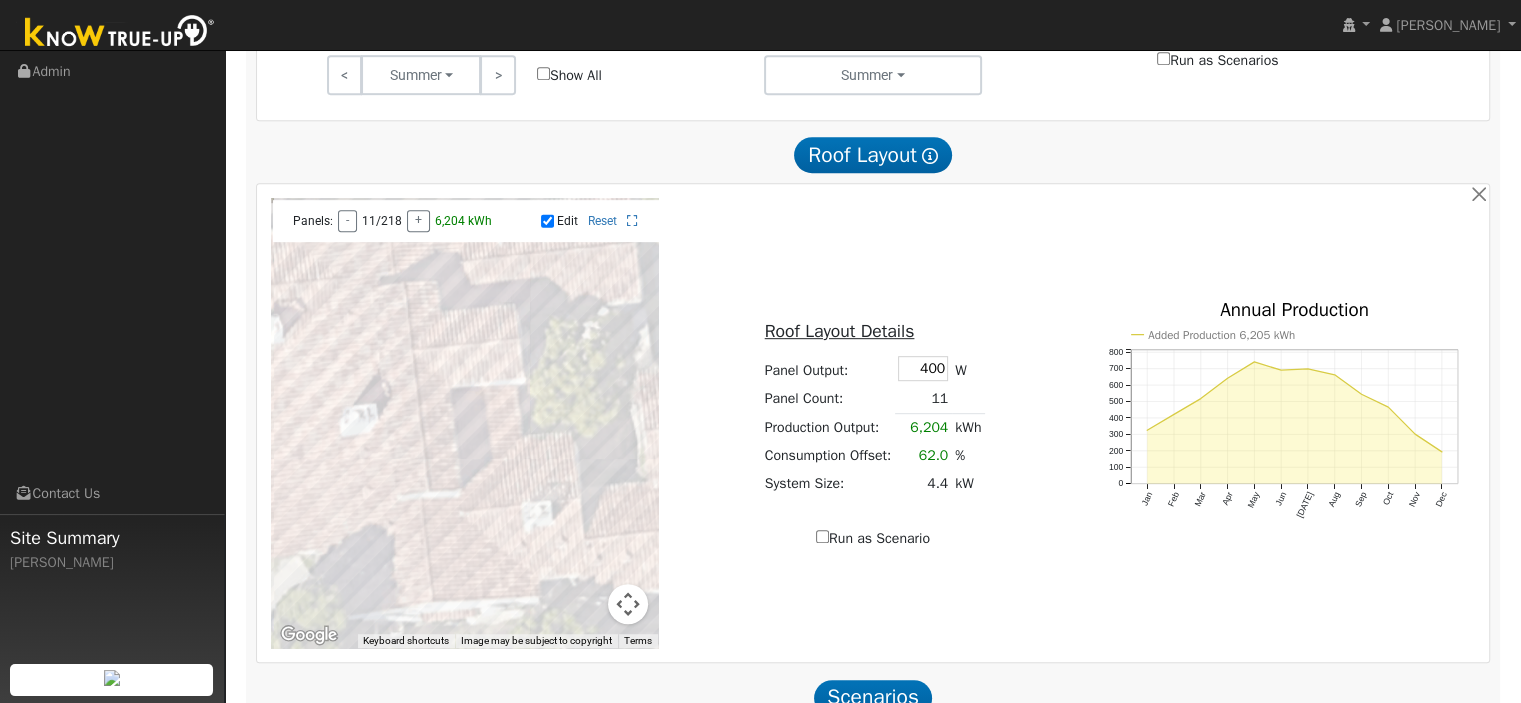 click at bounding box center [465, 423] 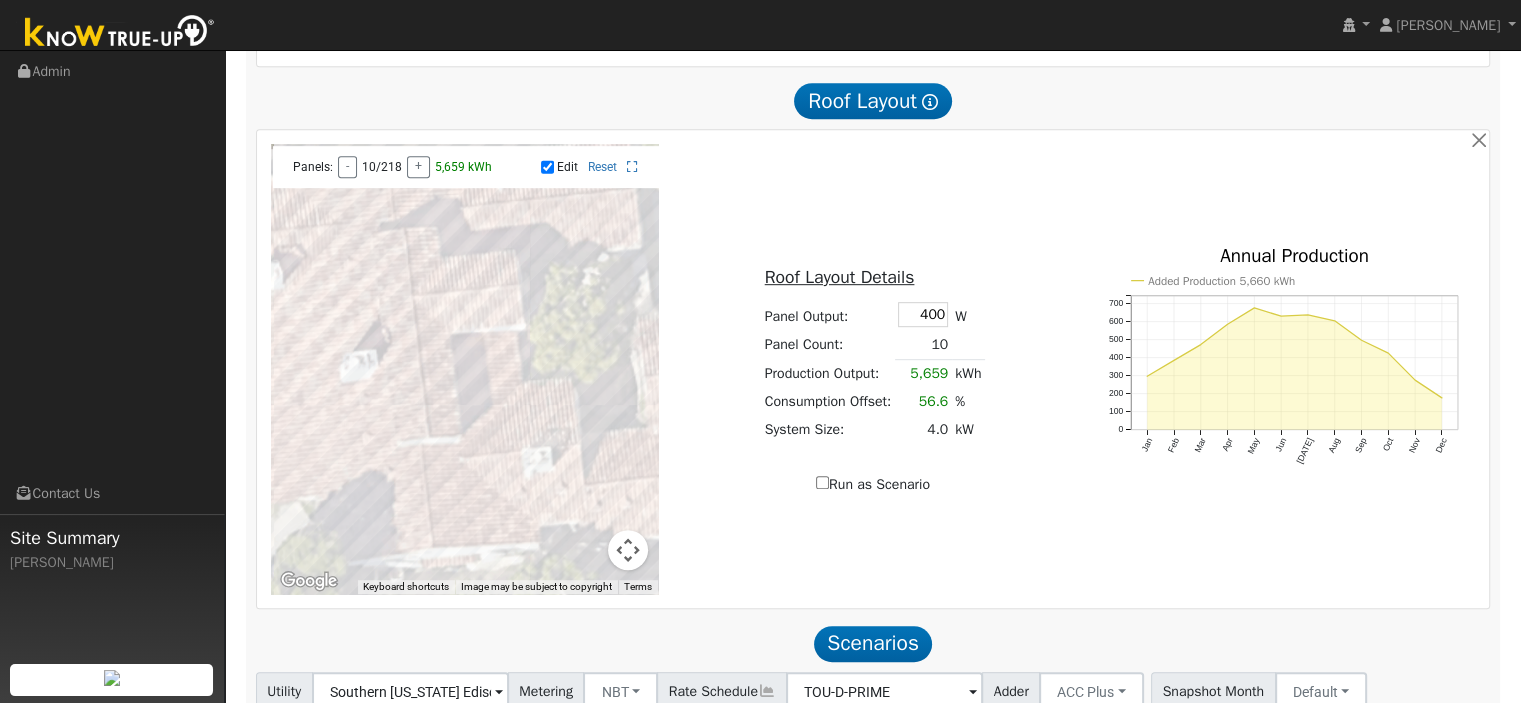 scroll, scrollTop: 1100, scrollLeft: 0, axis: vertical 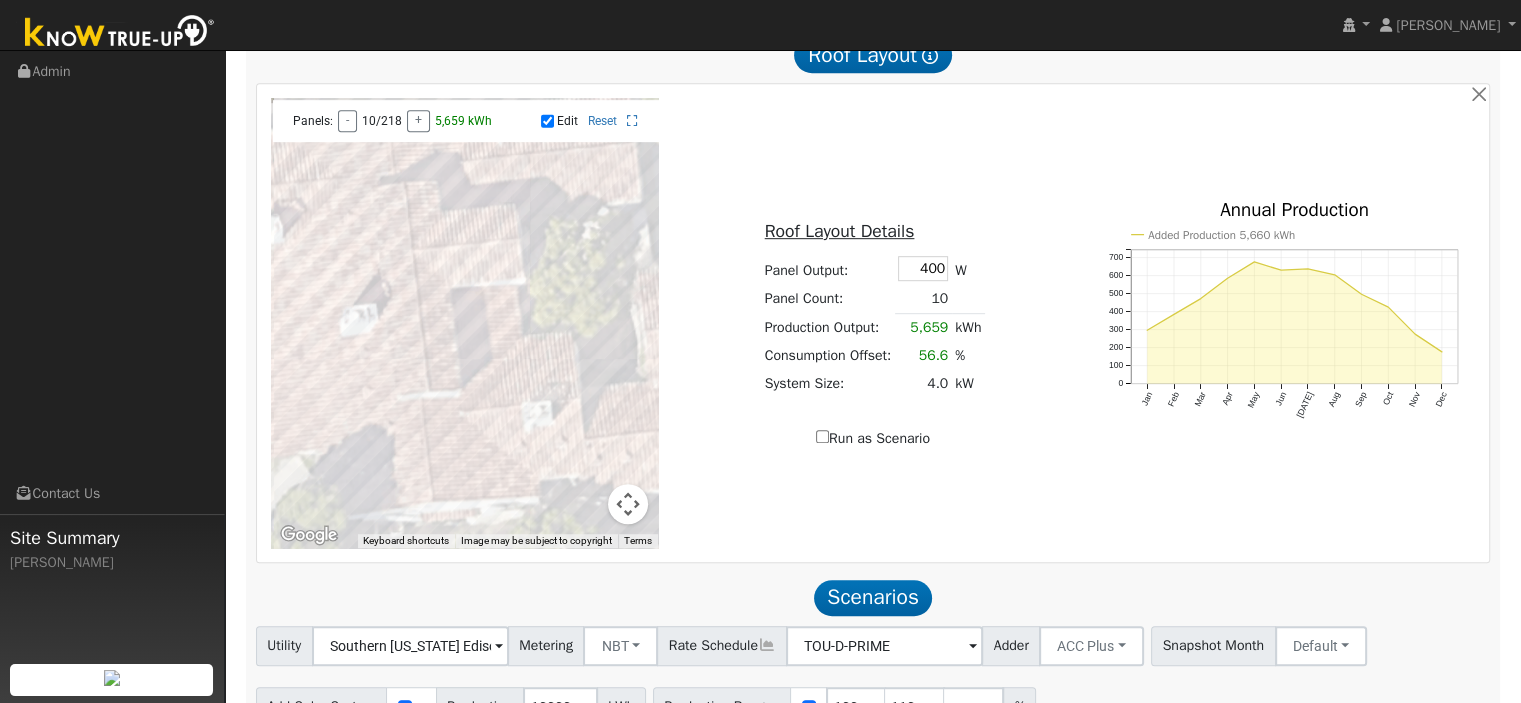 click on "Edit Reset" at bounding box center [566, 121] 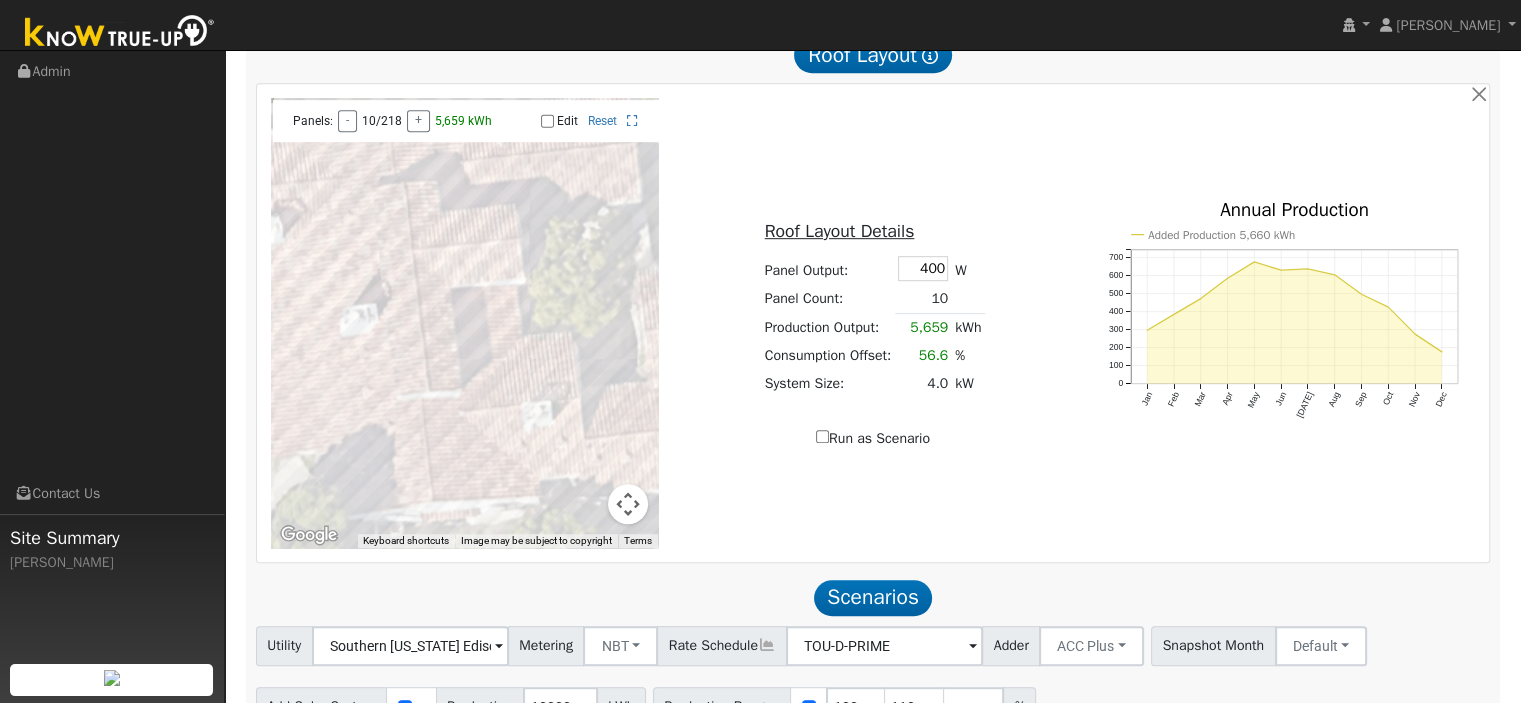 click on "Run as Scenario" at bounding box center (822, 436) 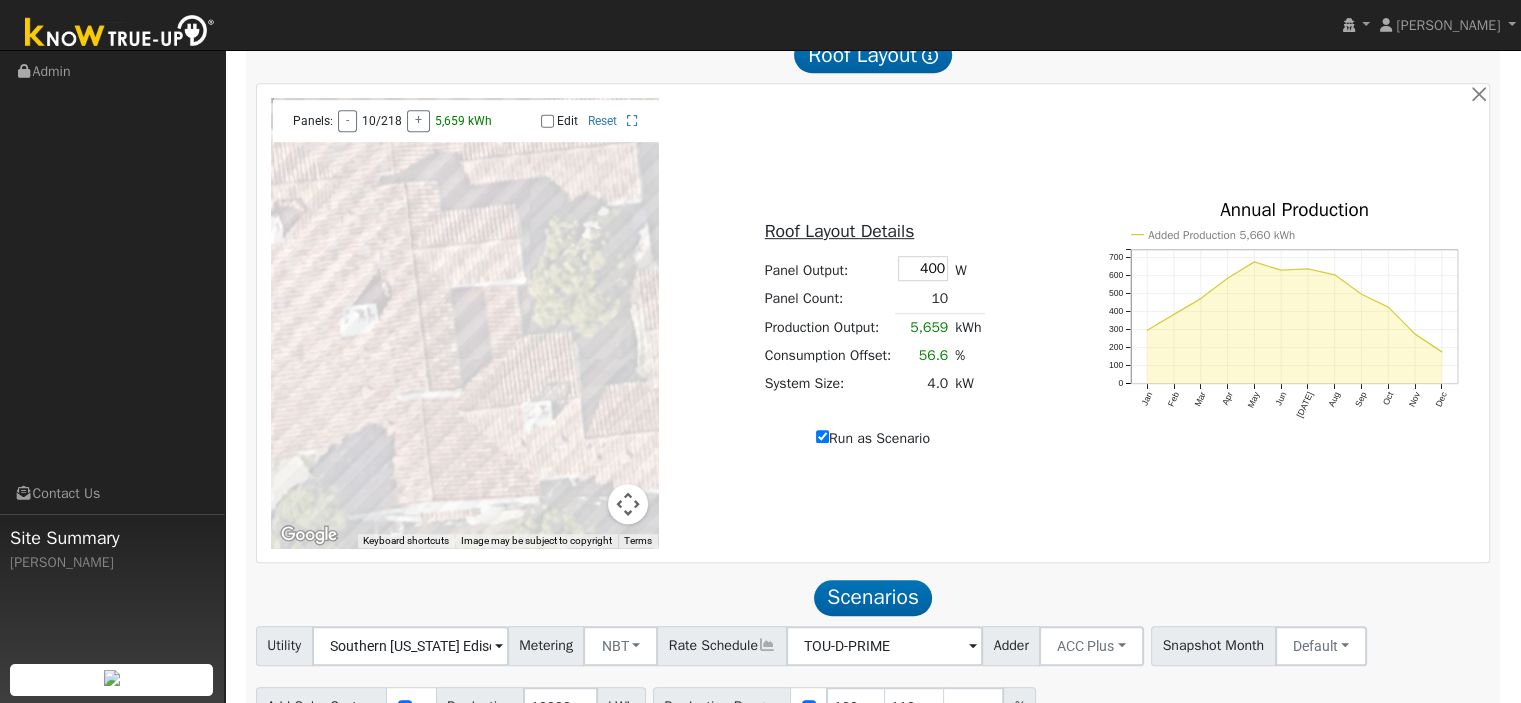 type on "5659" 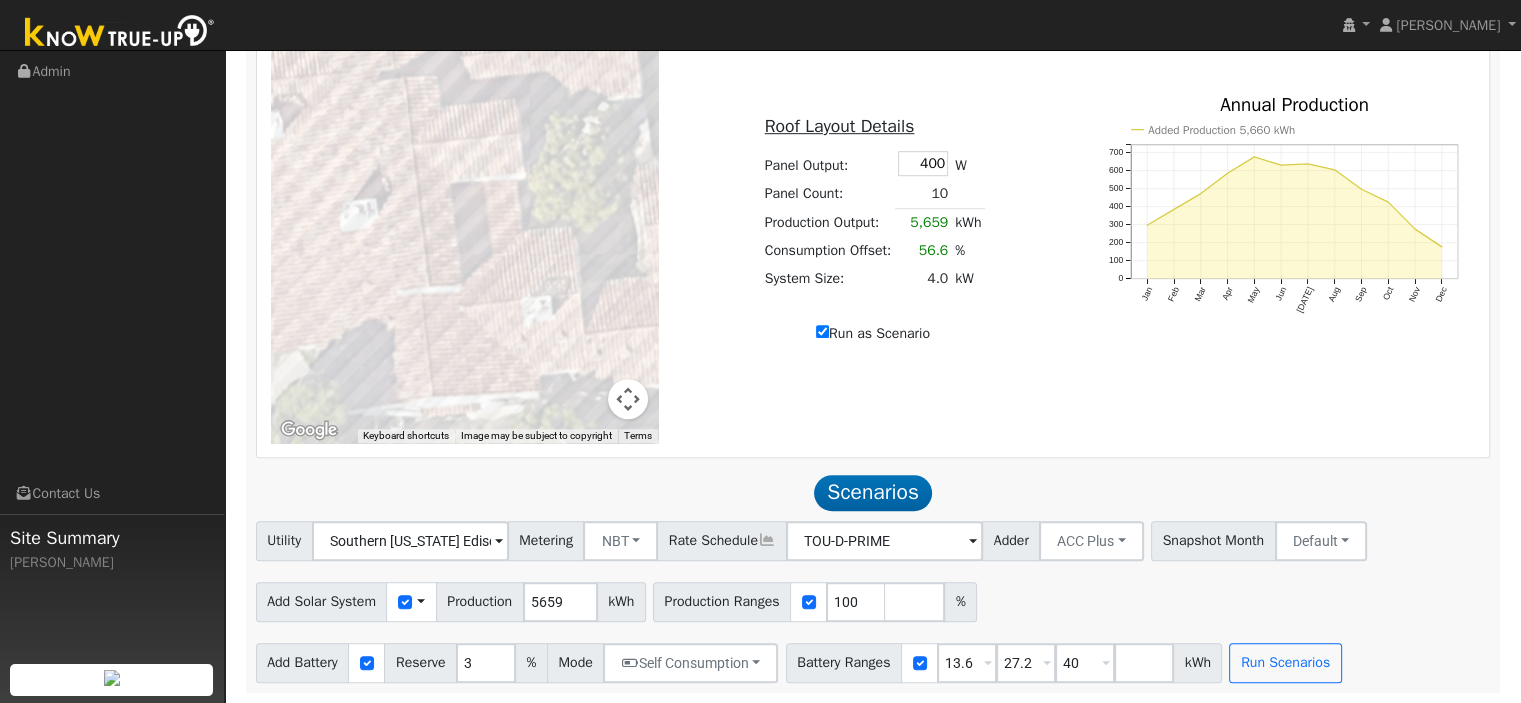 scroll, scrollTop: 1210, scrollLeft: 0, axis: vertical 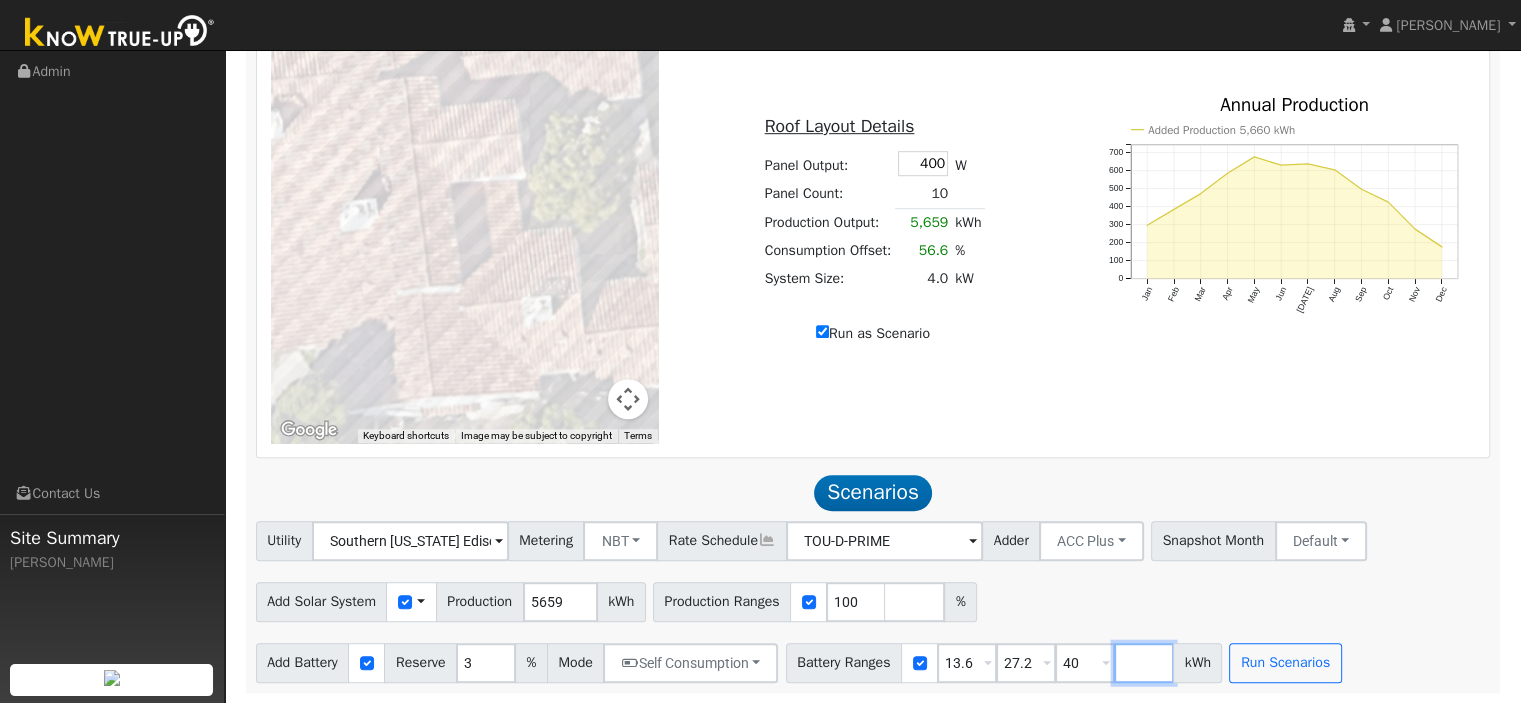 click at bounding box center [1144, 663] 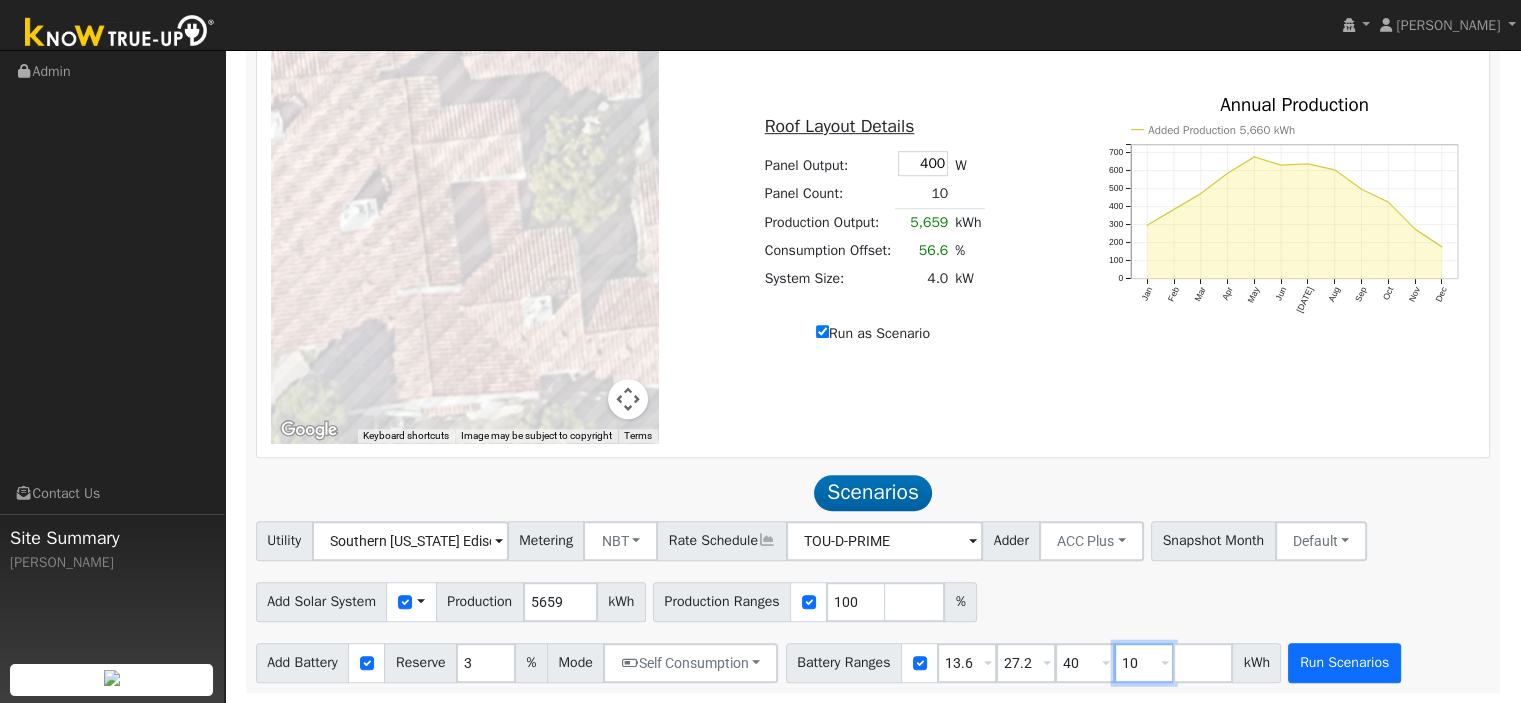 type on "10" 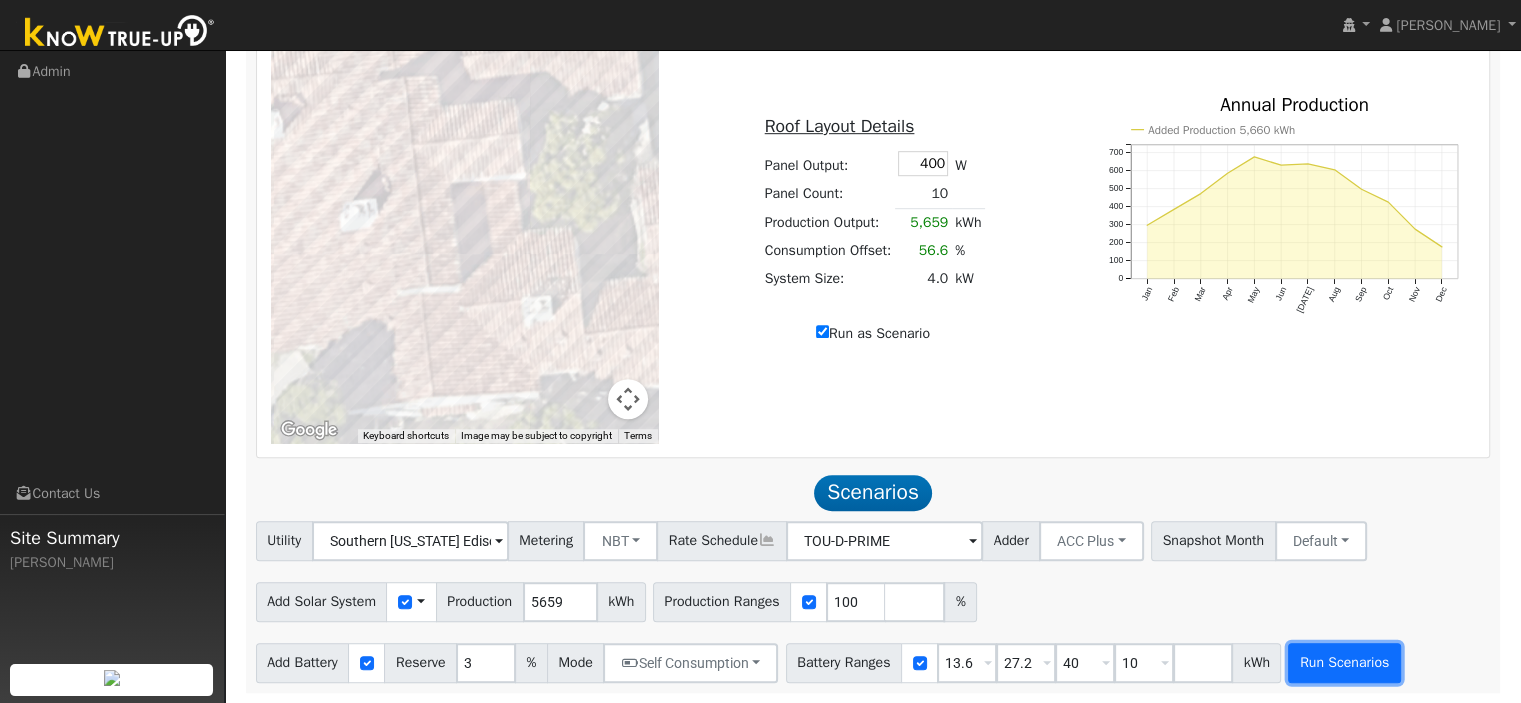 type on "10" 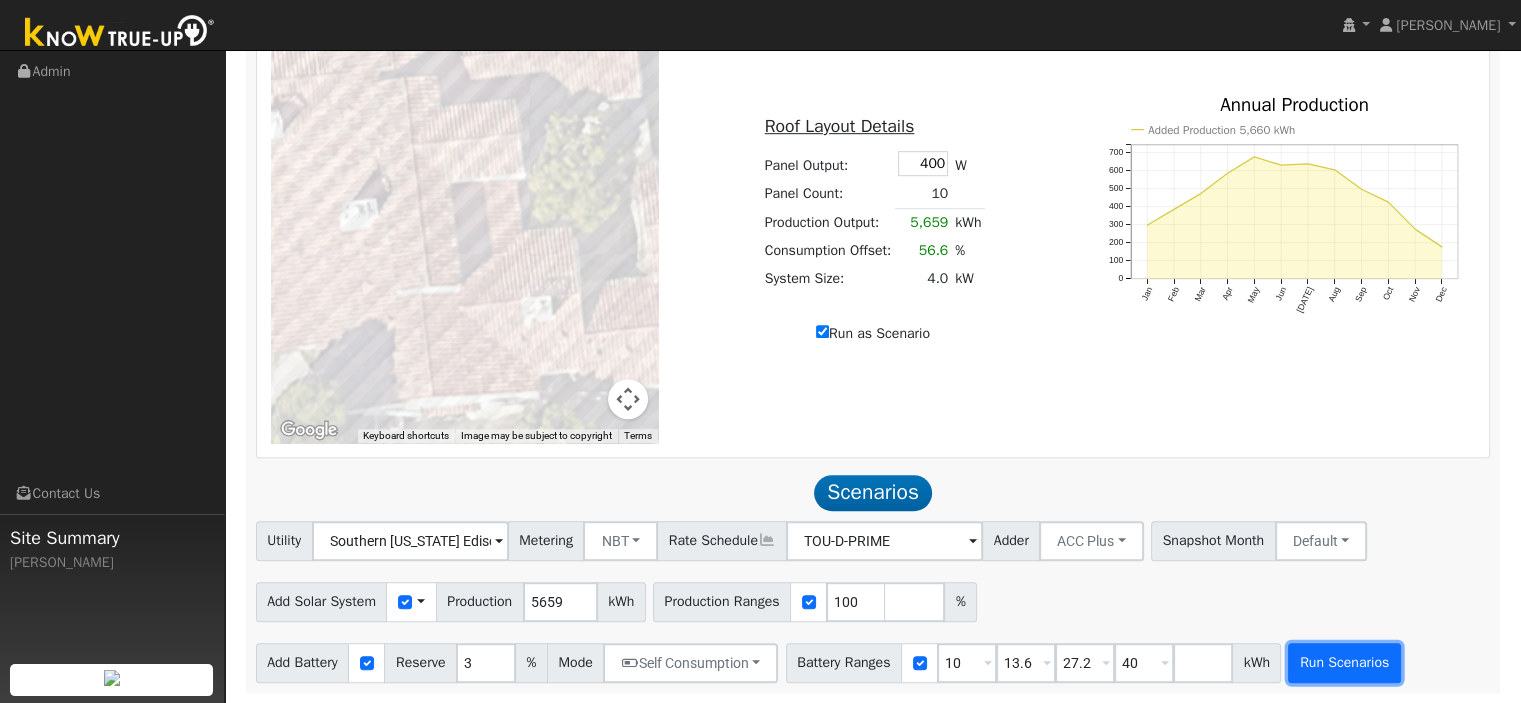 click on "Run Scenarios" at bounding box center (1344, 663) 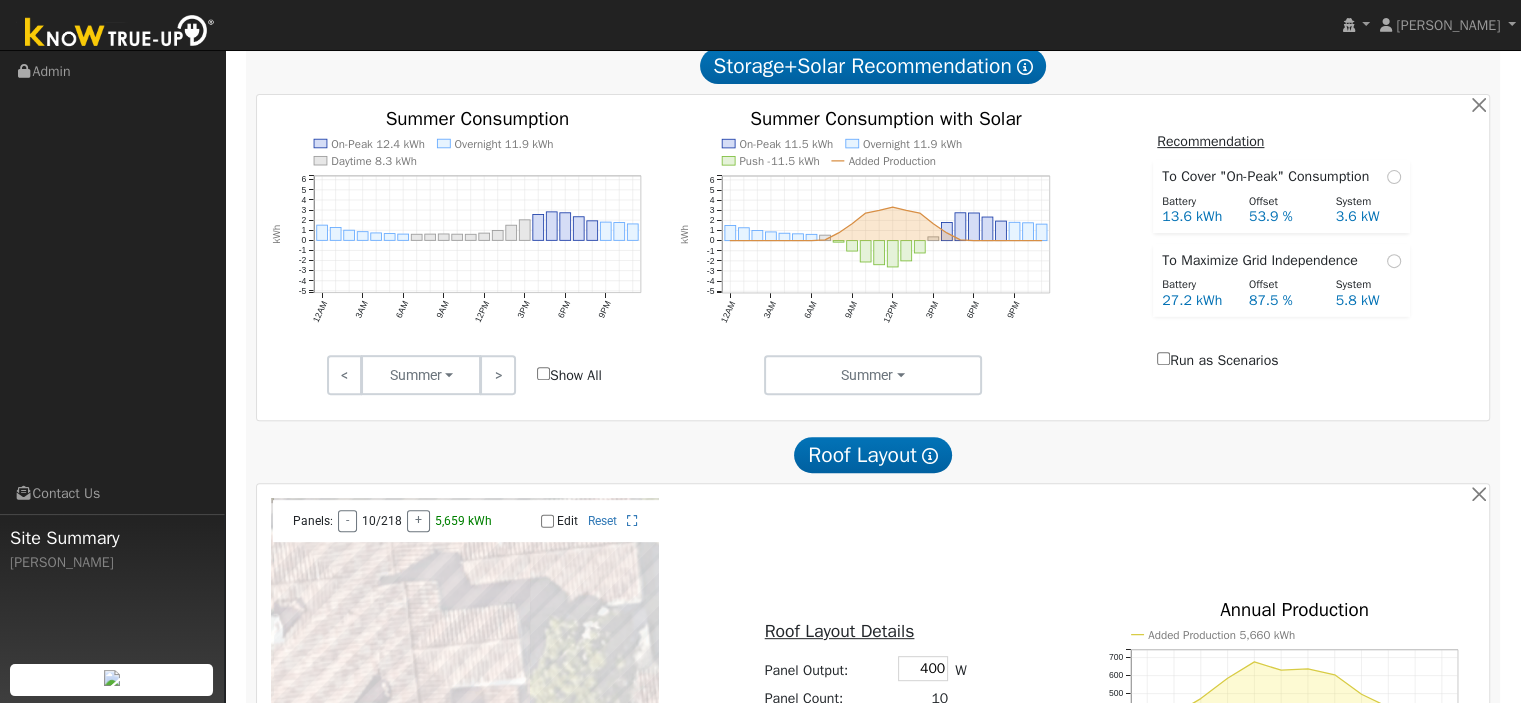 scroll, scrollTop: 1210, scrollLeft: 0, axis: vertical 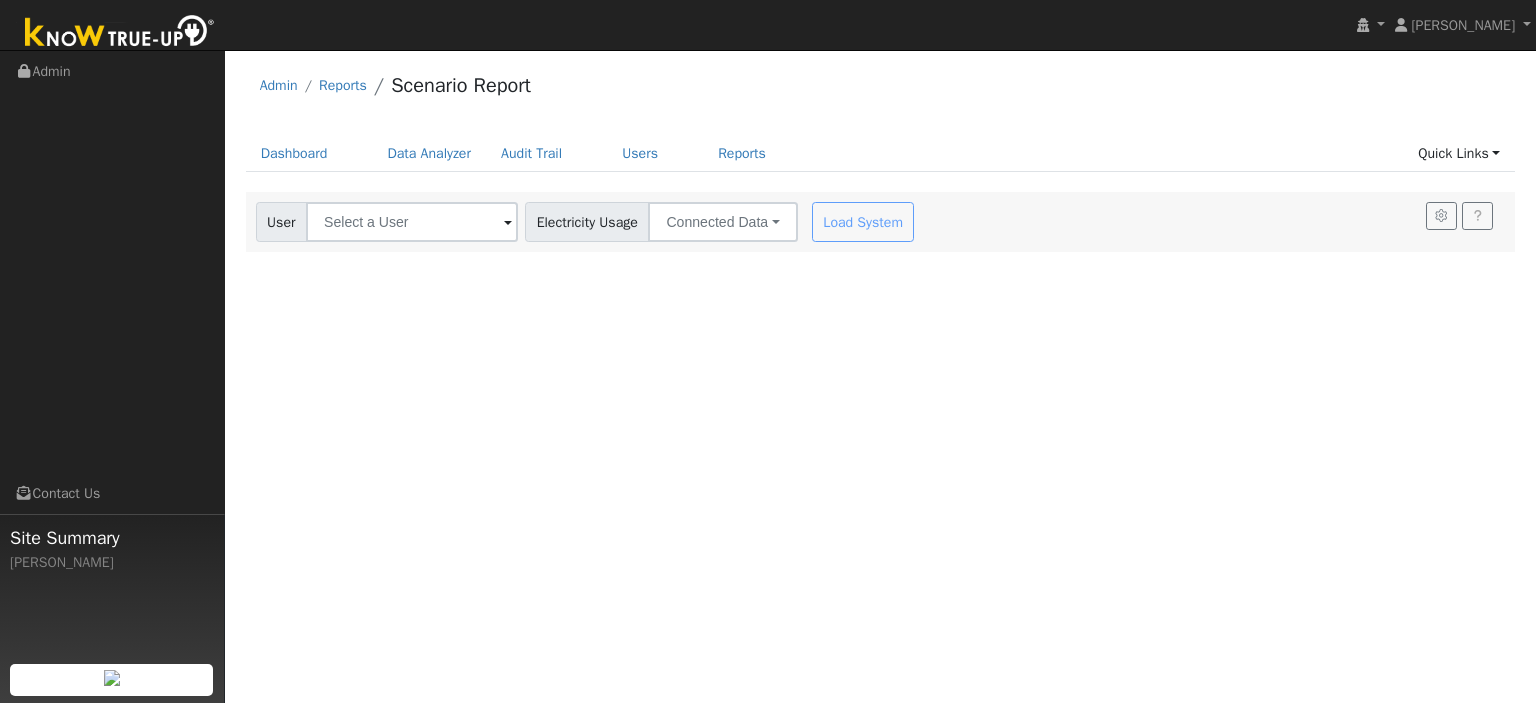 click on "Load System" at bounding box center [865, 222] 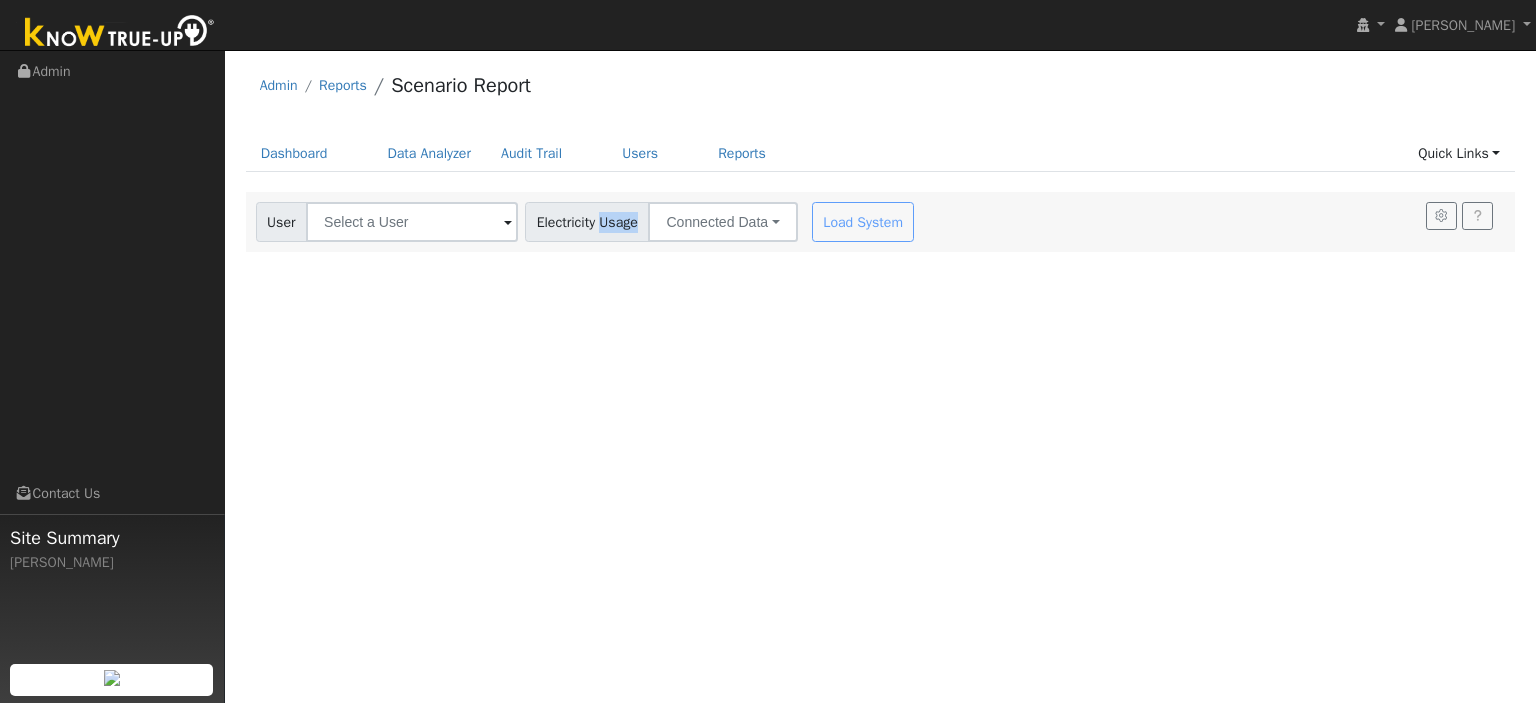 click on "Load System" at bounding box center [865, 222] 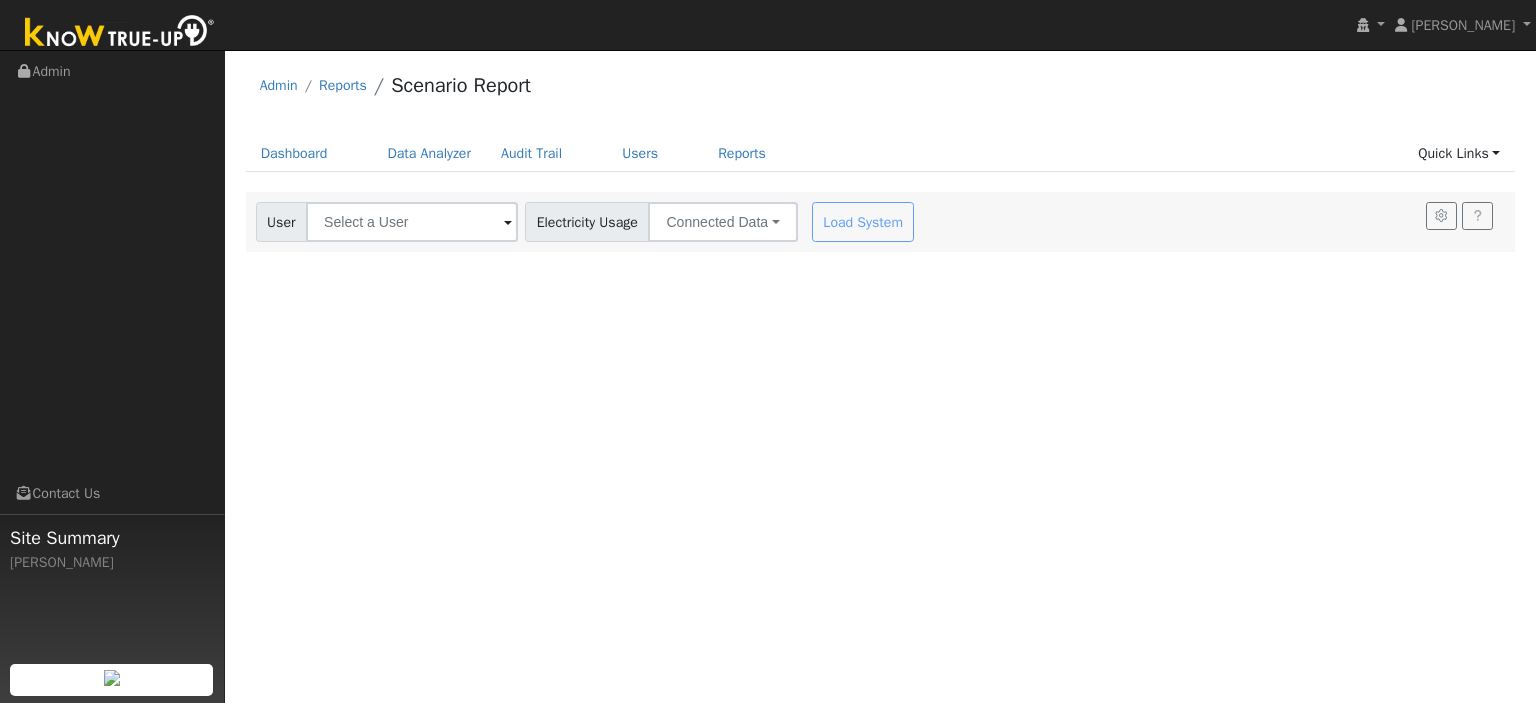 click on "User Profile First name Last name Email Email Notifications No Emails No Emails Weekly Emails Monthly Emails Cancel Save
Terms Of Service
Close
Login as User
Select a User
Admin
Reports
Scenario Report" at bounding box center [880, 376] 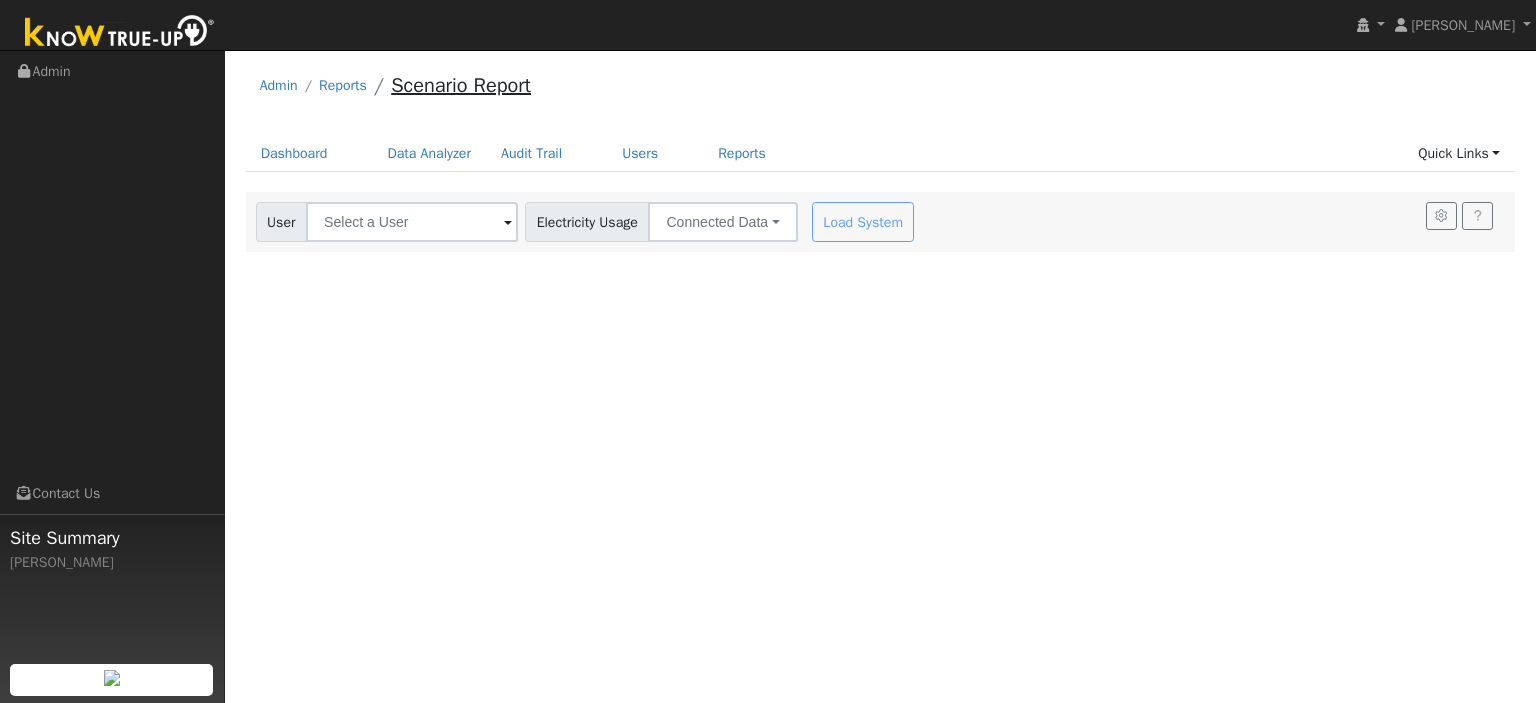 click on "Scenario Report" at bounding box center (461, 85) 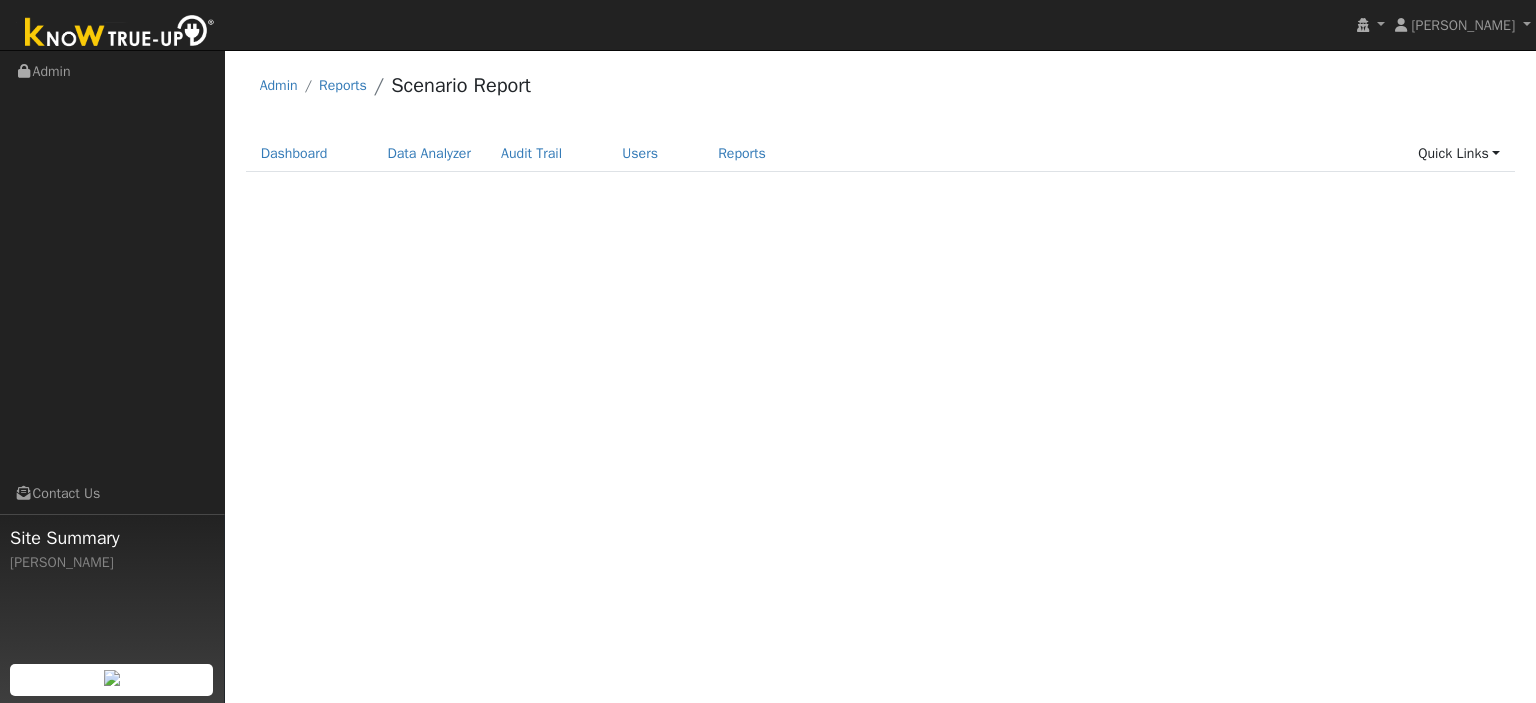 scroll, scrollTop: 0, scrollLeft: 0, axis: both 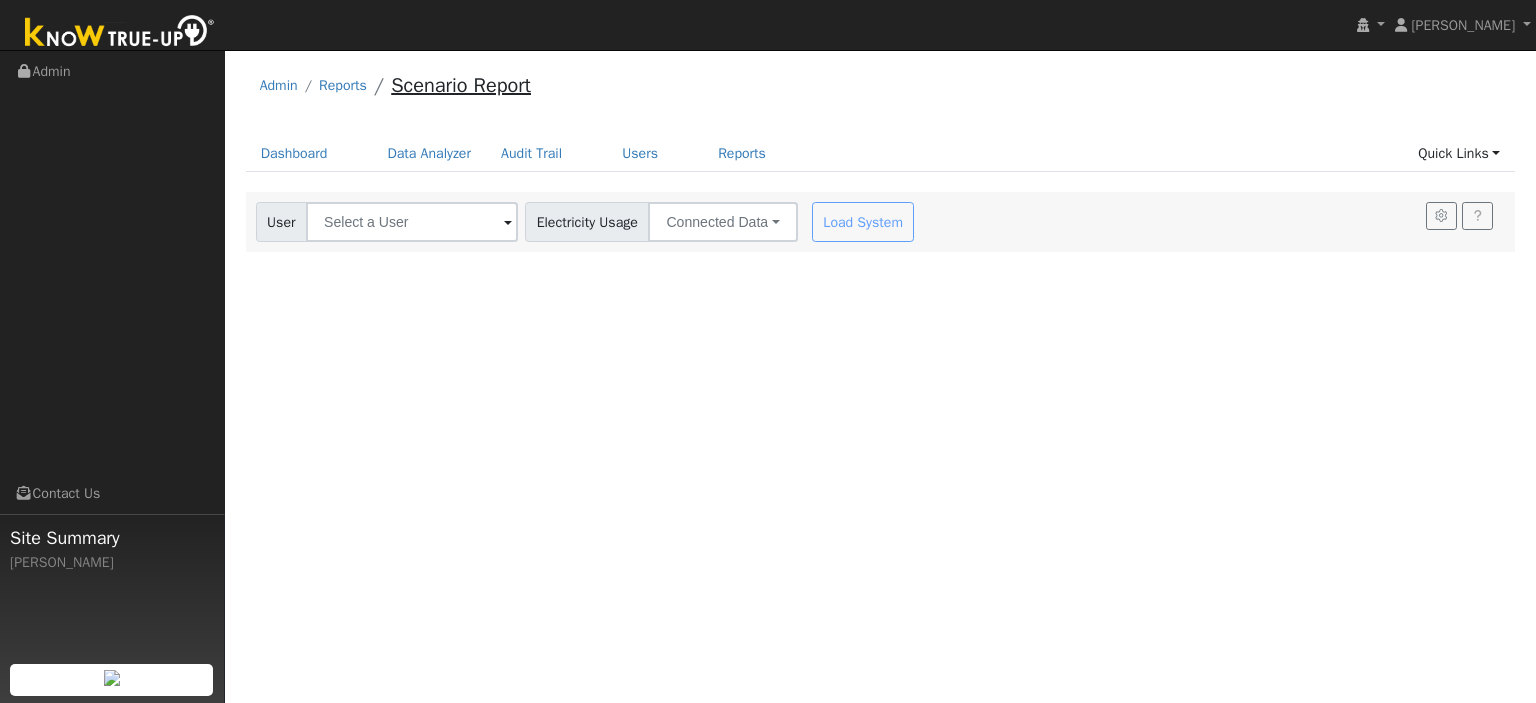 click on "Scenario Report" at bounding box center [461, 85] 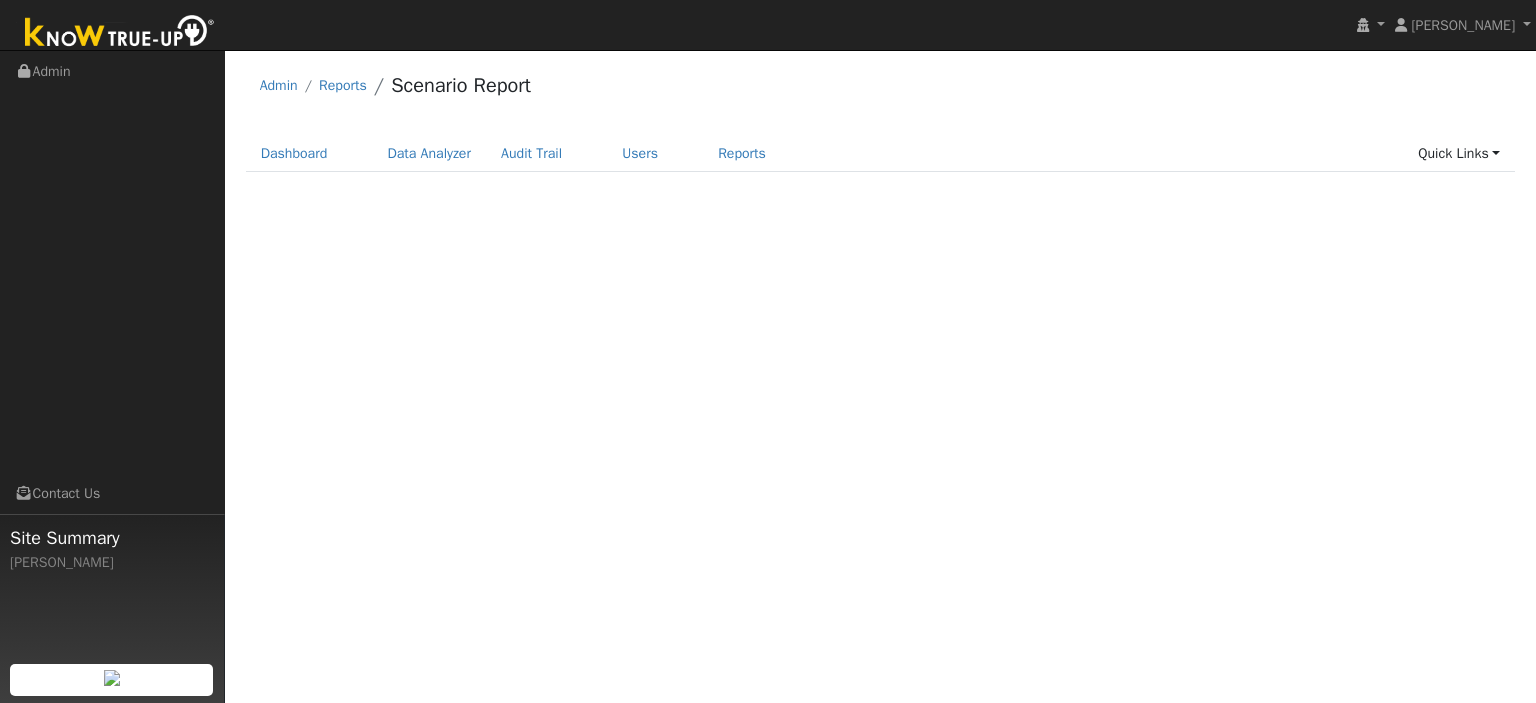 scroll, scrollTop: 0, scrollLeft: 0, axis: both 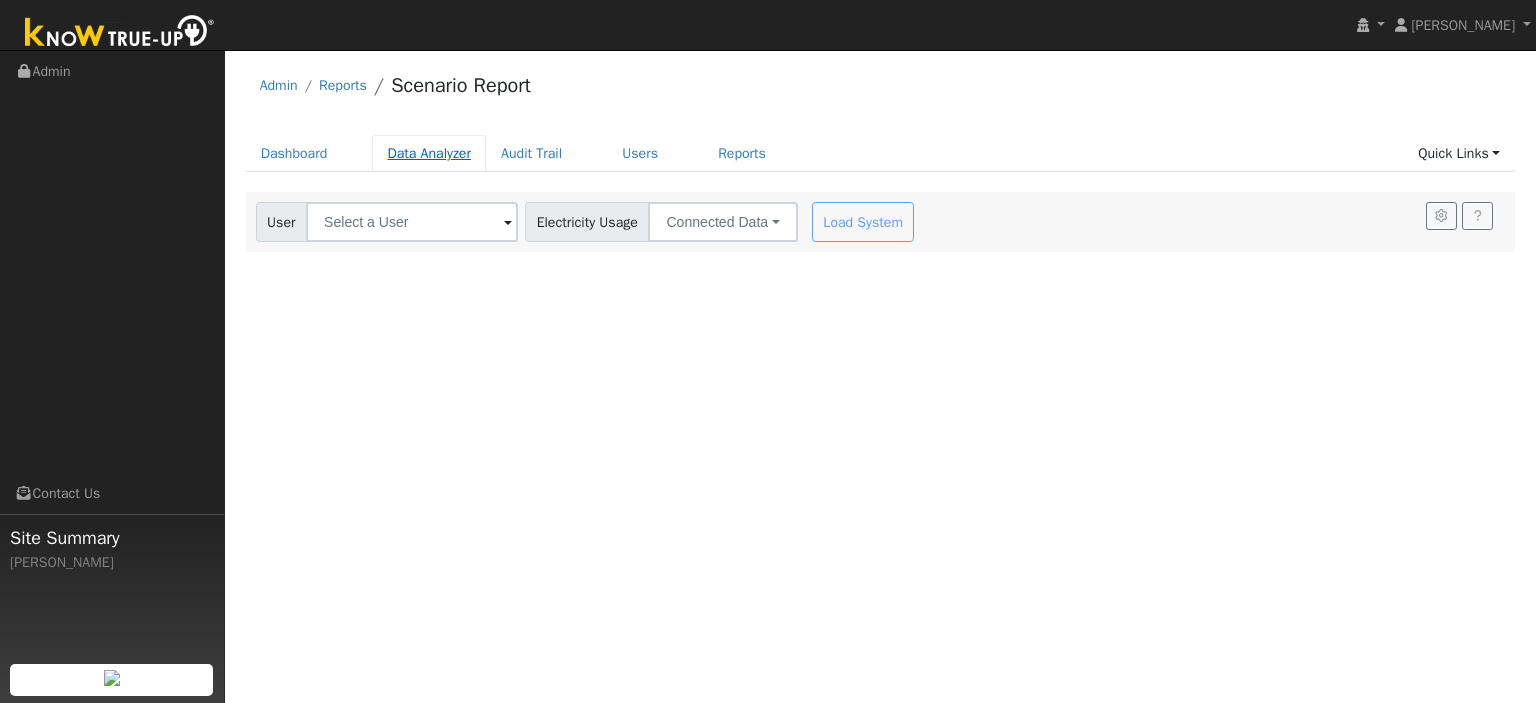 click on "Data Analyzer" at bounding box center (429, 153) 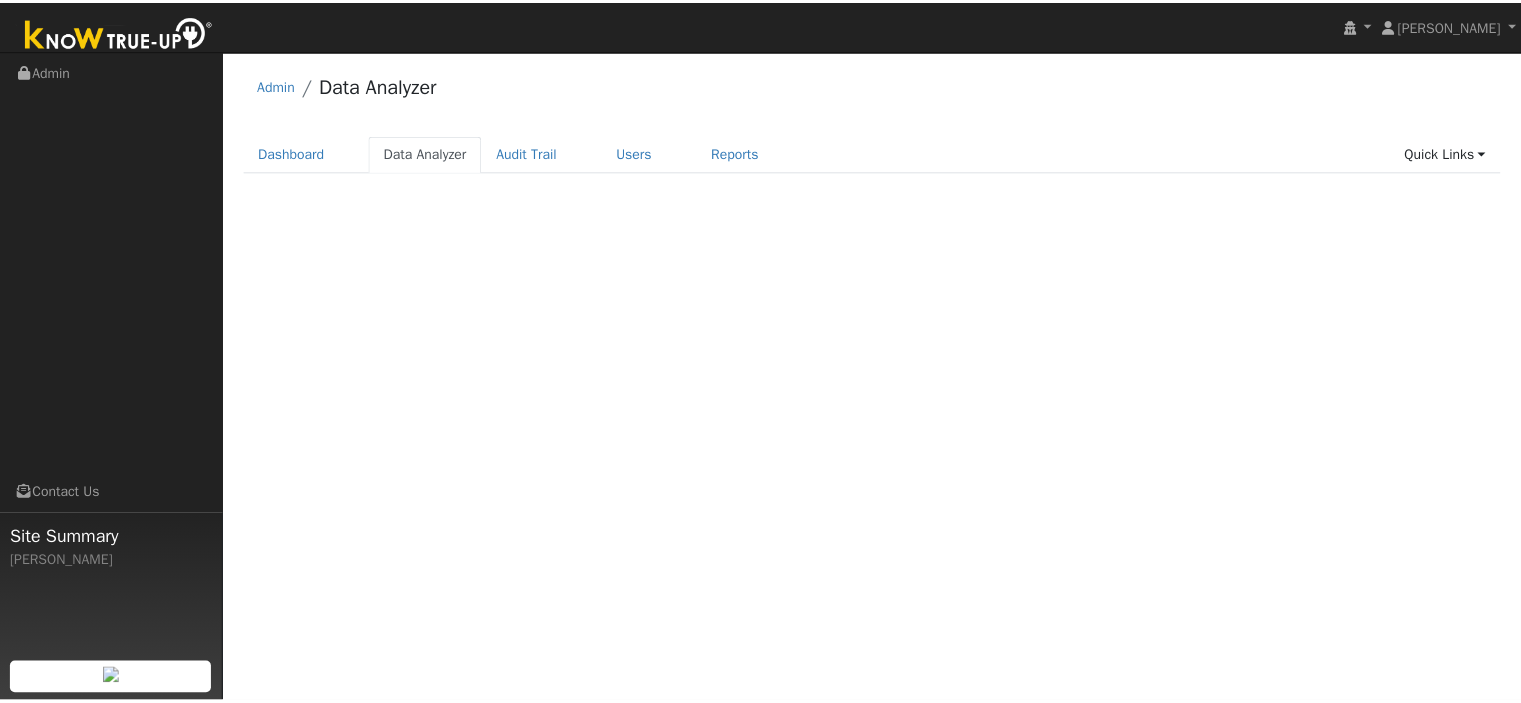 scroll, scrollTop: 0, scrollLeft: 0, axis: both 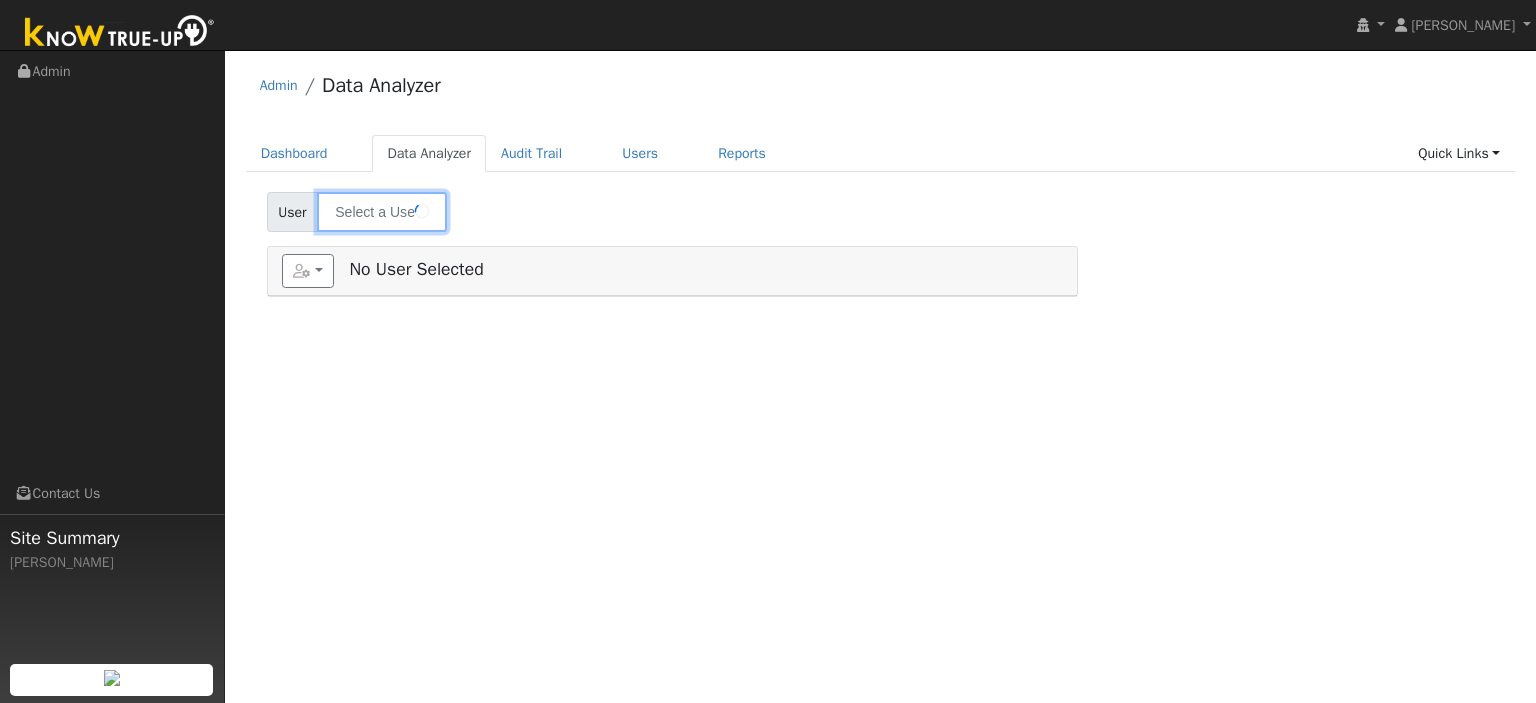 type on "[PERSON_NAME]" 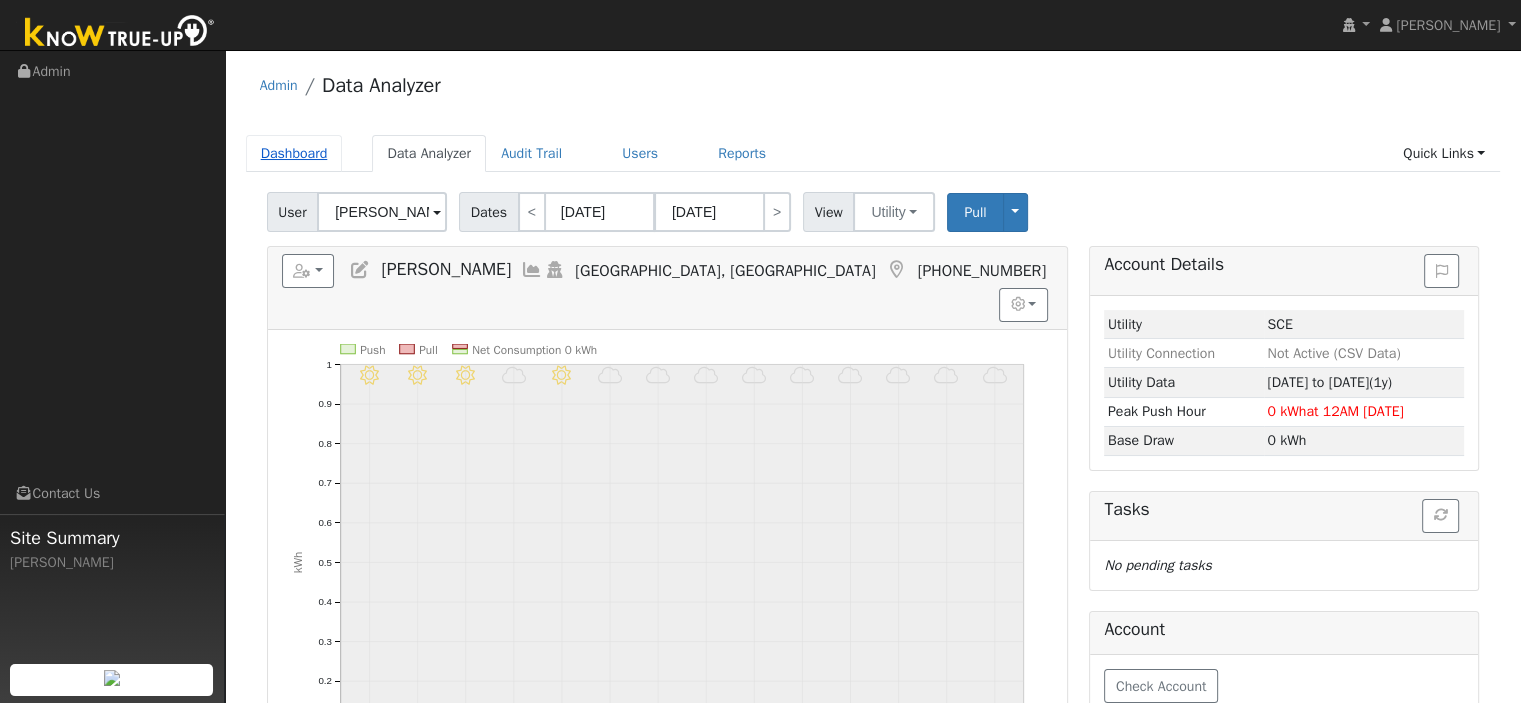 click on "Dashboard" at bounding box center [294, 153] 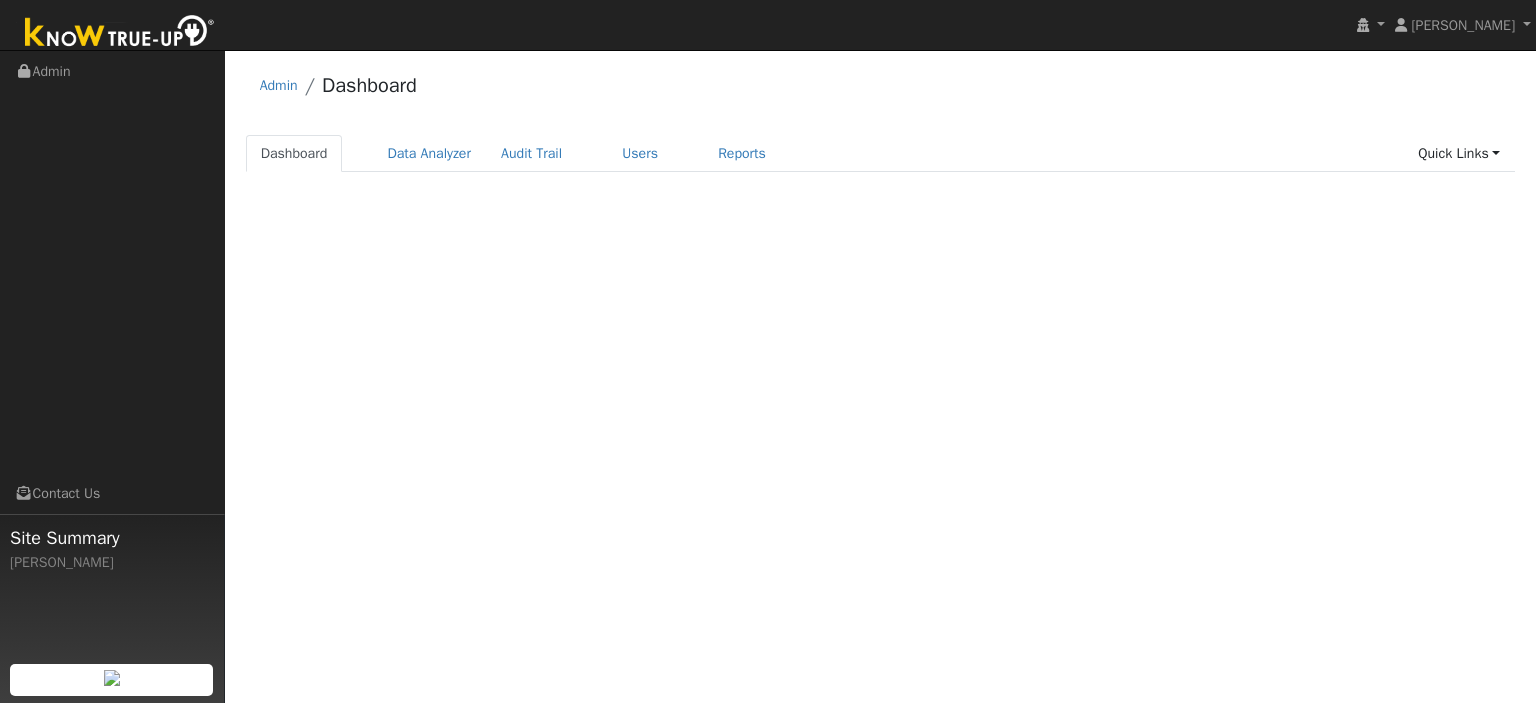 scroll, scrollTop: 0, scrollLeft: 0, axis: both 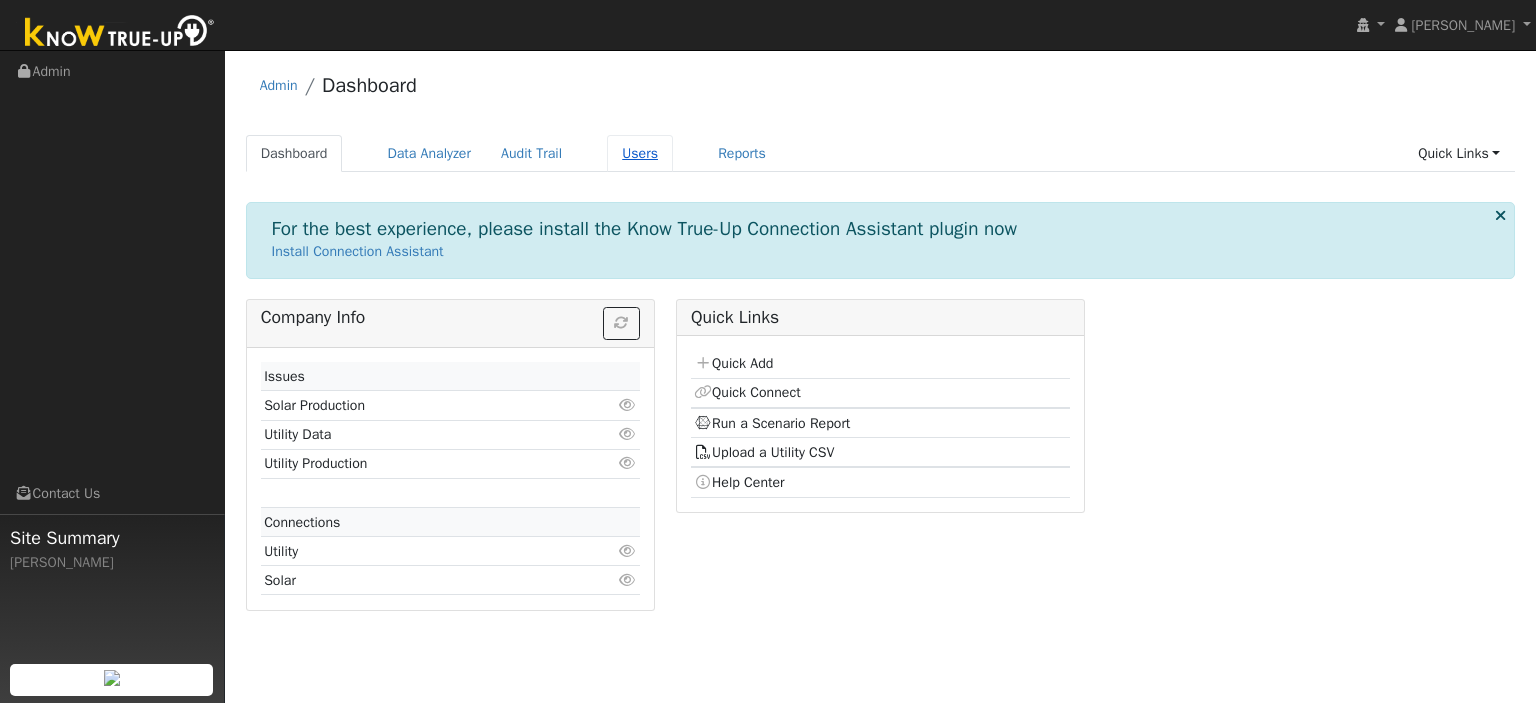click on "Users" at bounding box center [640, 153] 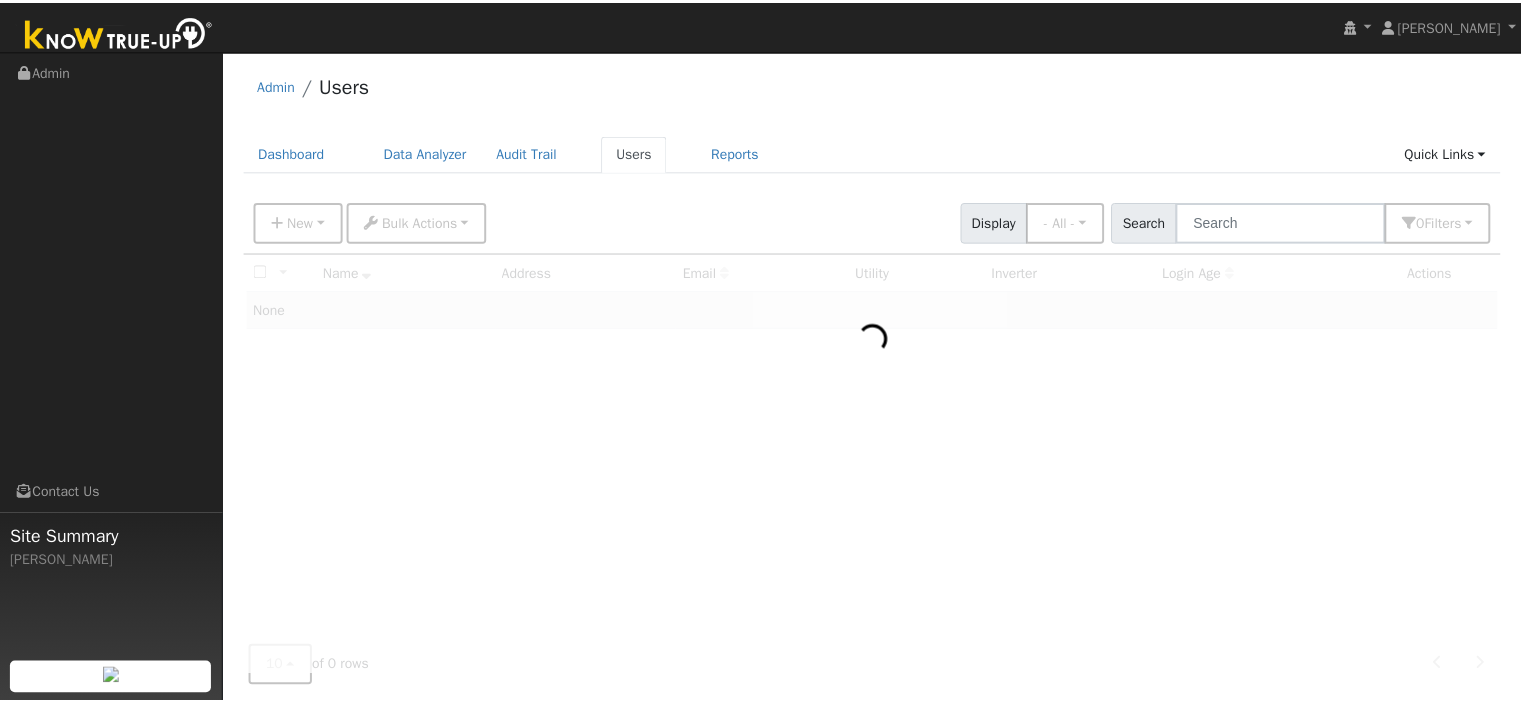 scroll, scrollTop: 0, scrollLeft: 0, axis: both 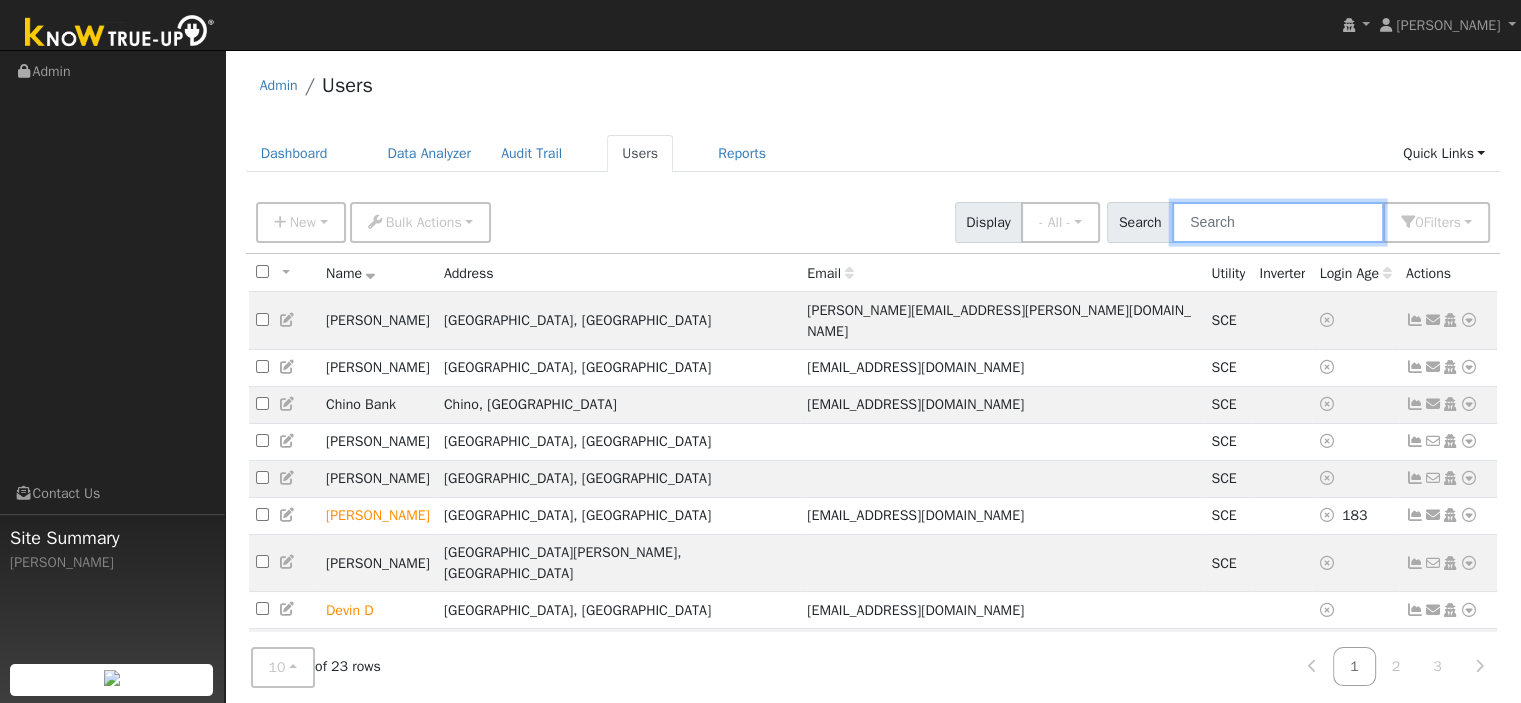 click at bounding box center (1278, 222) 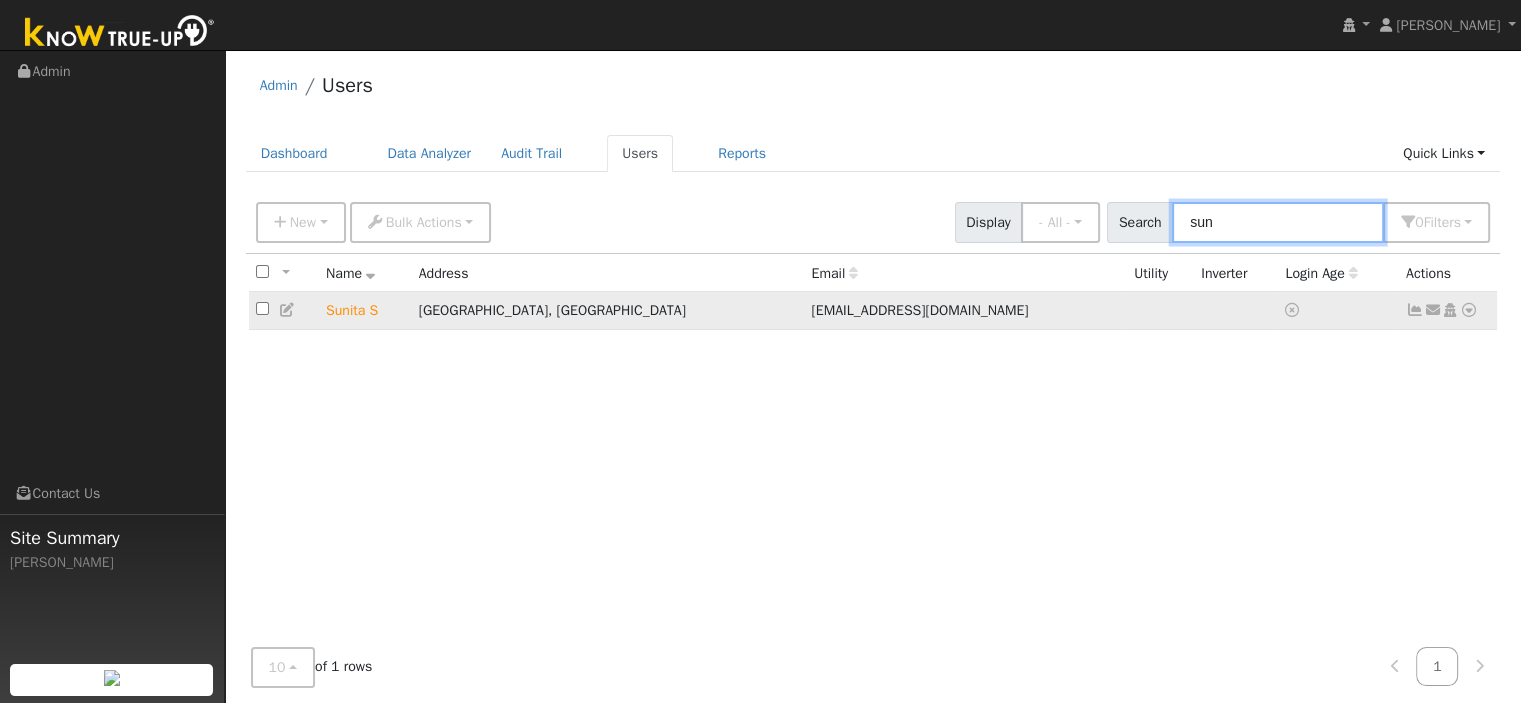 type on "sun" 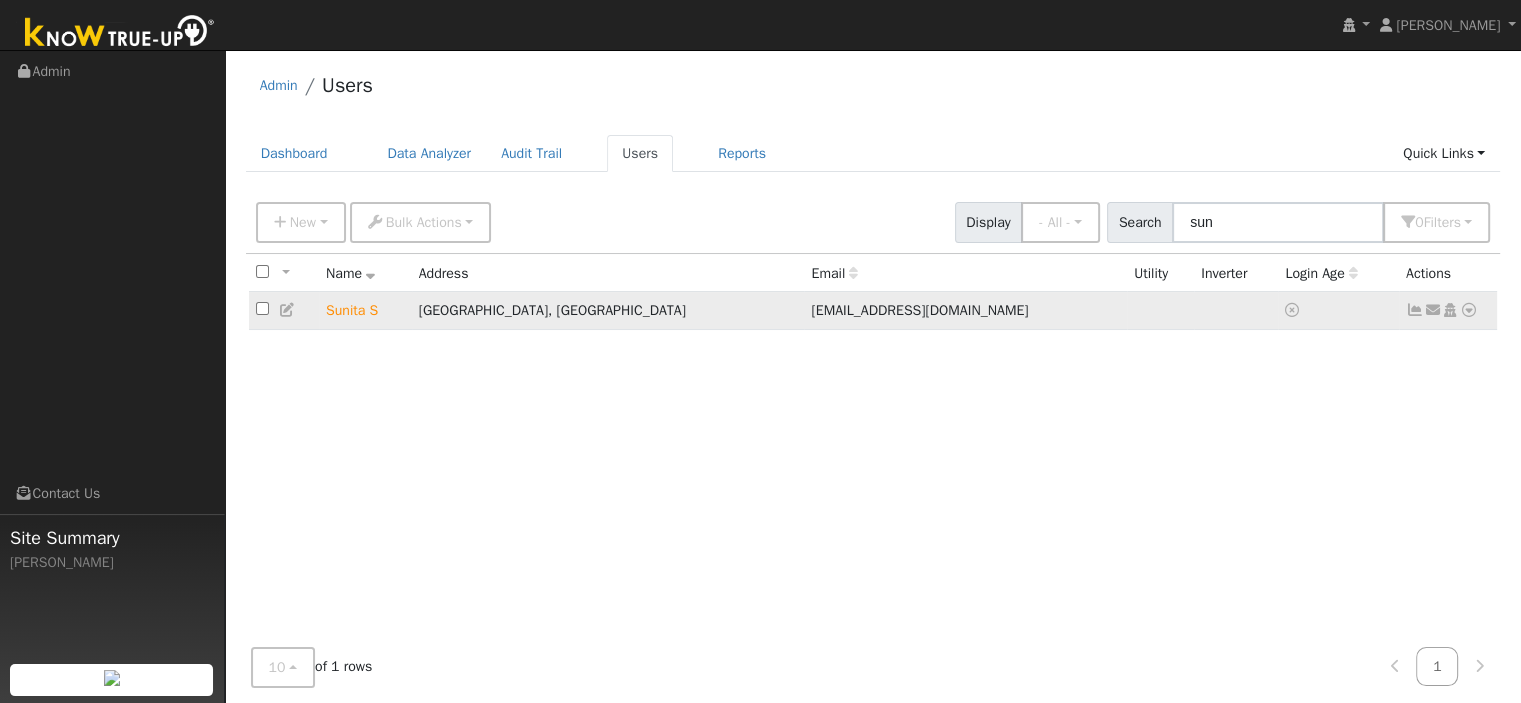 click at bounding box center (1469, 310) 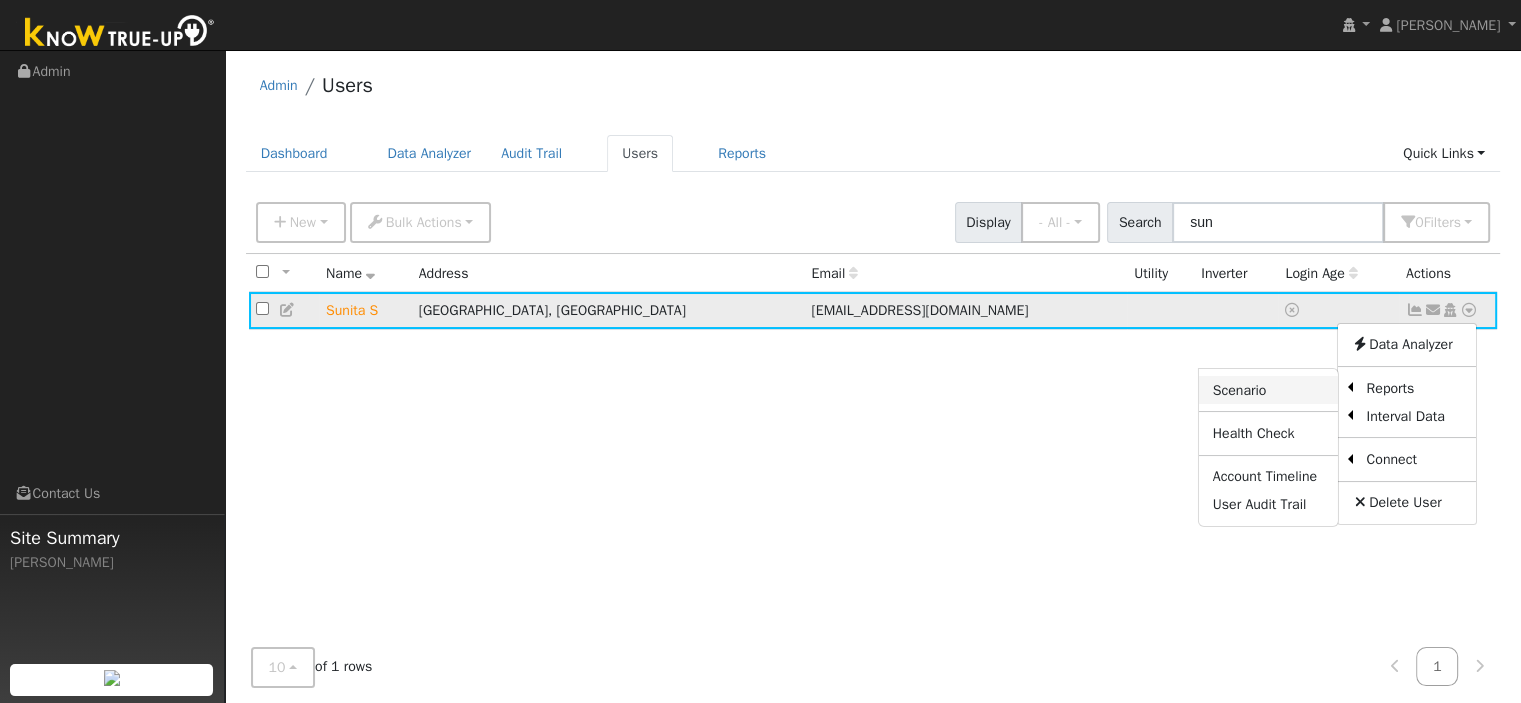 click on "Scenario" at bounding box center (1268, 390) 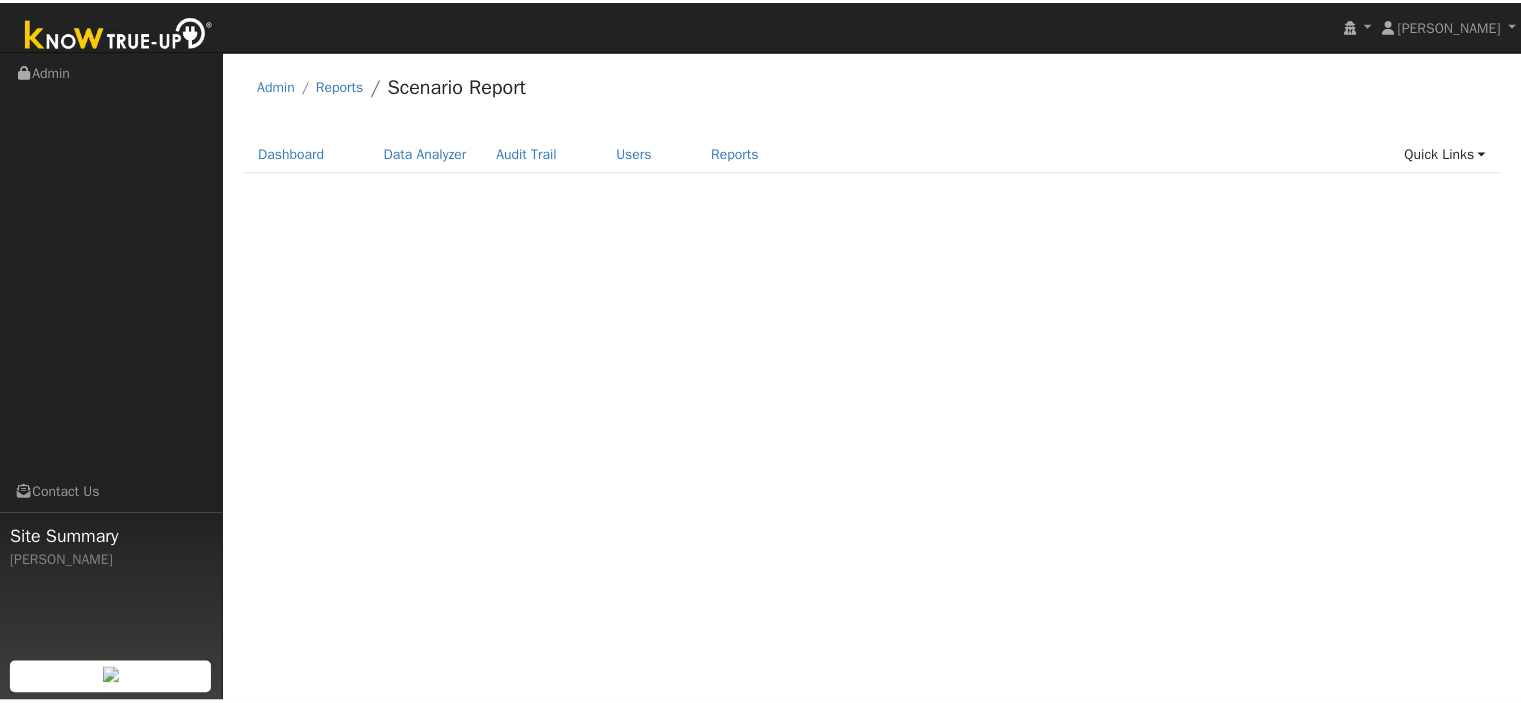 scroll, scrollTop: 0, scrollLeft: 0, axis: both 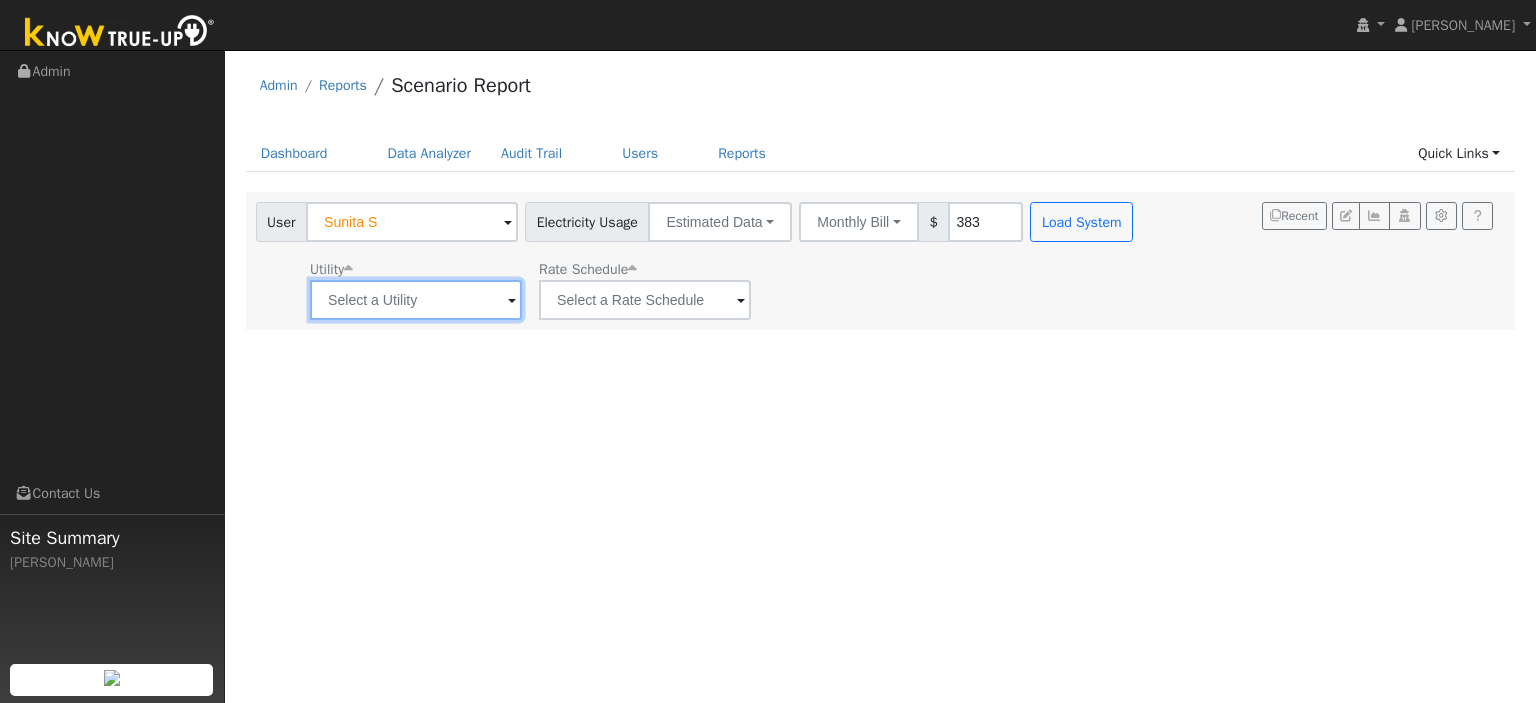 click at bounding box center (416, 300) 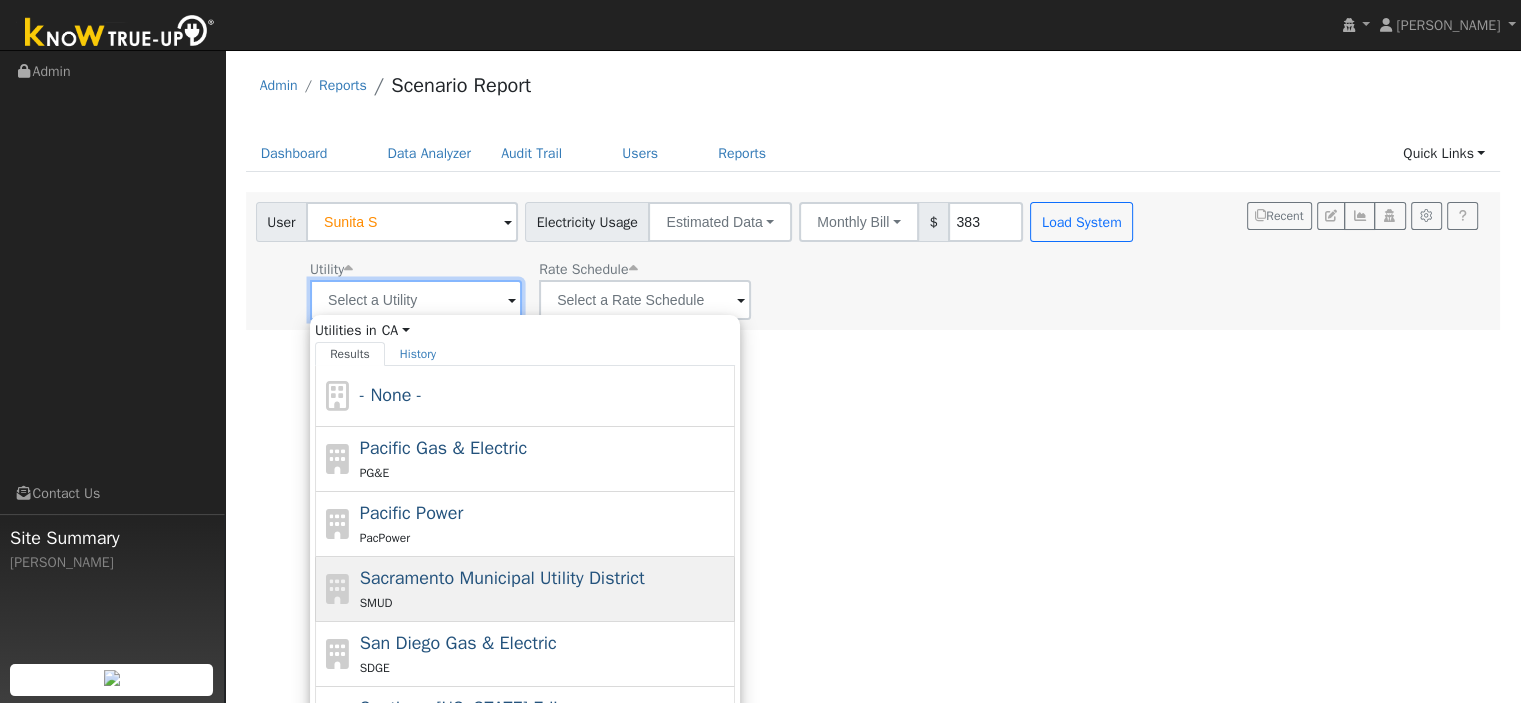 scroll, scrollTop: 87, scrollLeft: 0, axis: vertical 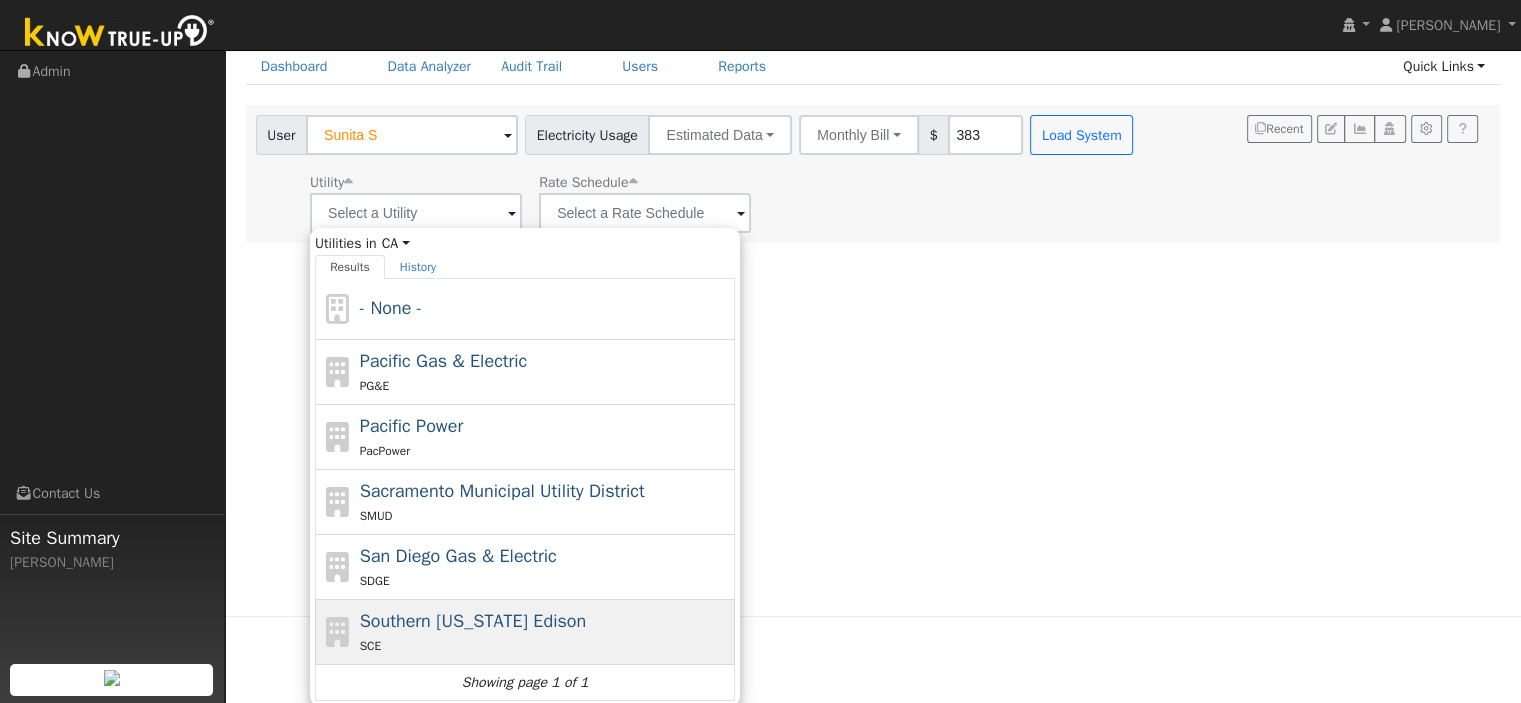 click on "Southern [US_STATE] Edison" at bounding box center [473, 621] 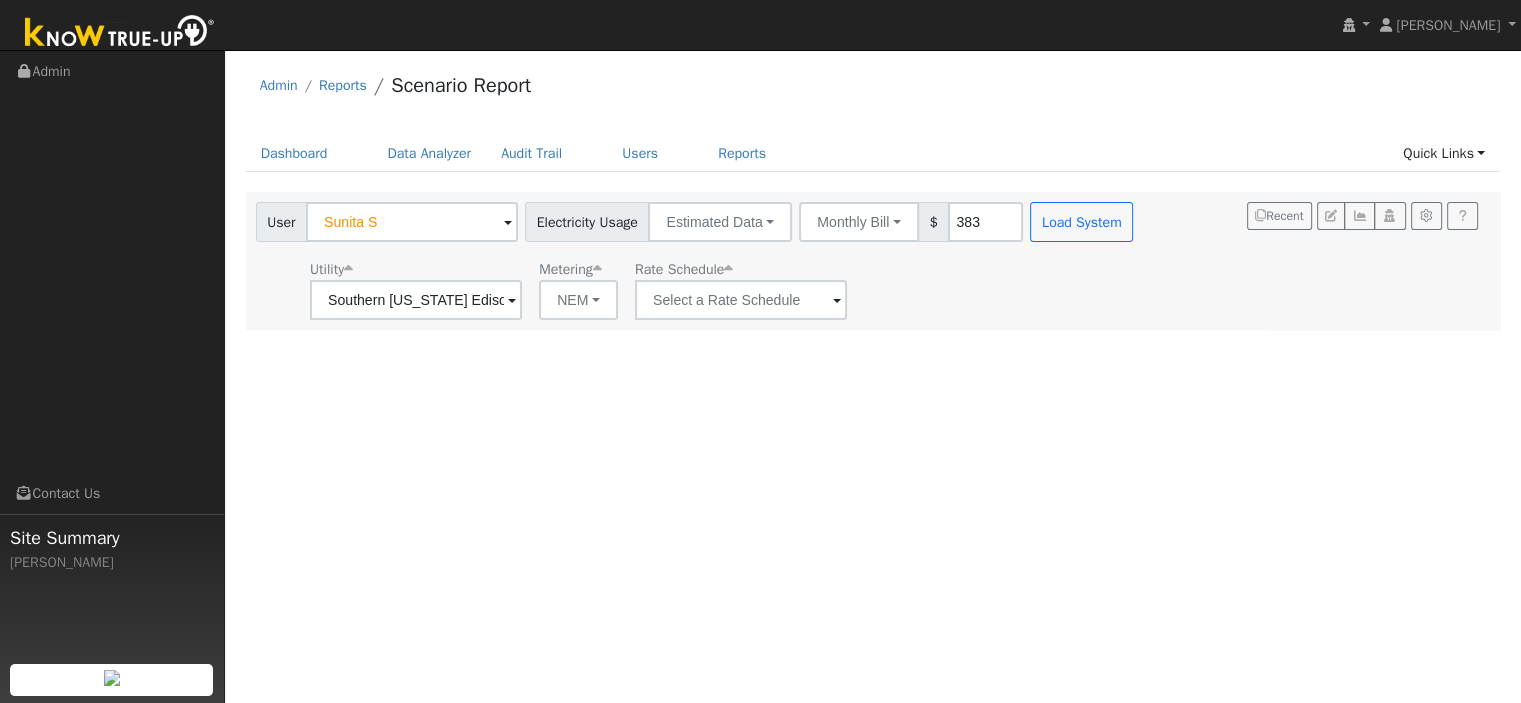 scroll, scrollTop: 0, scrollLeft: 0, axis: both 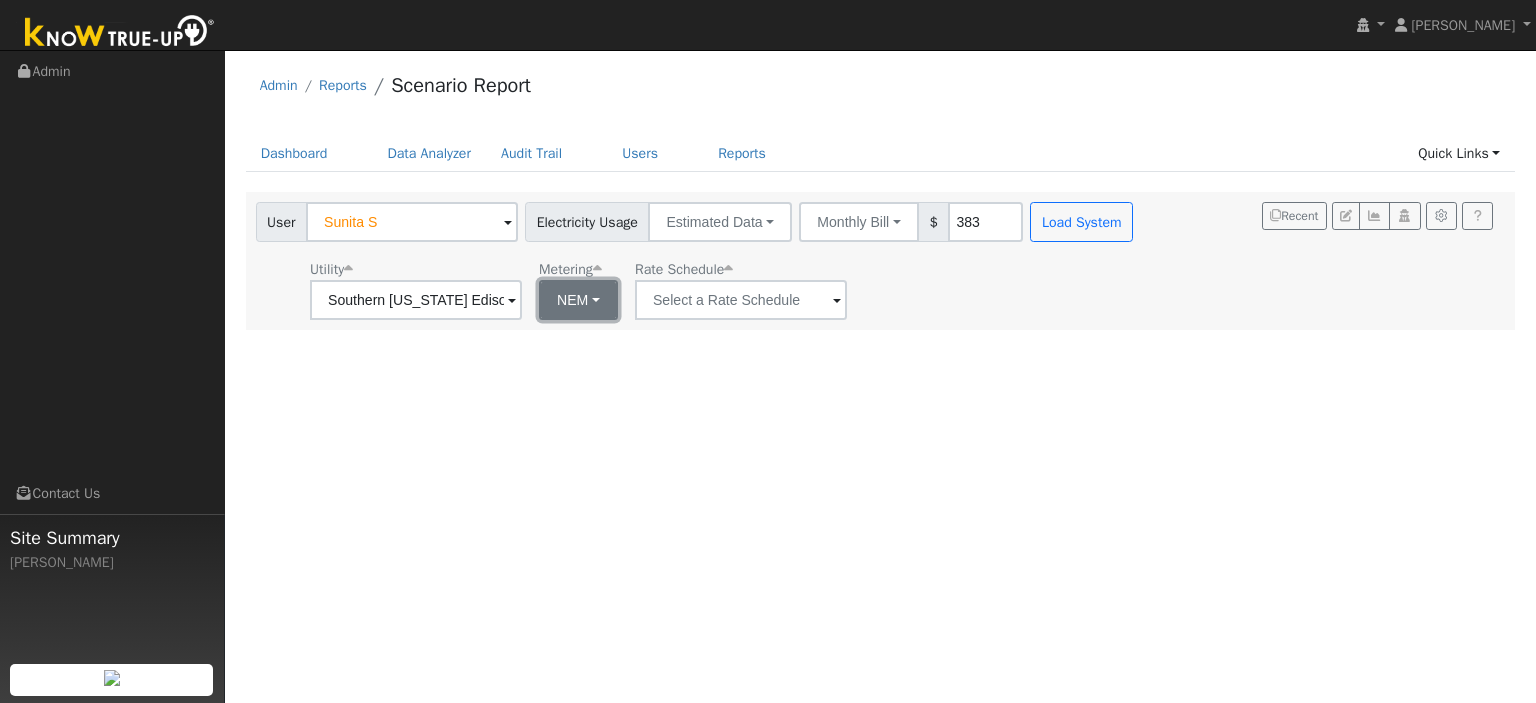 click on "NEM" at bounding box center [578, 300] 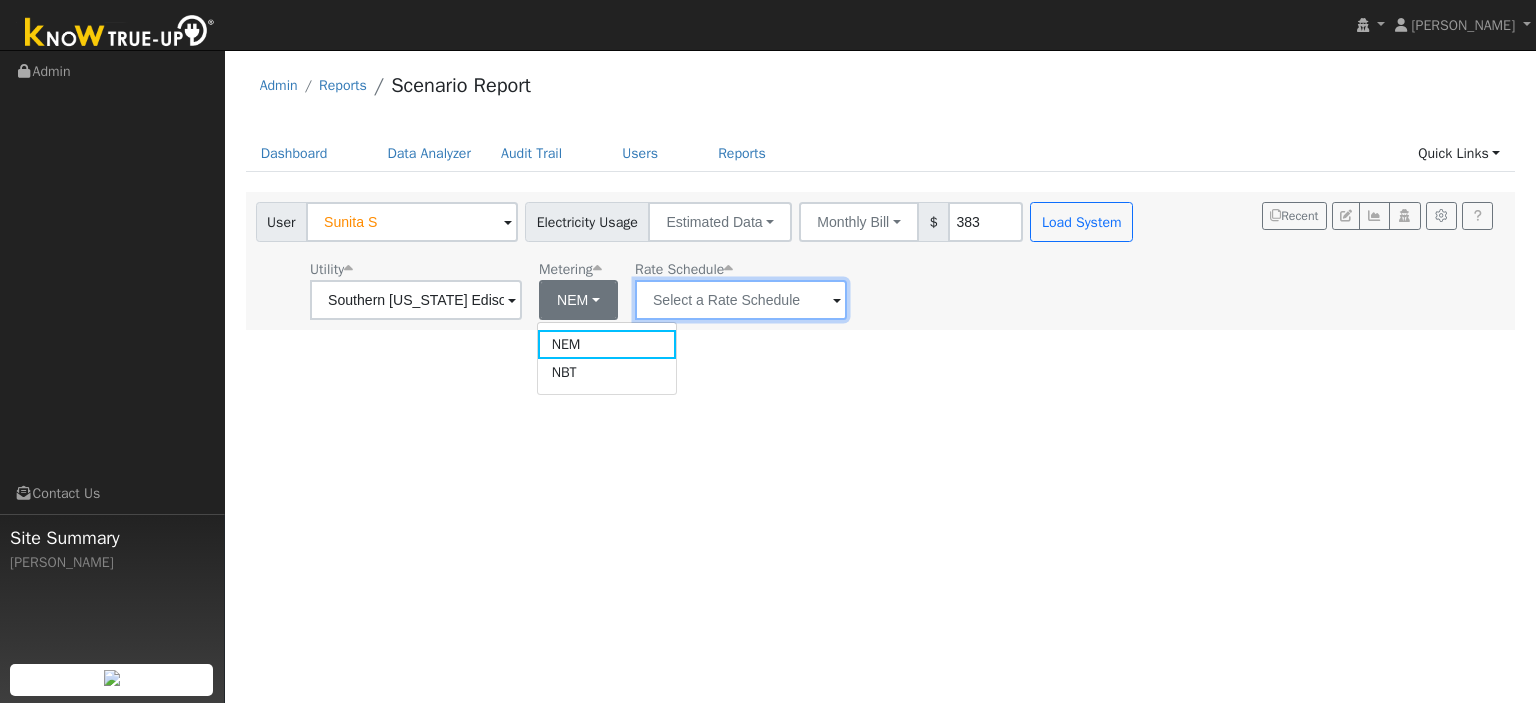 click at bounding box center [416, 300] 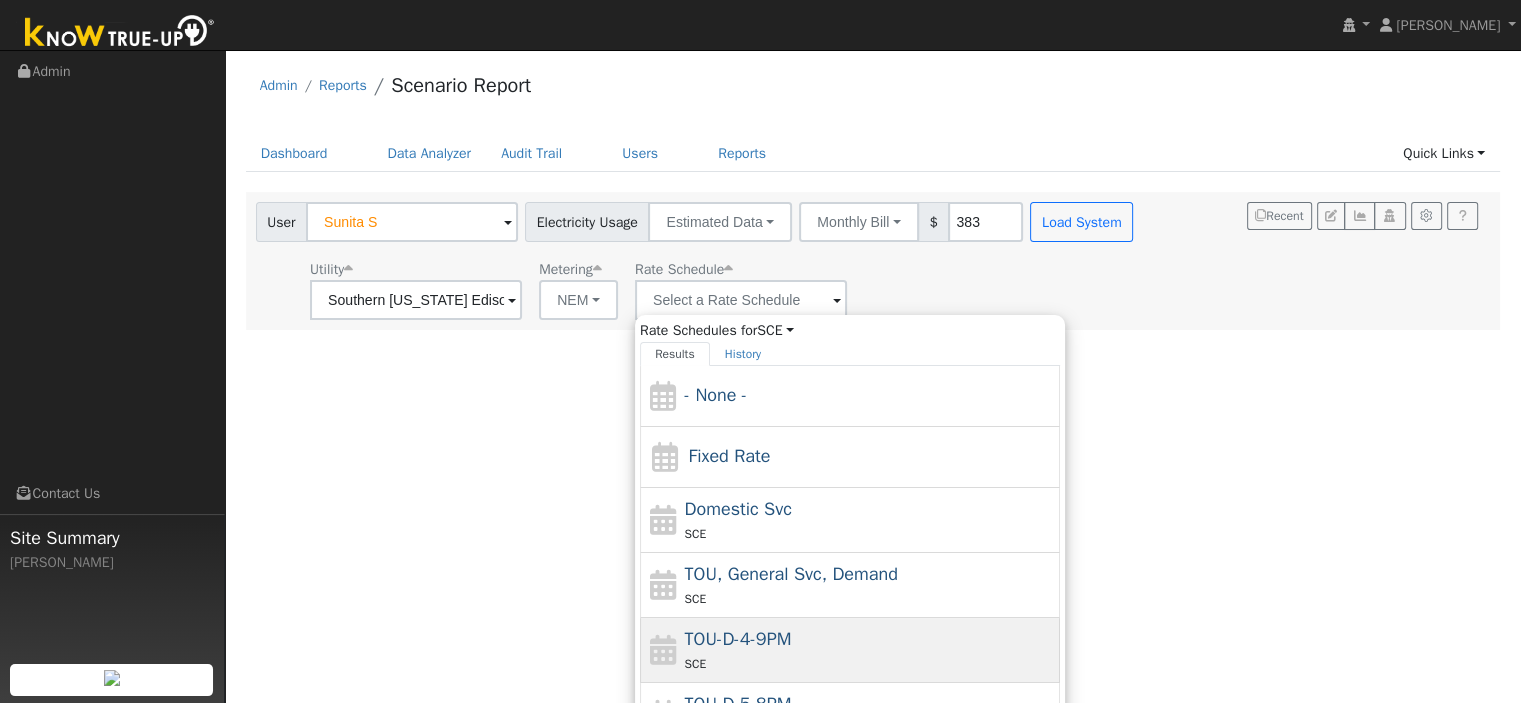 click on "TOU-D-4-9PM SCE" at bounding box center (870, 650) 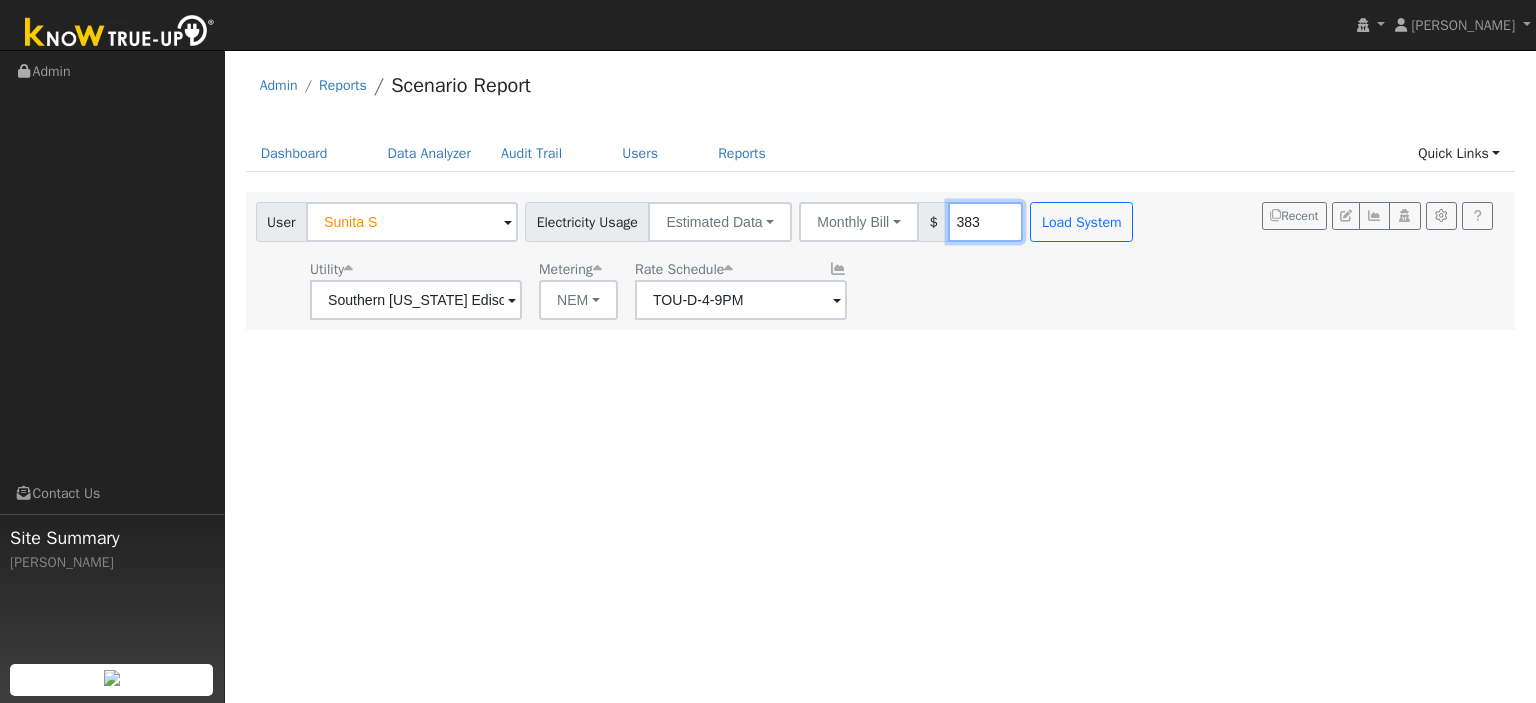 click on "383" at bounding box center (985, 222) 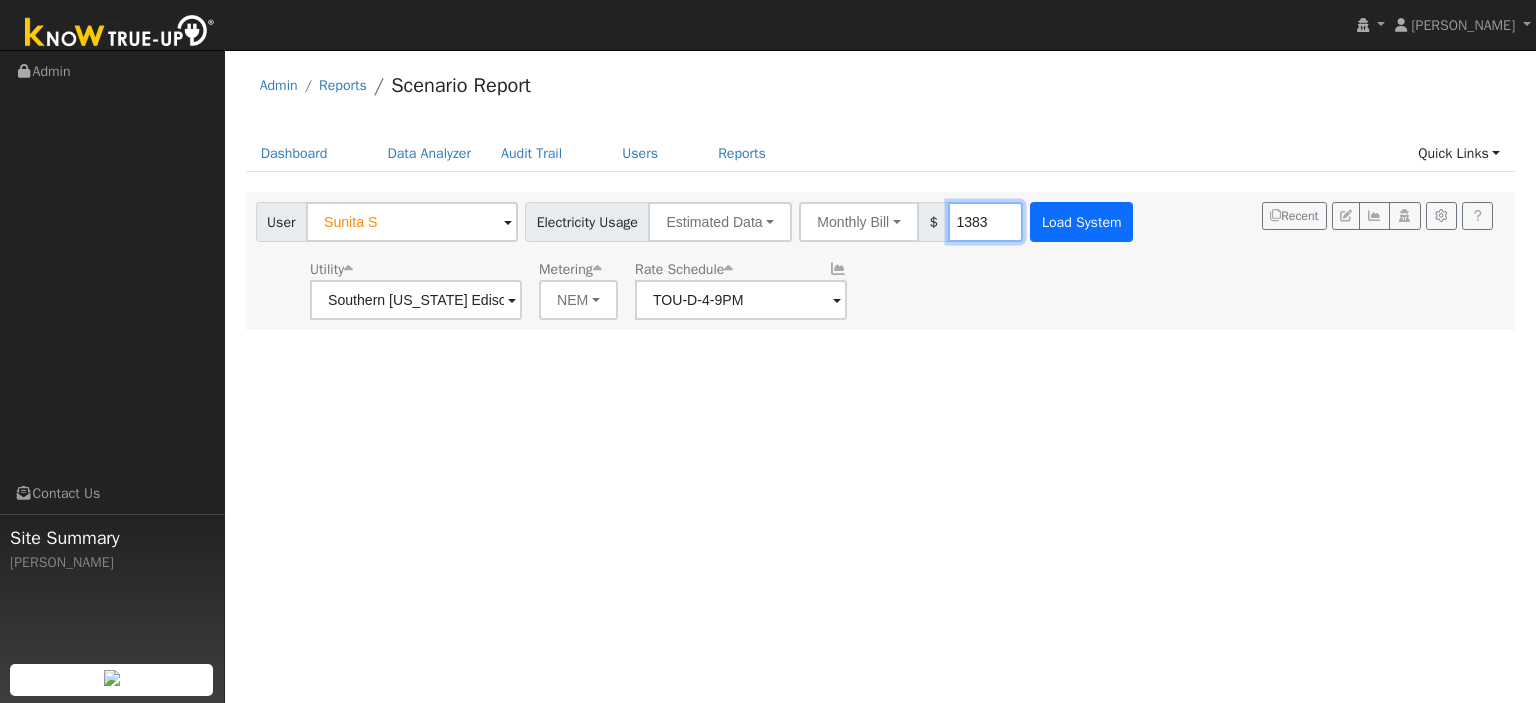 type on "1383" 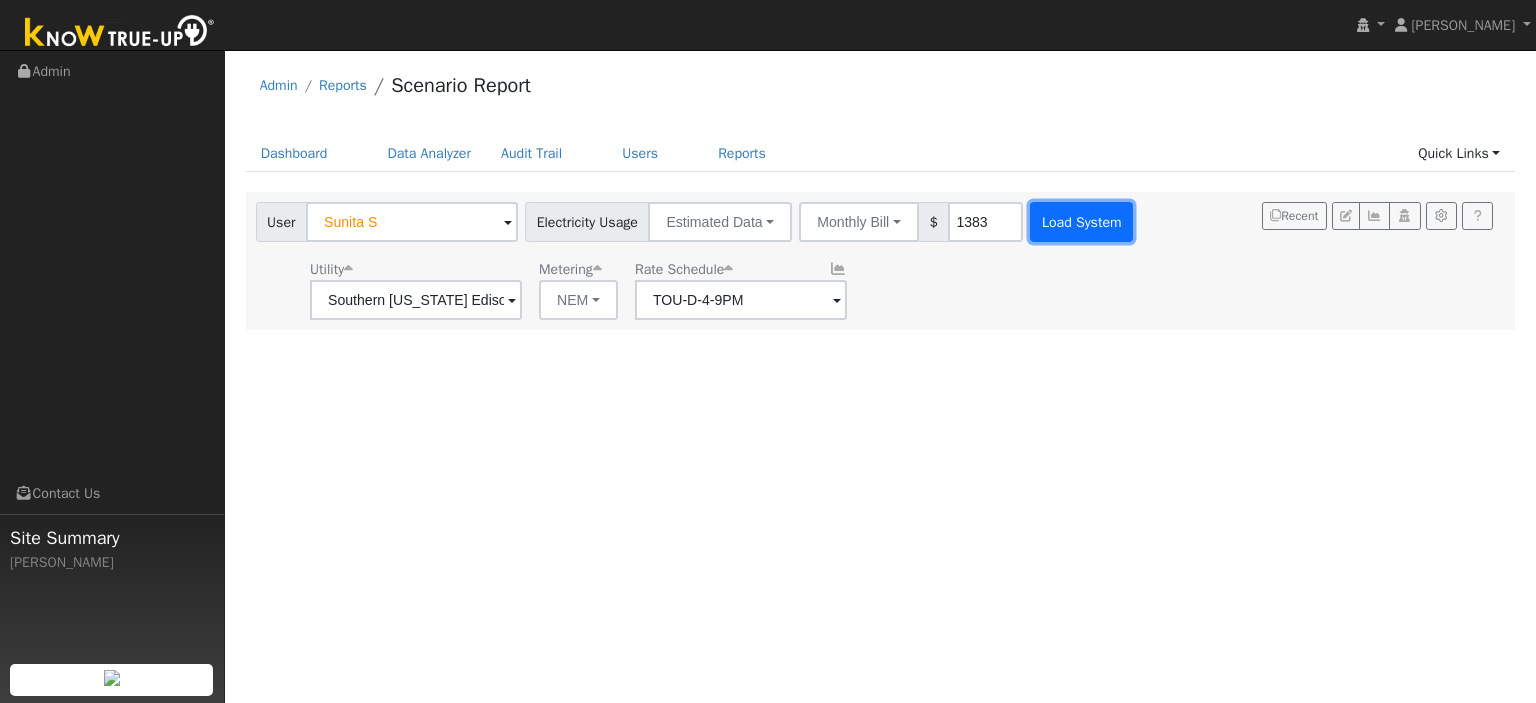 click on "Load System" at bounding box center (1081, 222) 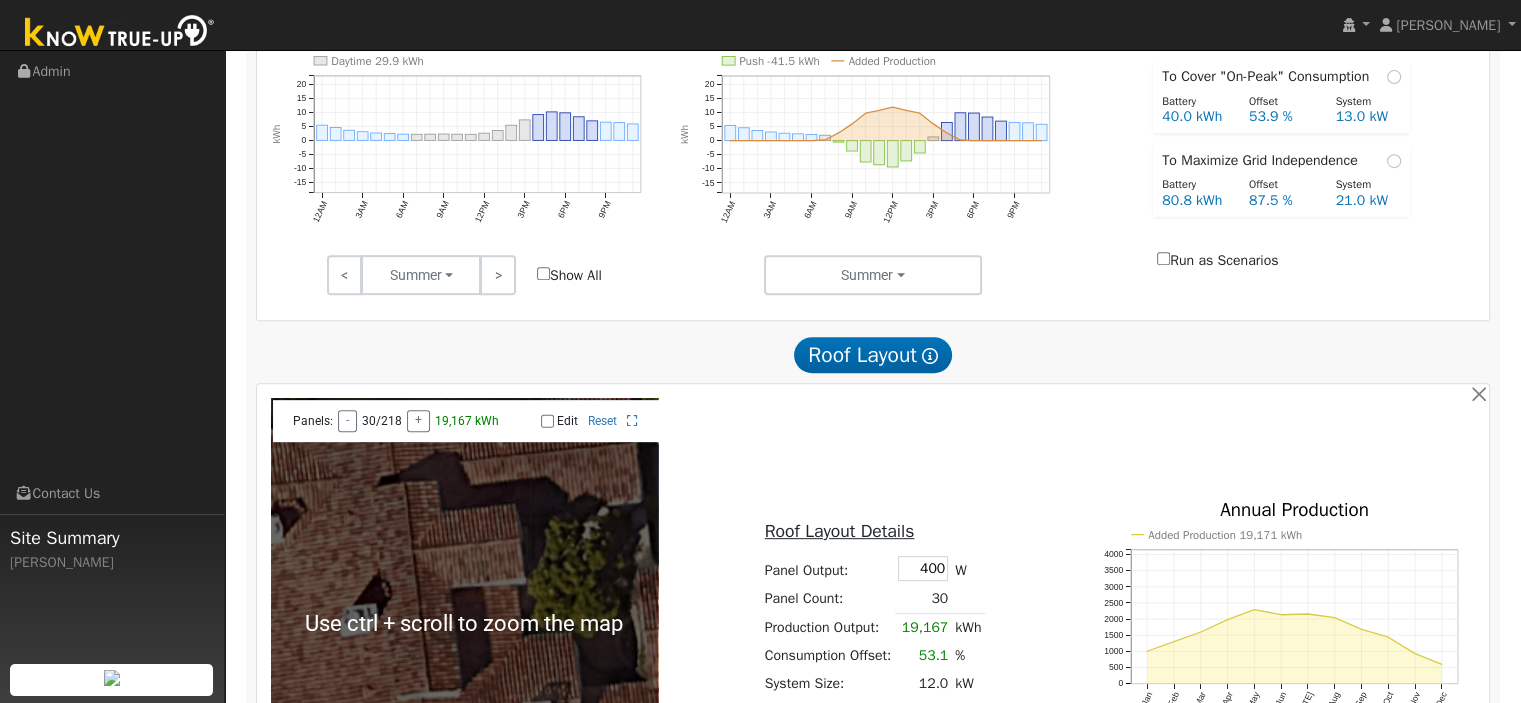 scroll, scrollTop: 1000, scrollLeft: 0, axis: vertical 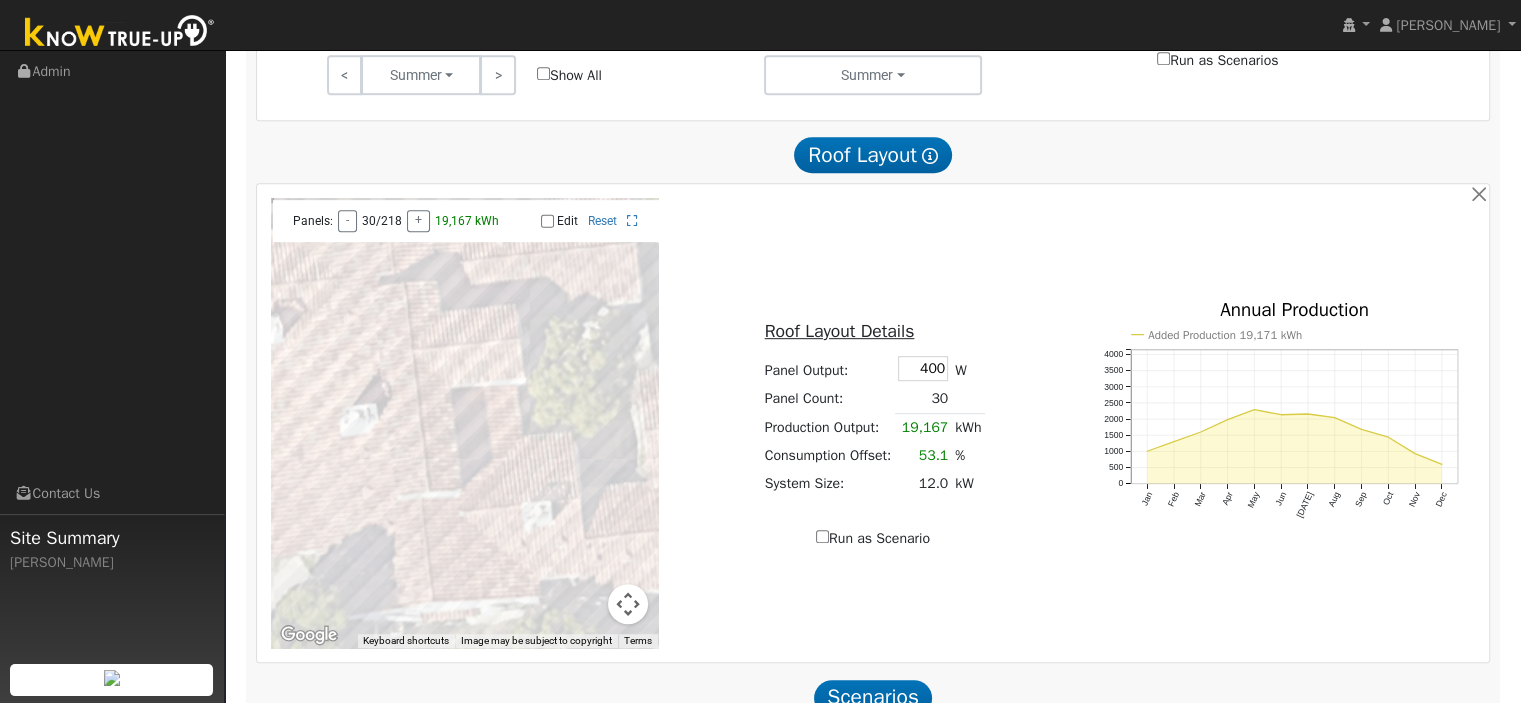 click on "Edit" at bounding box center (547, 221) 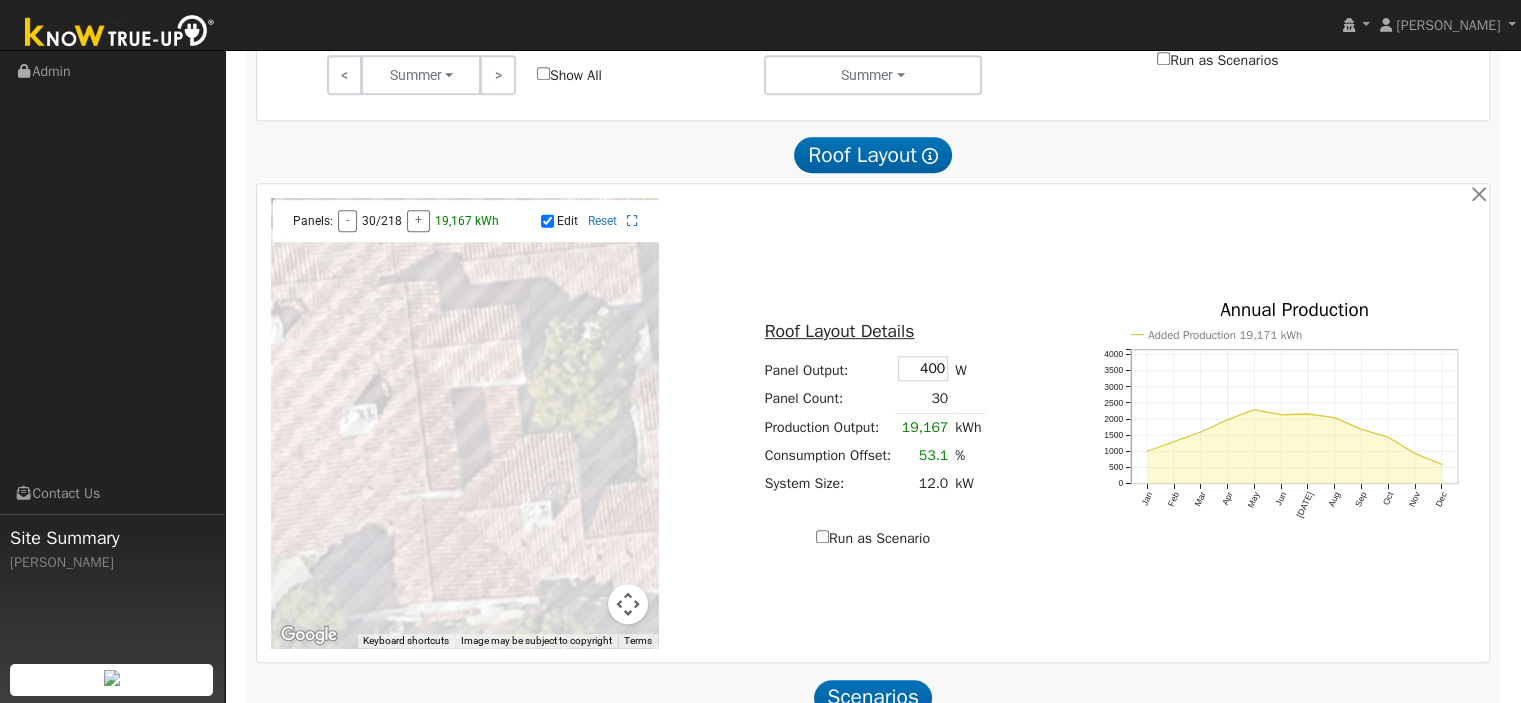 click at bounding box center (465, 423) 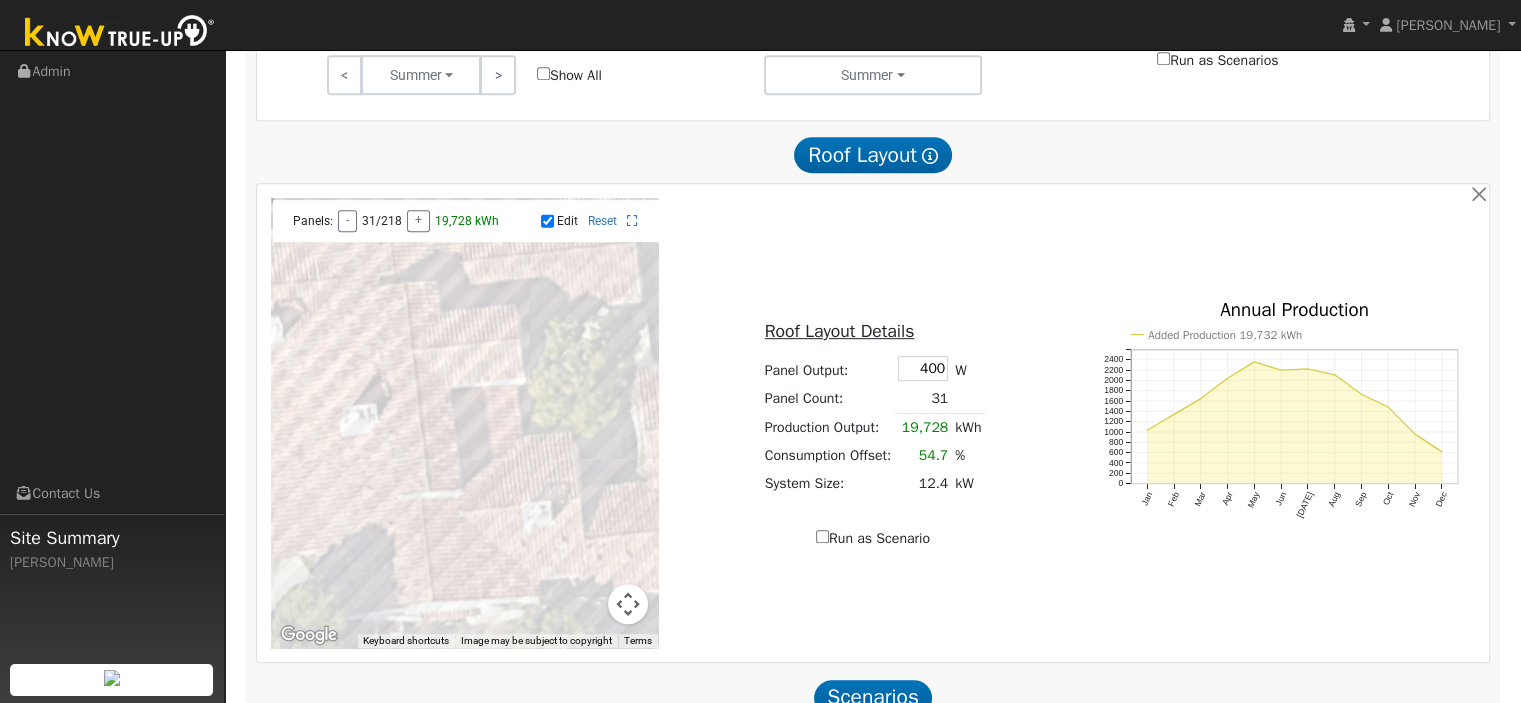 click at bounding box center (465, 423) 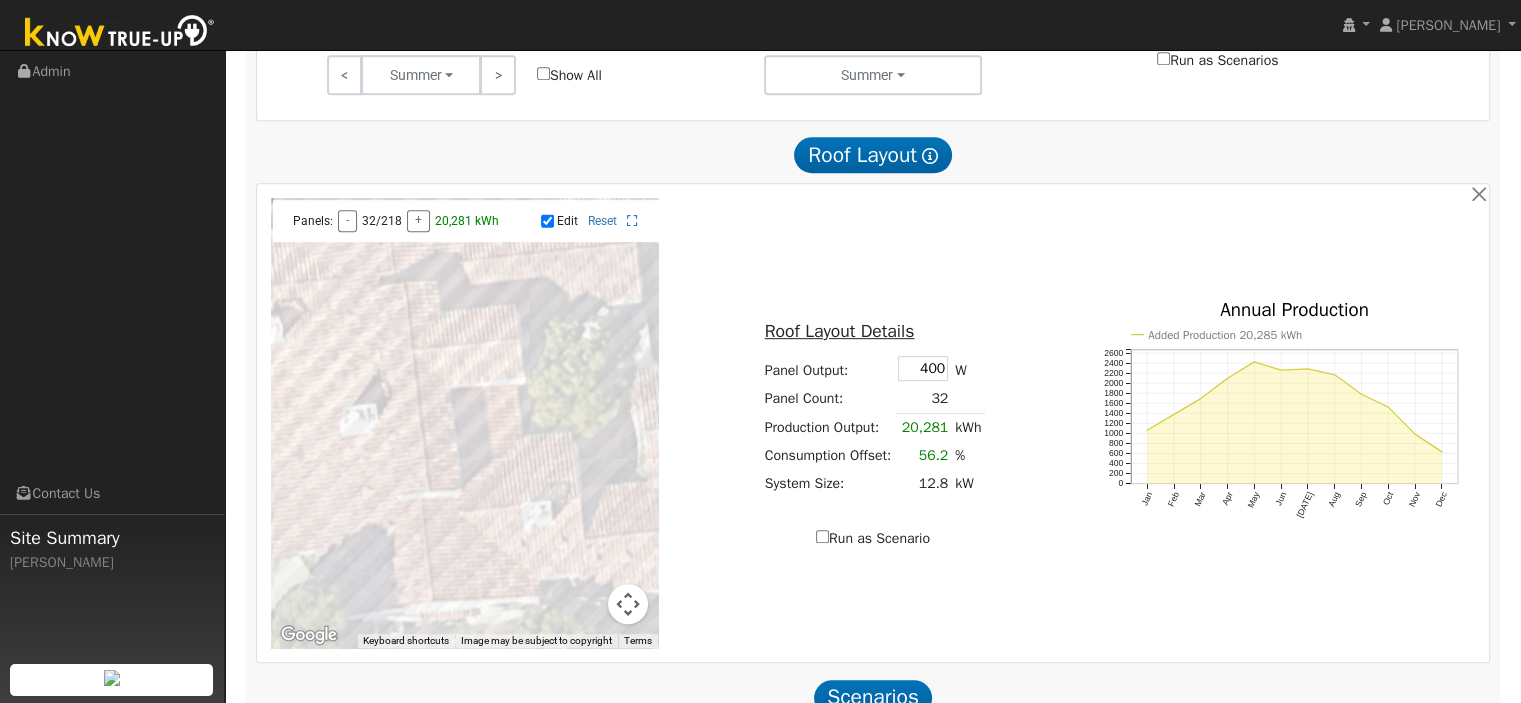 click at bounding box center (465, 423) 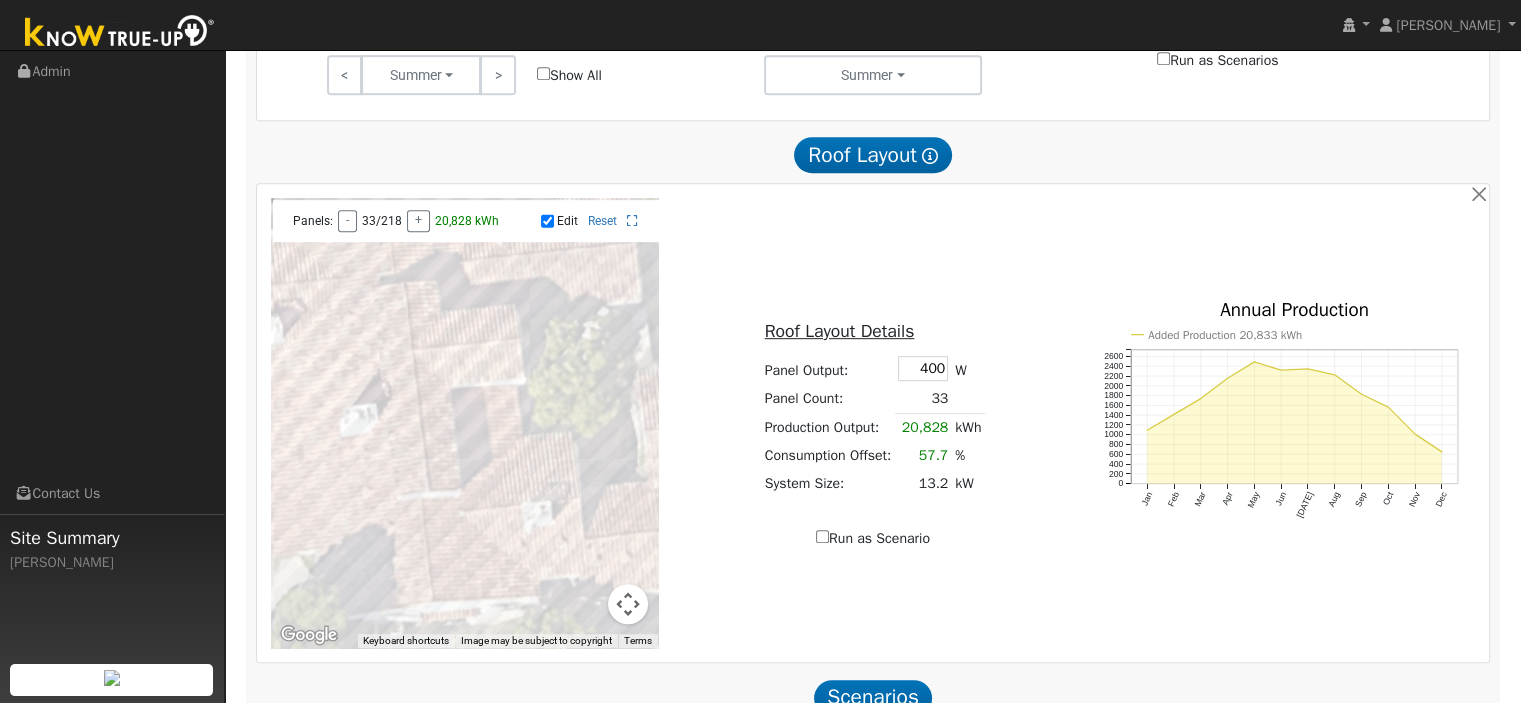 click at bounding box center [465, 423] 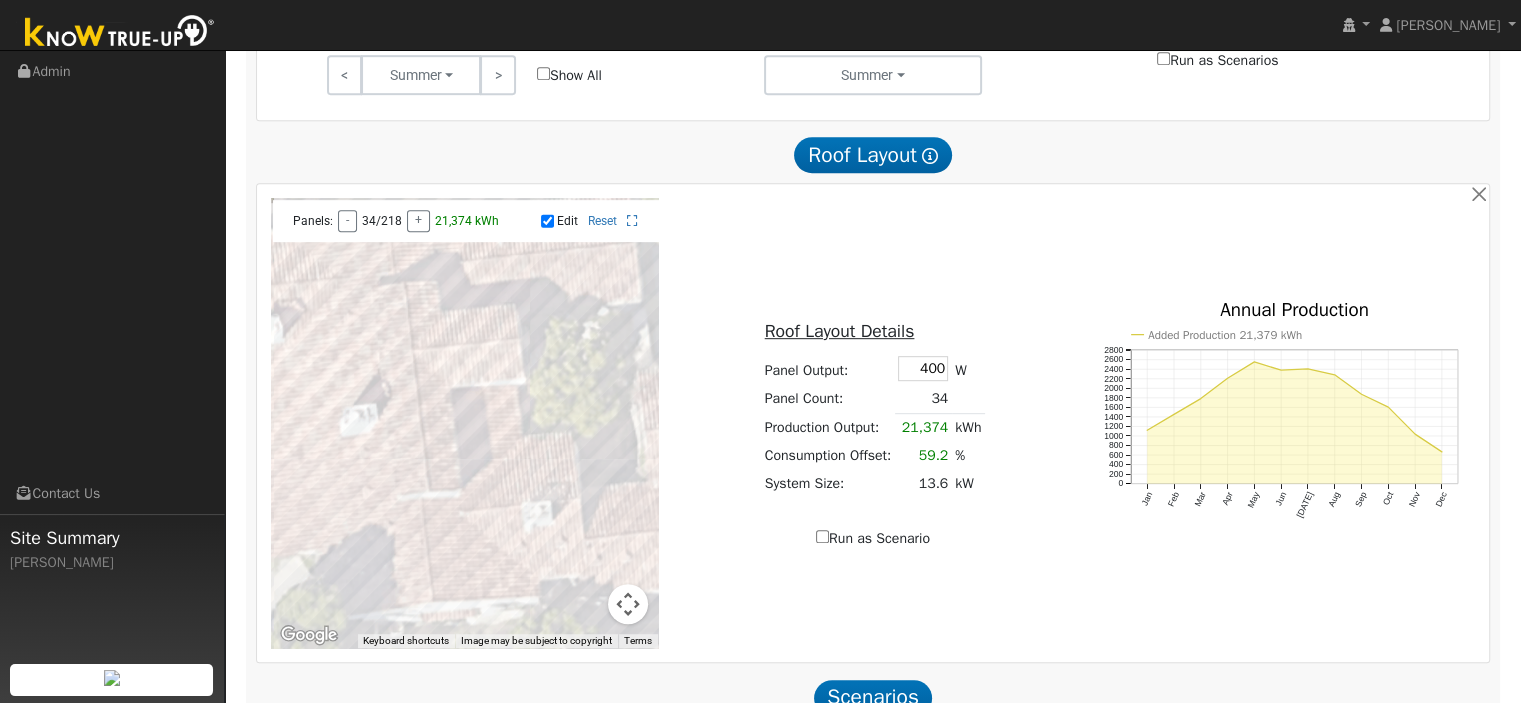 click at bounding box center [465, 423] 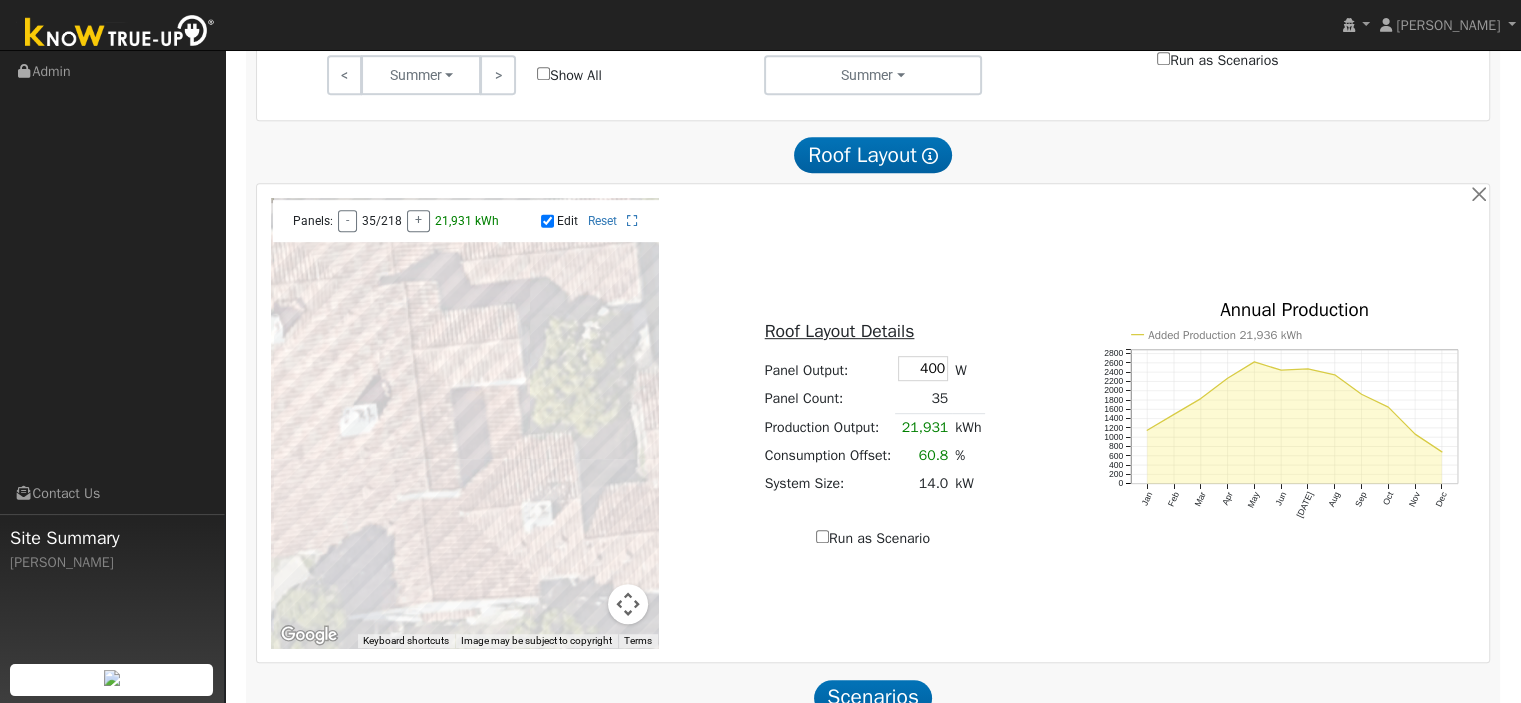 click at bounding box center (465, 423) 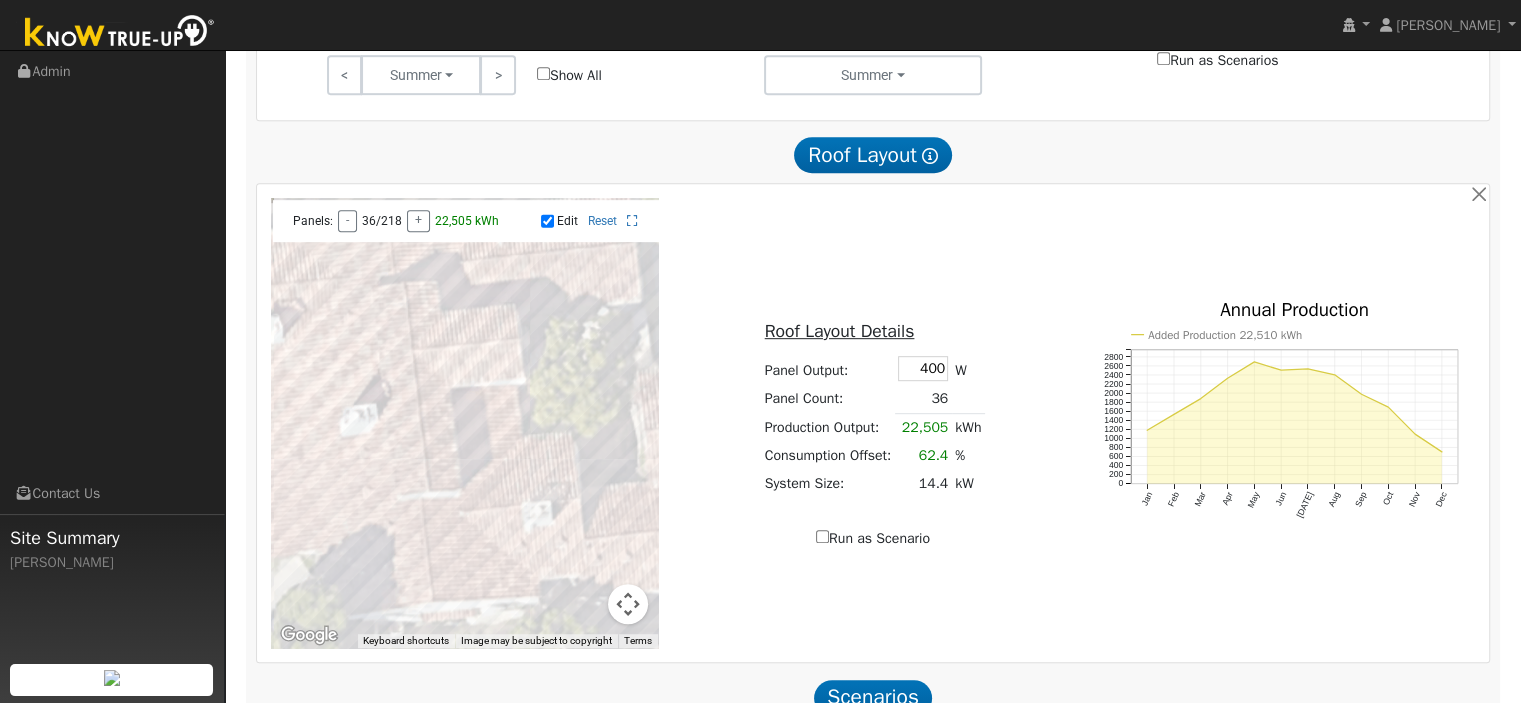 click at bounding box center (465, 423) 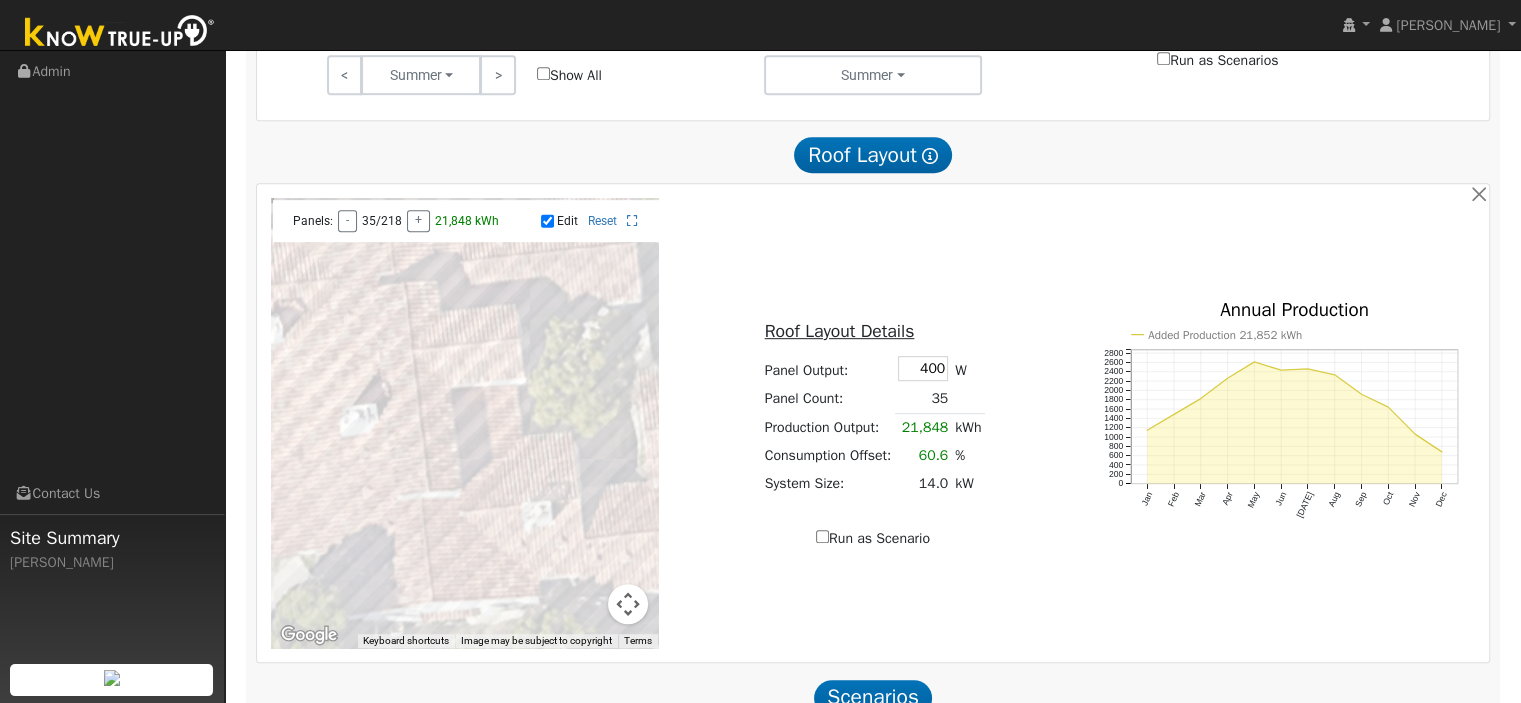 click at bounding box center [465, 423] 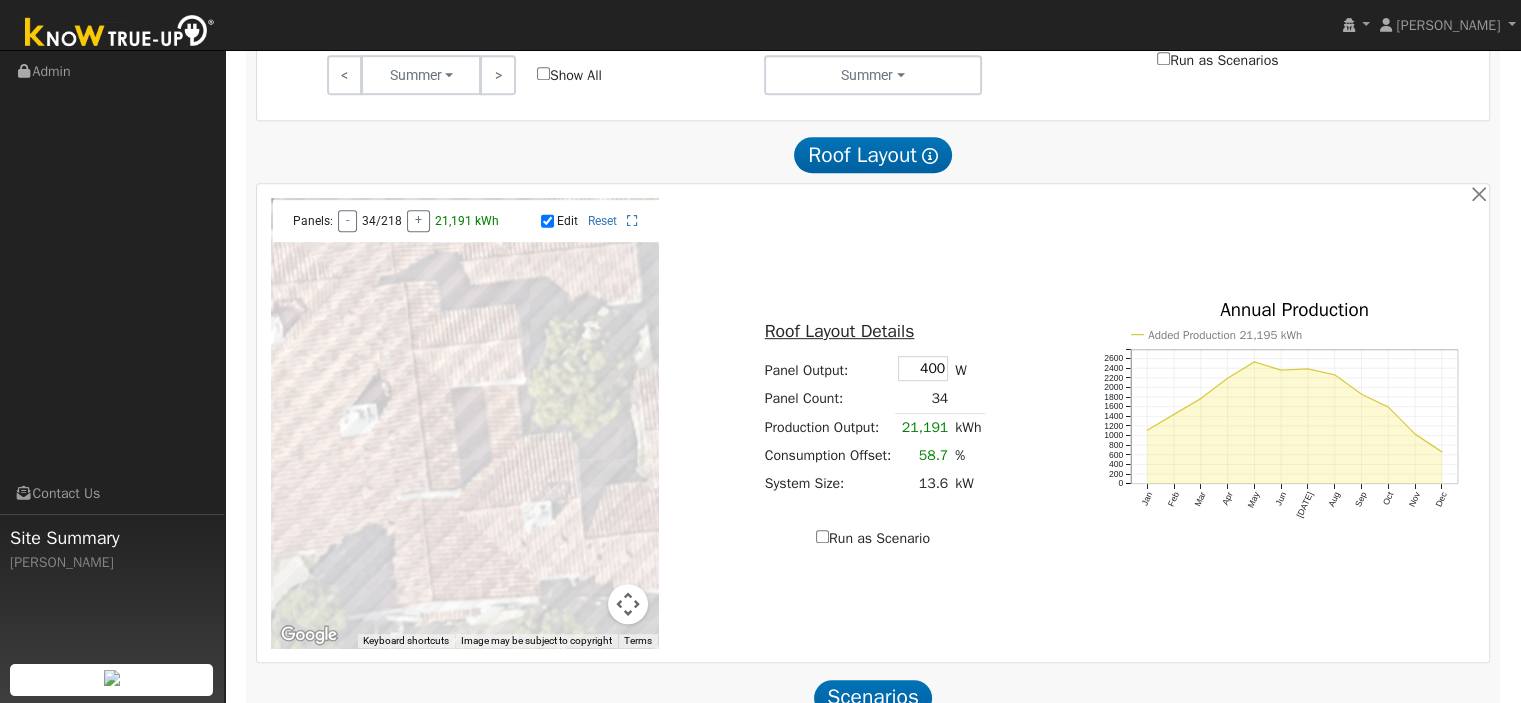 click at bounding box center [465, 423] 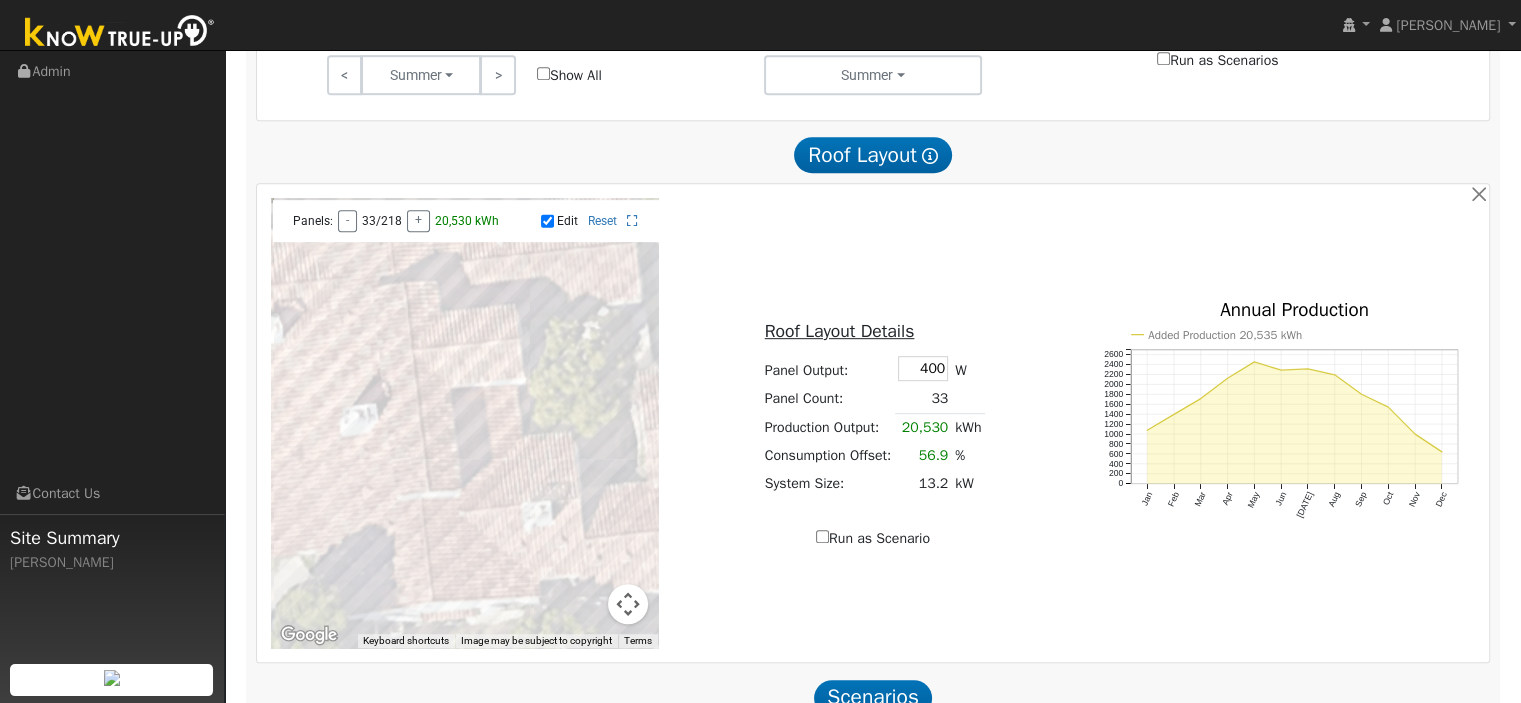 click at bounding box center [465, 423] 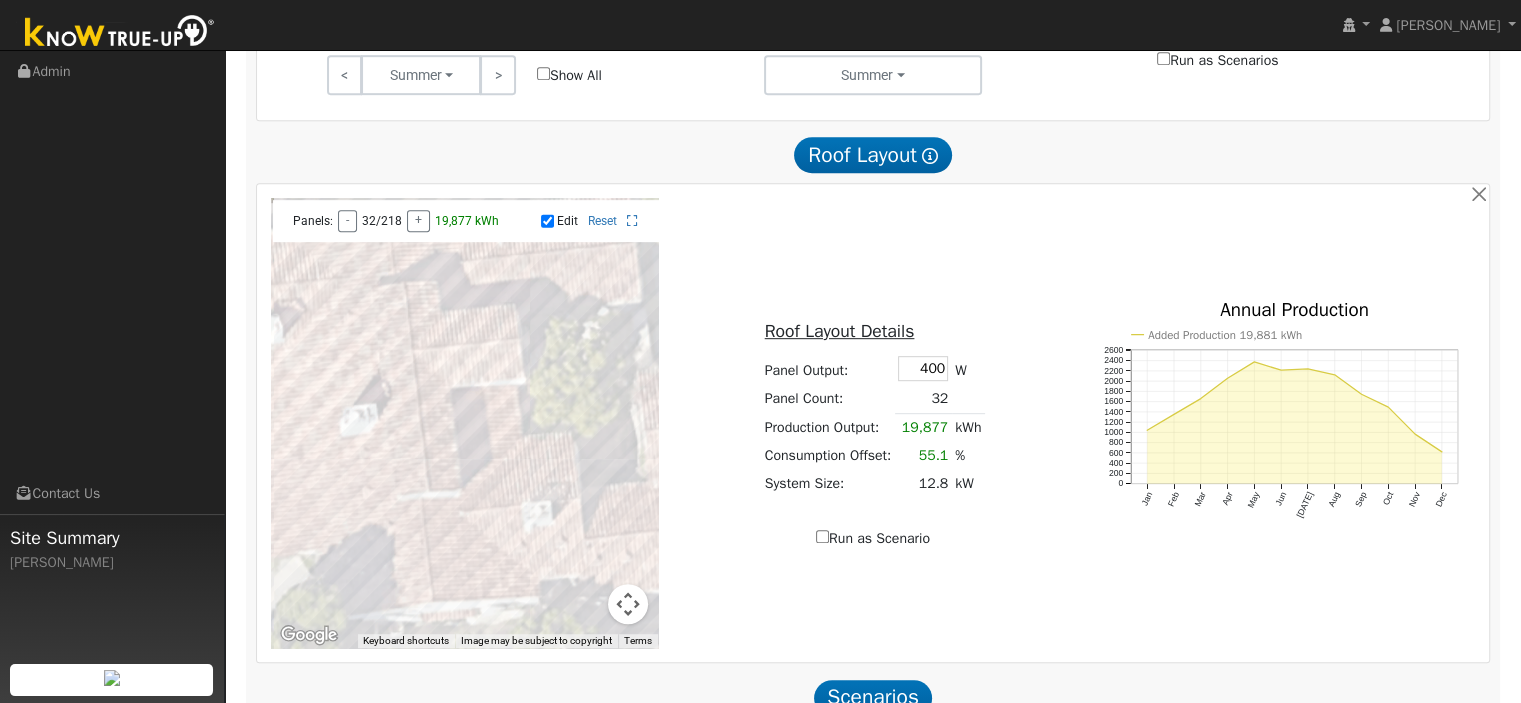 click at bounding box center [465, 423] 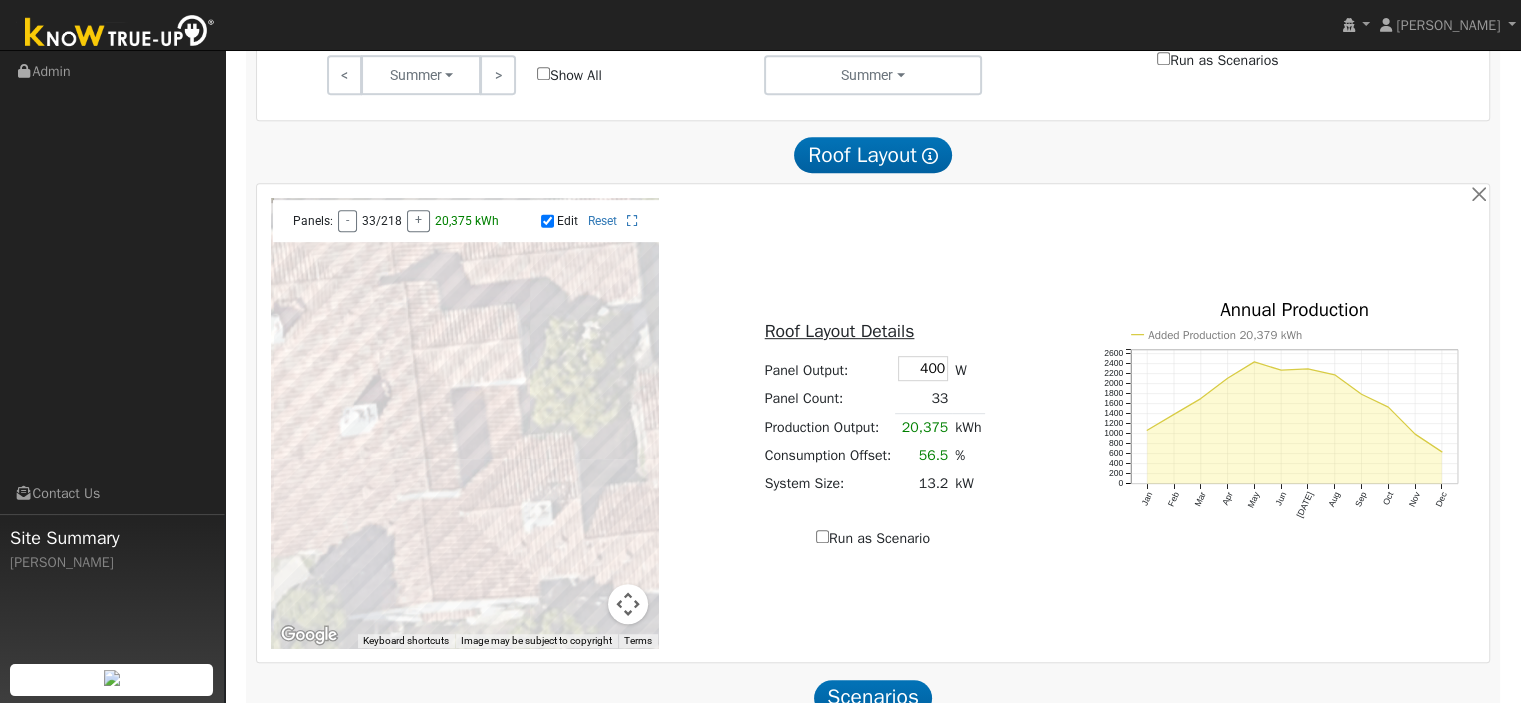 click at bounding box center (465, 423) 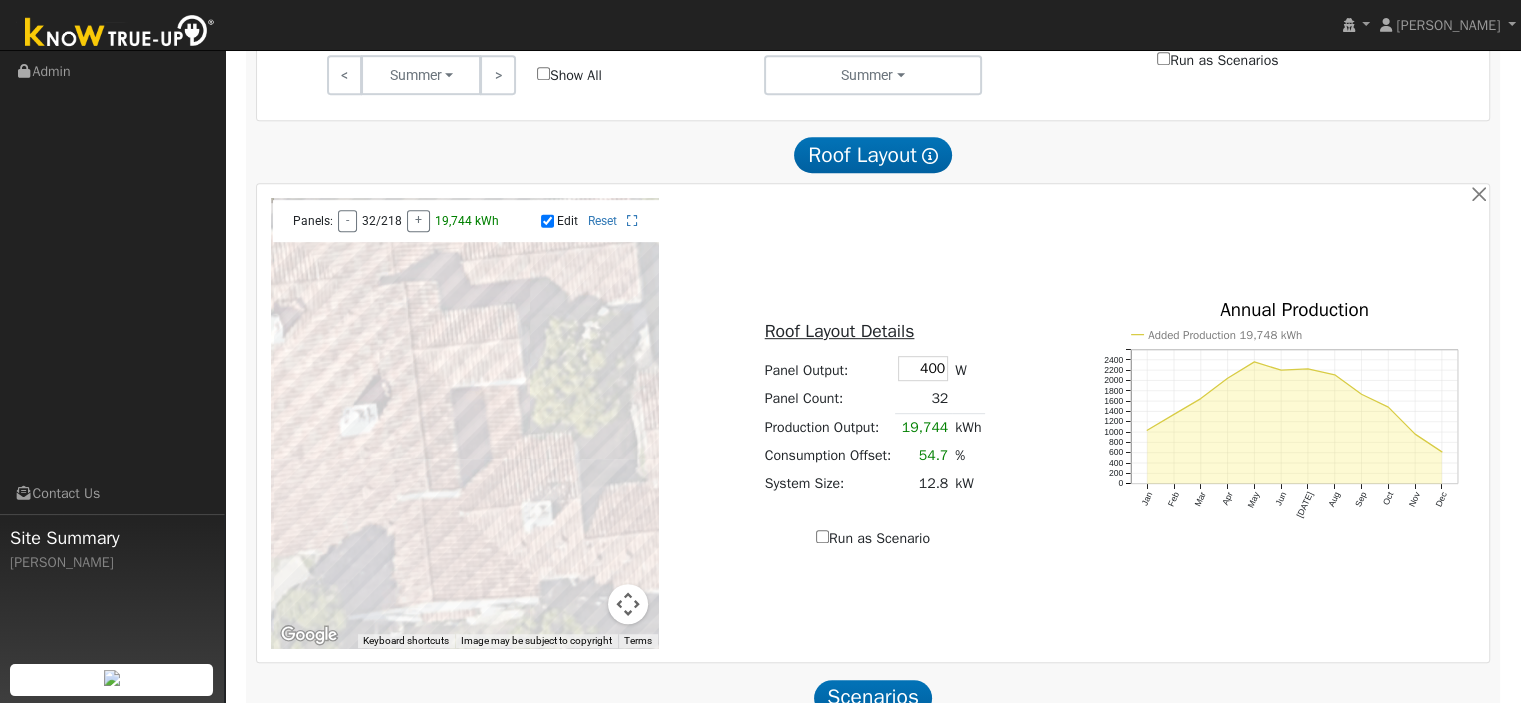 click at bounding box center (465, 423) 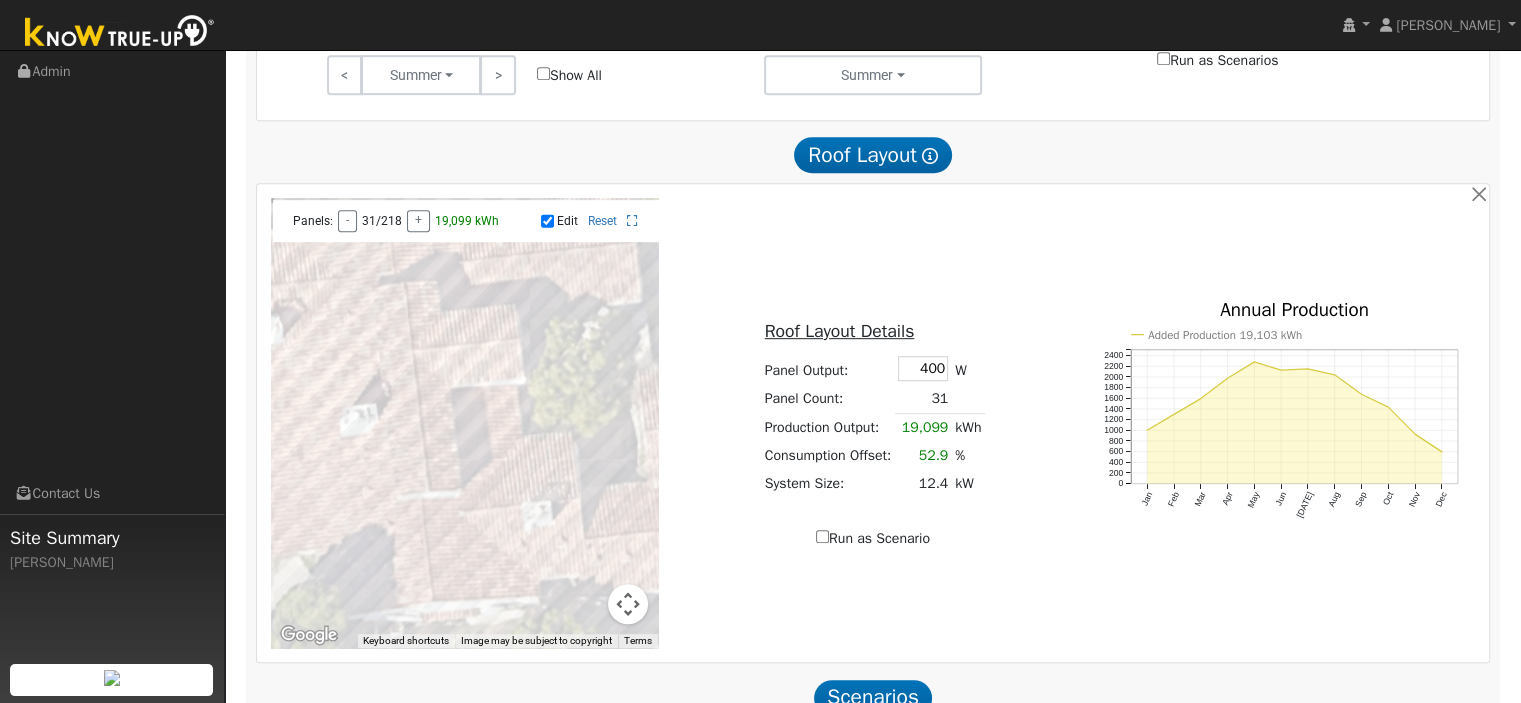 click at bounding box center (465, 423) 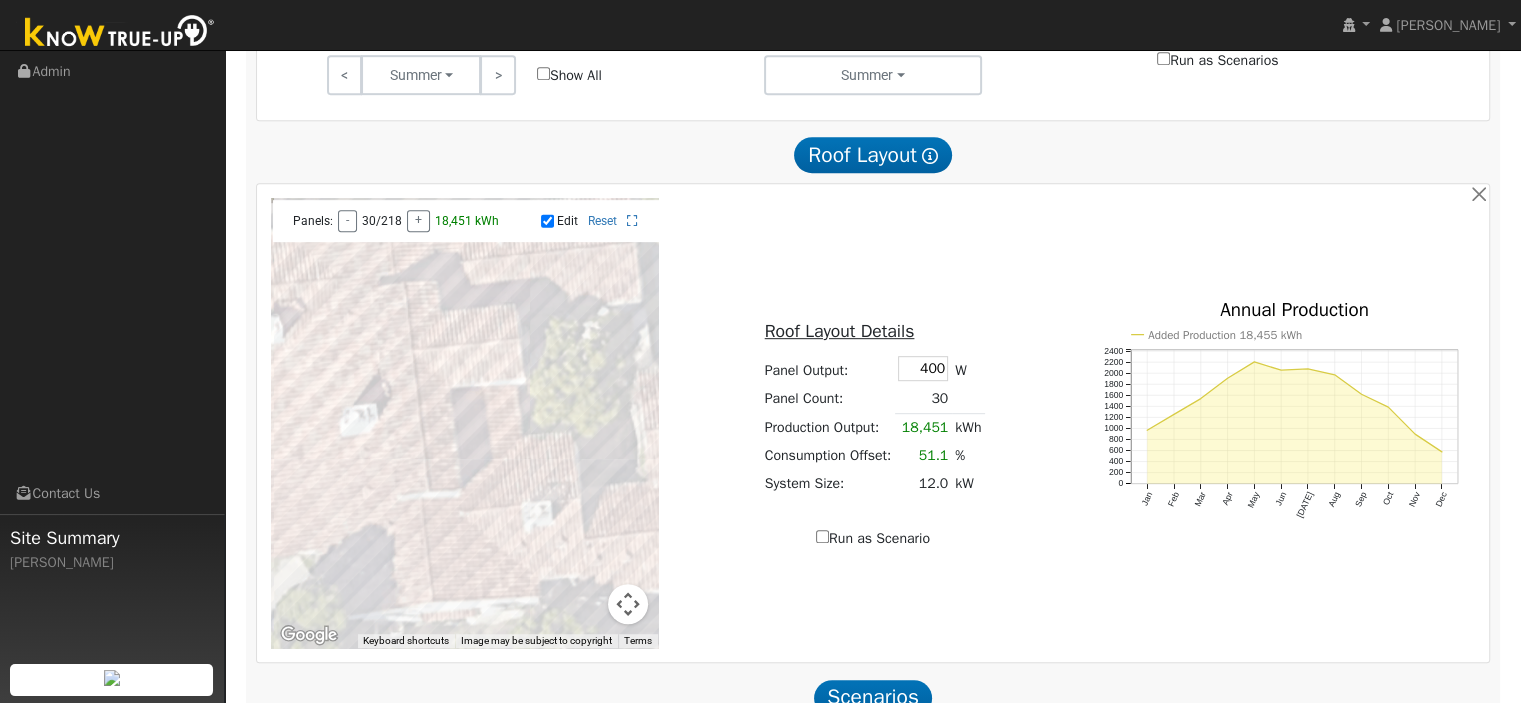 click at bounding box center [465, 423] 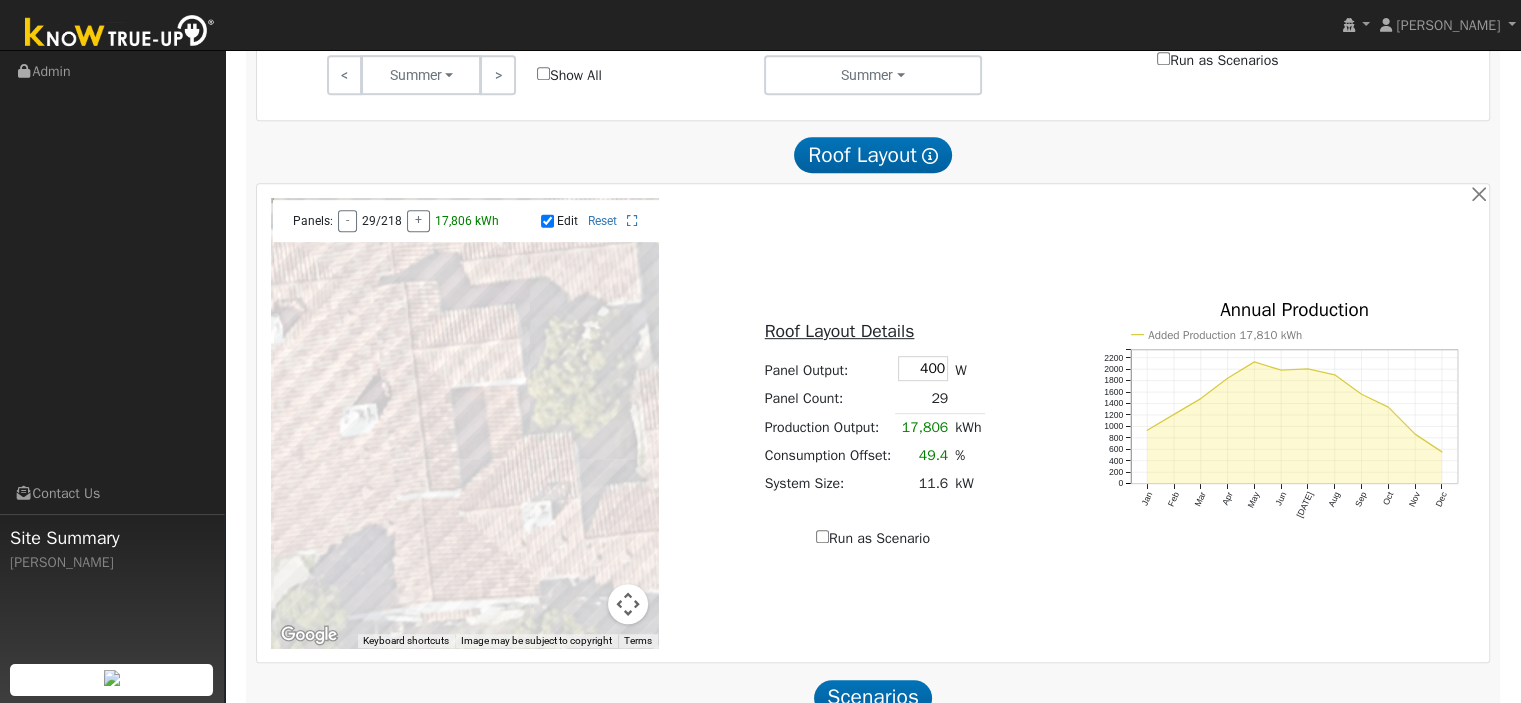 click at bounding box center (465, 423) 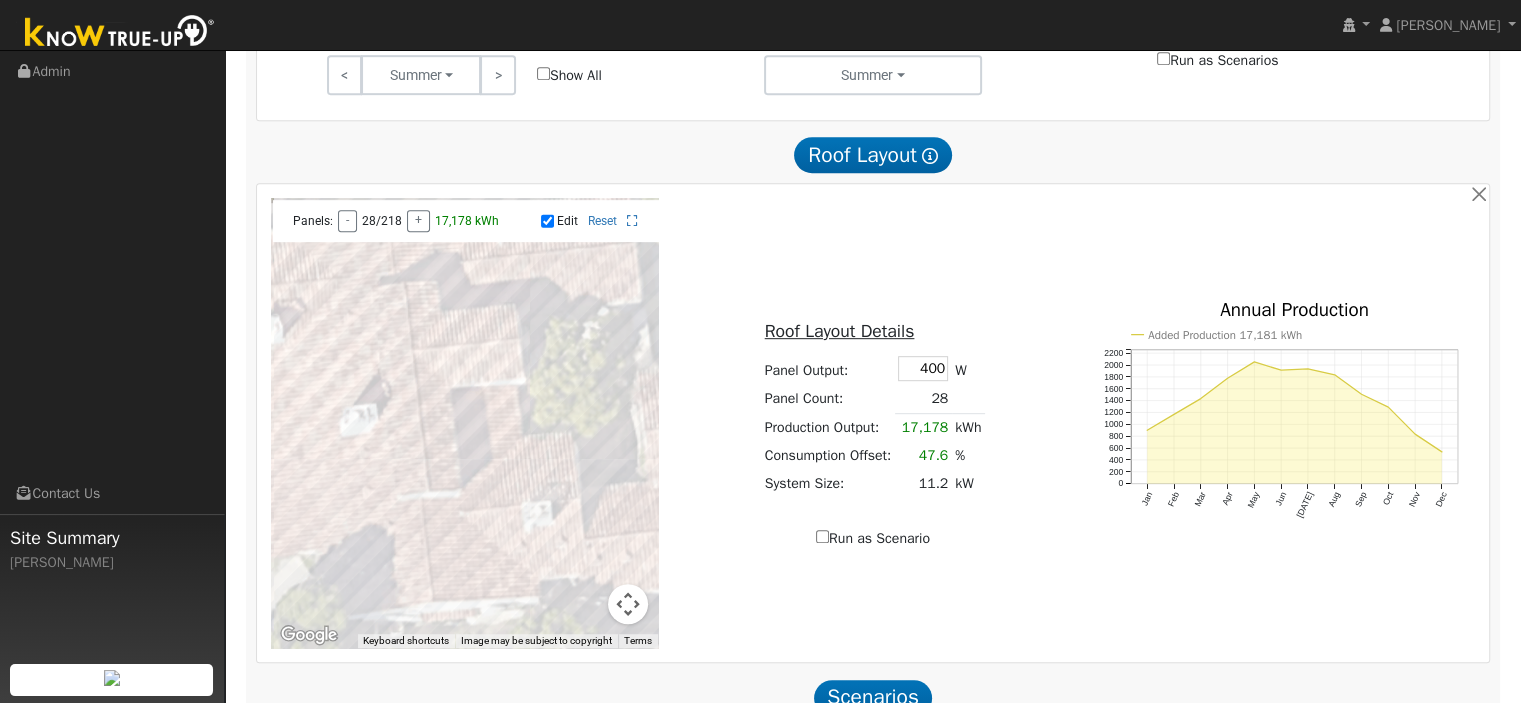 click at bounding box center [465, 423] 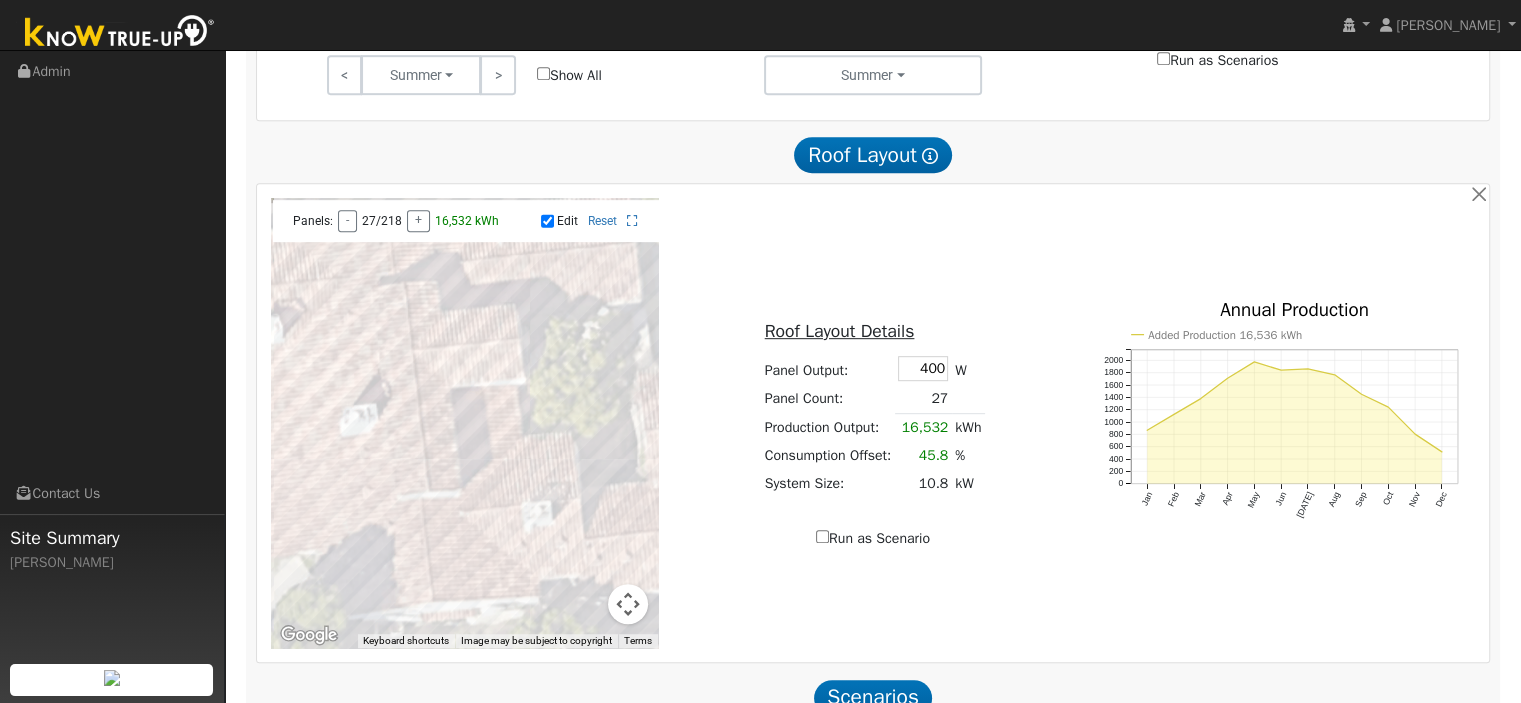 click at bounding box center (465, 423) 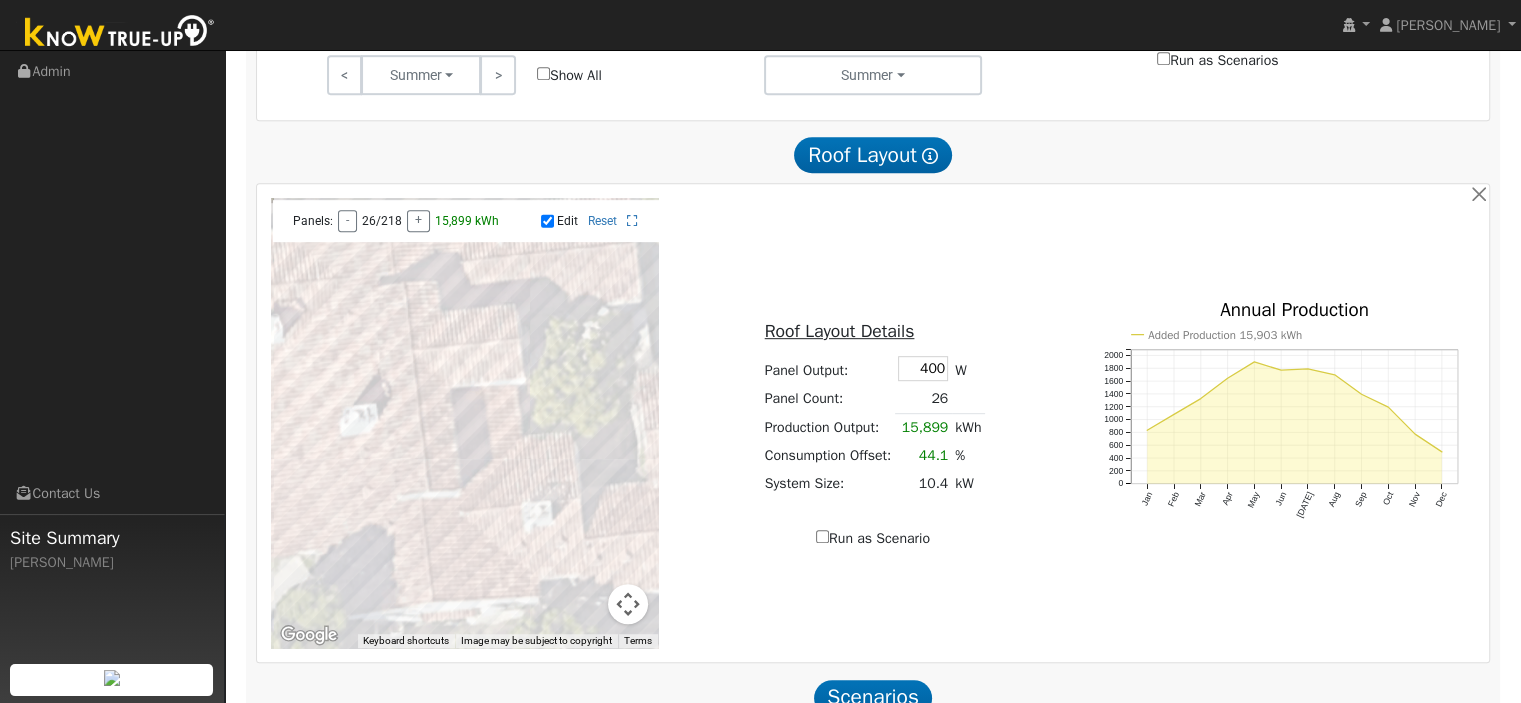 click at bounding box center [465, 423] 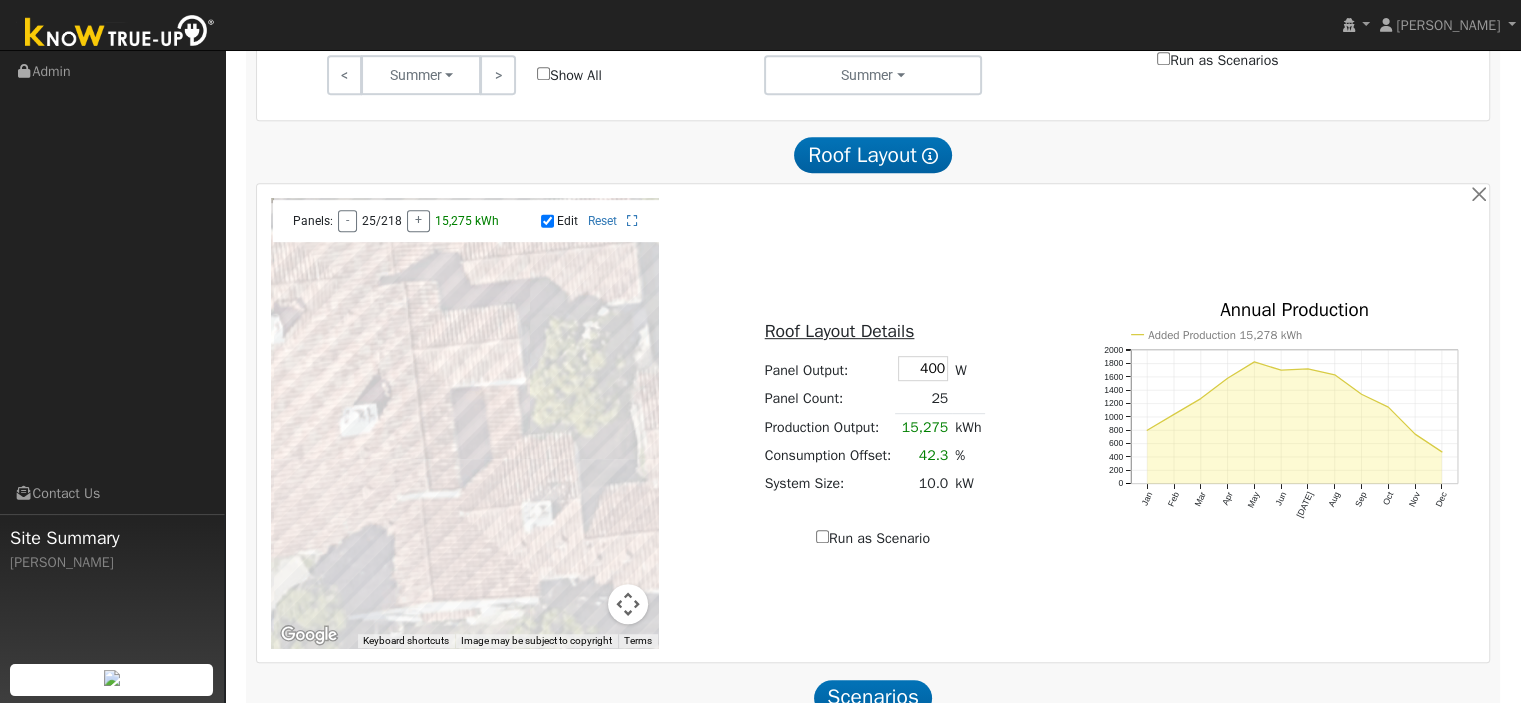 click at bounding box center (465, 423) 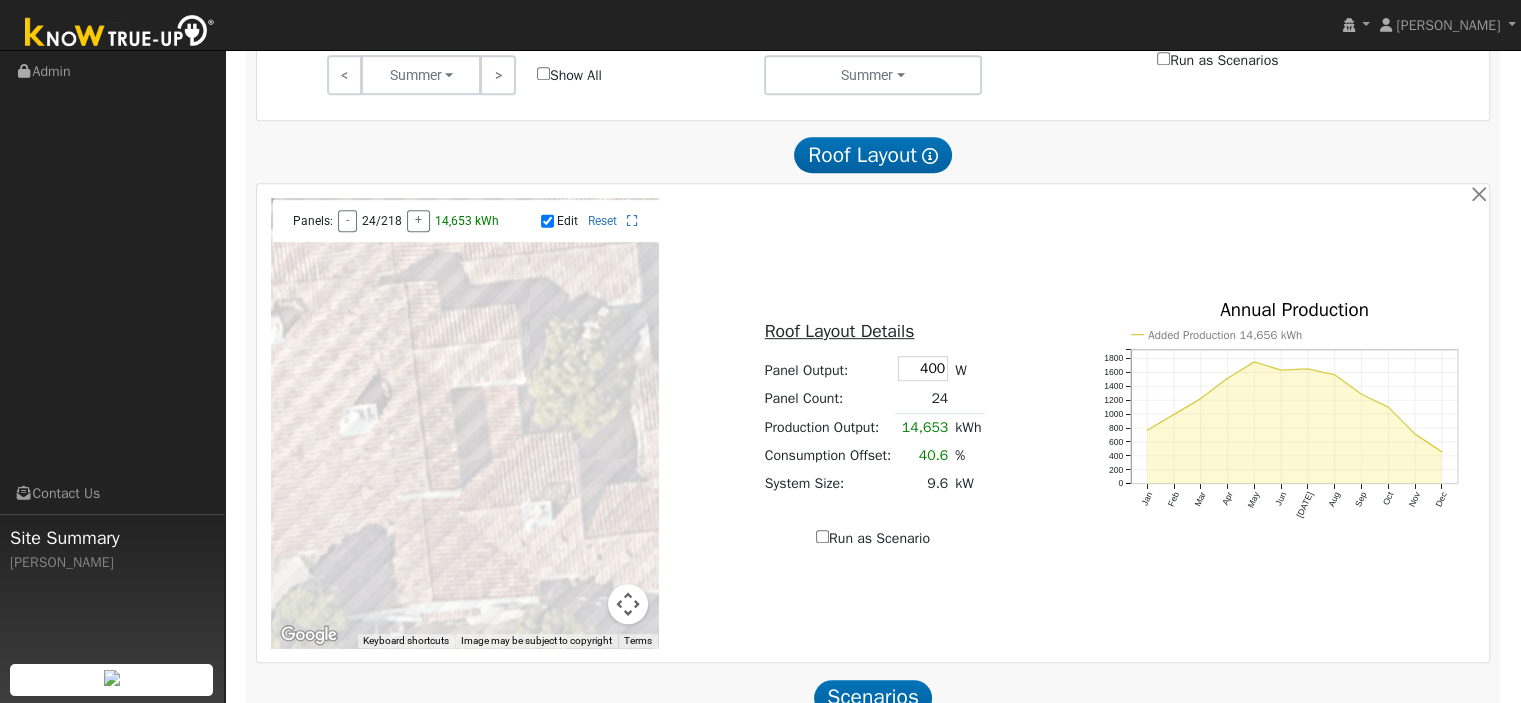 click at bounding box center (465, 423) 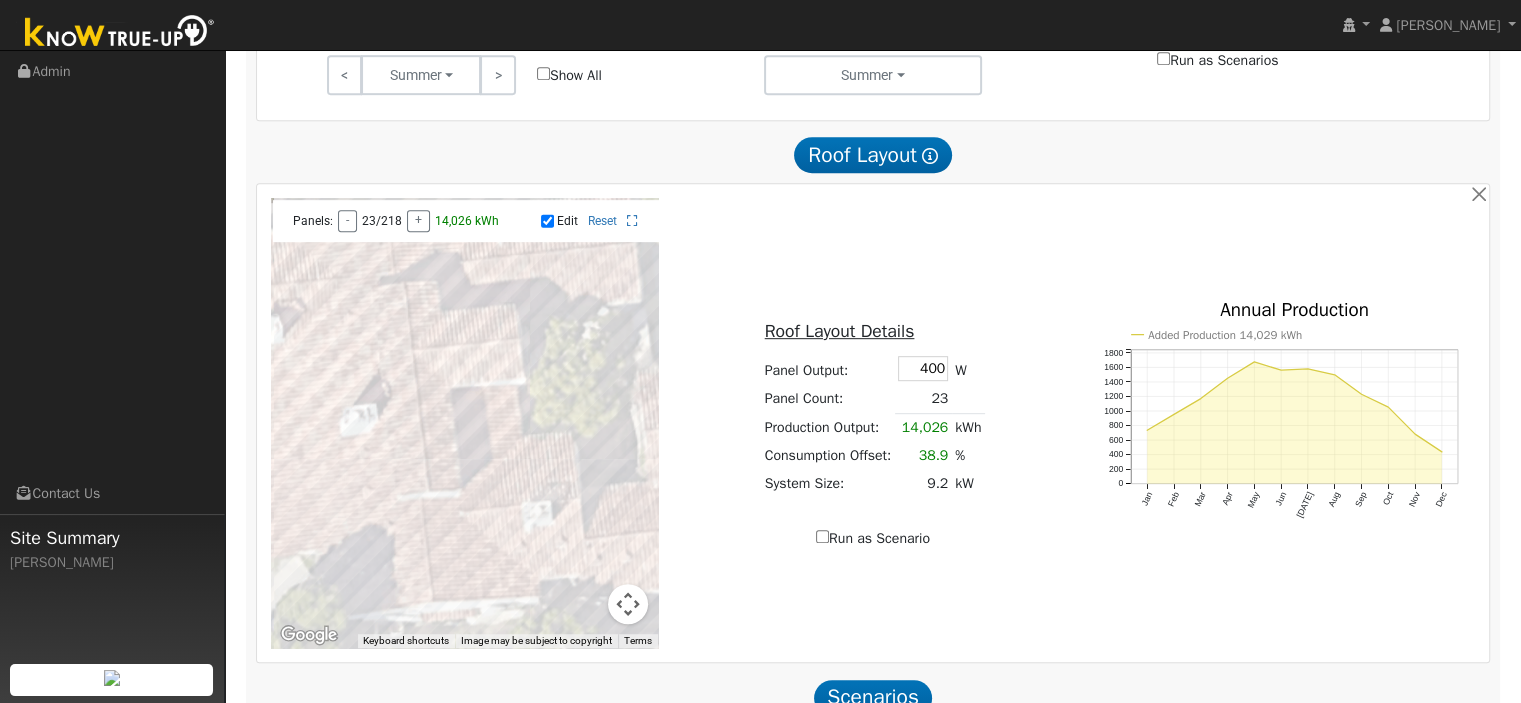click at bounding box center (465, 423) 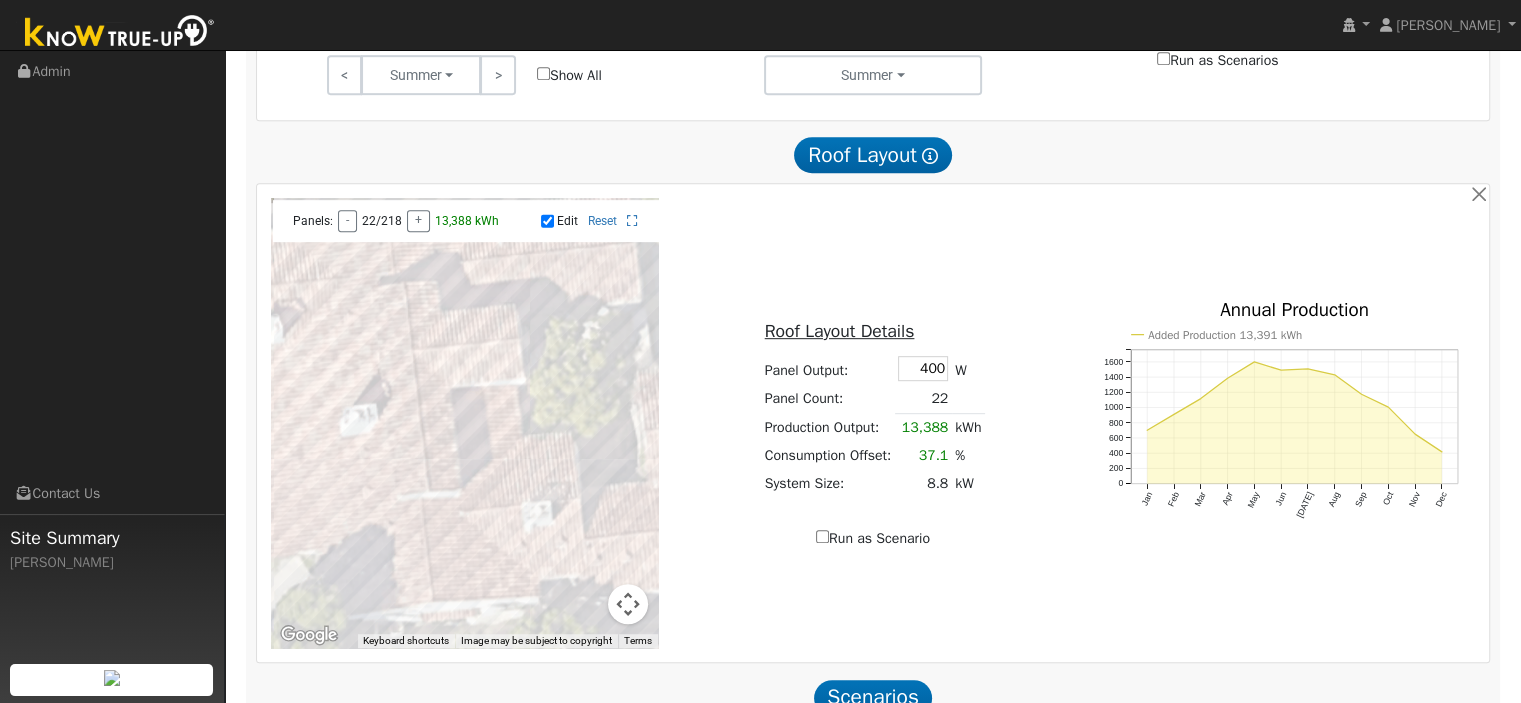 drag, startPoint x: 561, startPoint y: 570, endPoint x: 547, endPoint y: 567, distance: 14.3178215 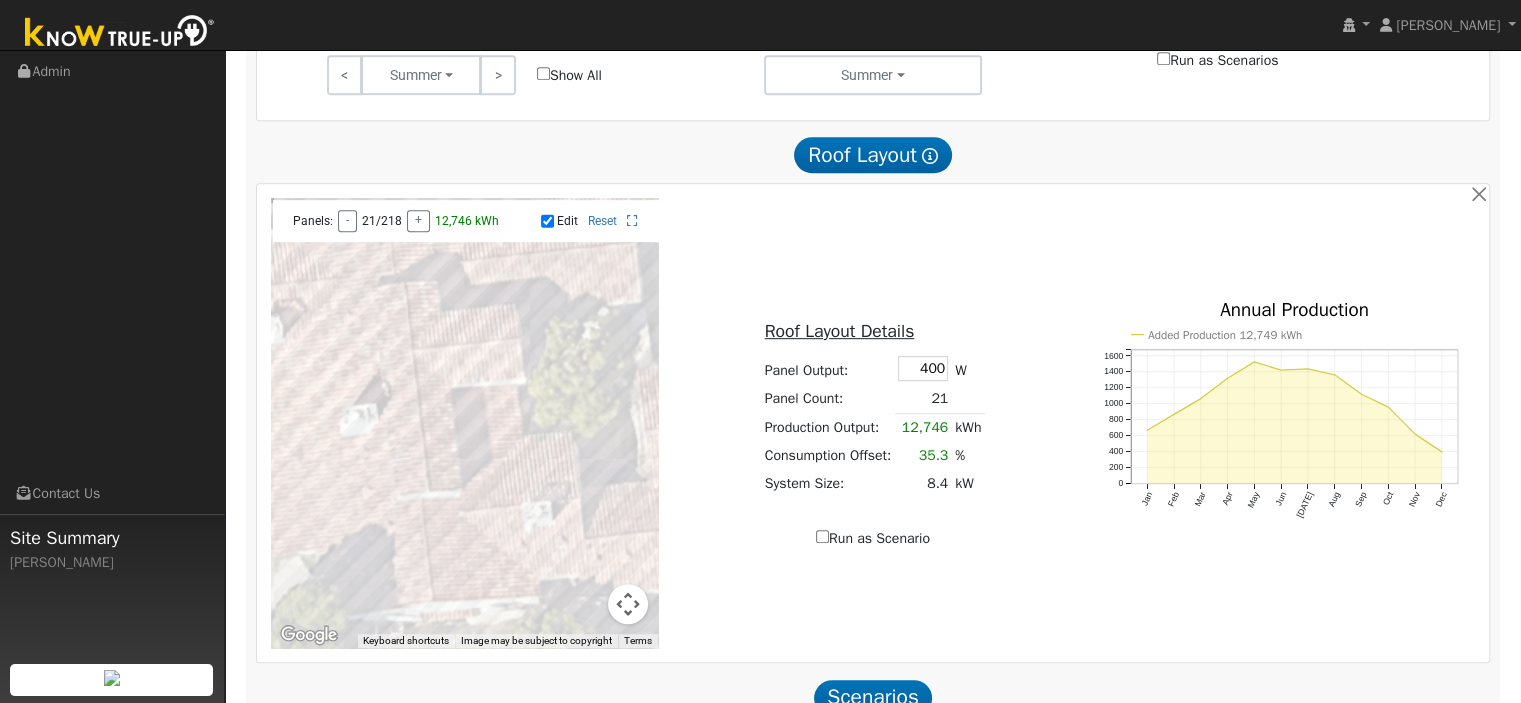click at bounding box center [465, 423] 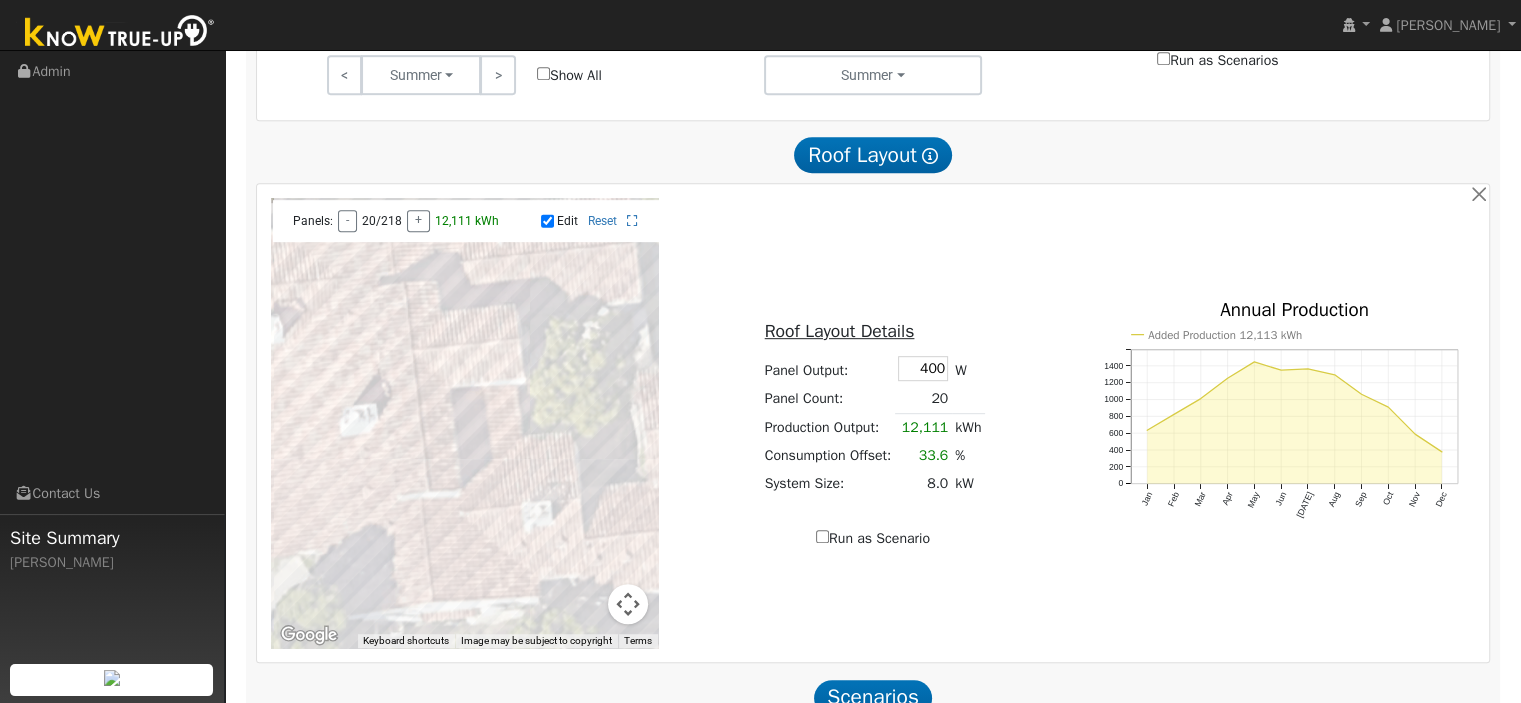 click at bounding box center [465, 423] 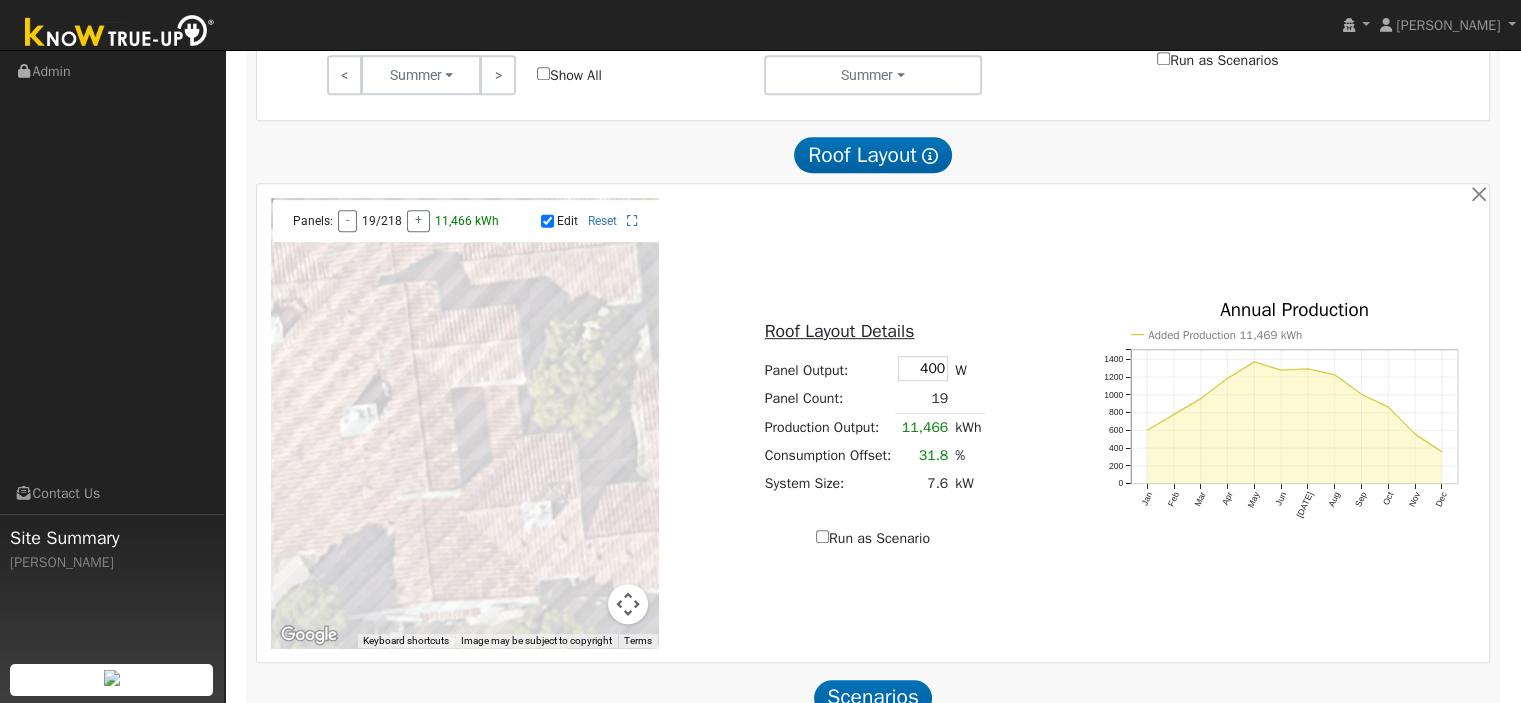 click at bounding box center [465, 423] 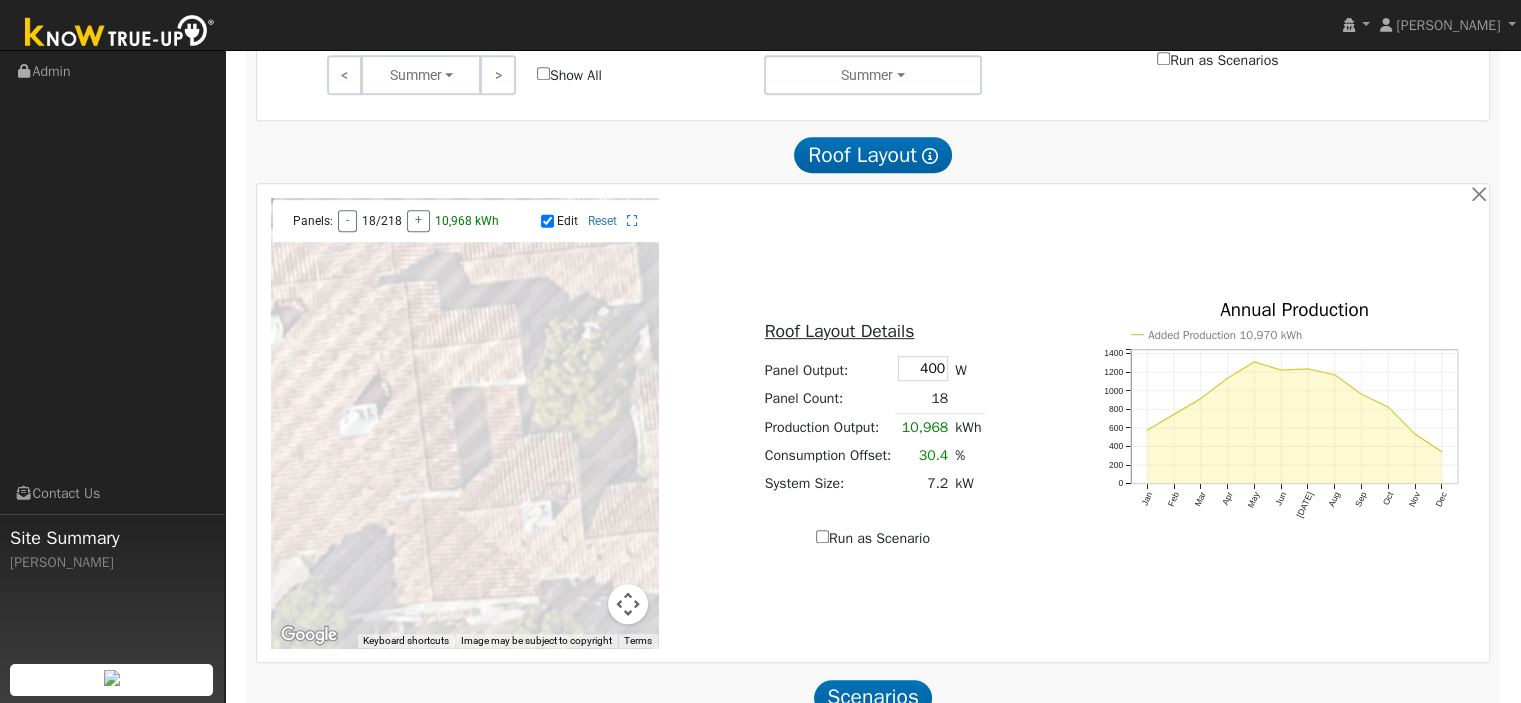 click at bounding box center [465, 423] 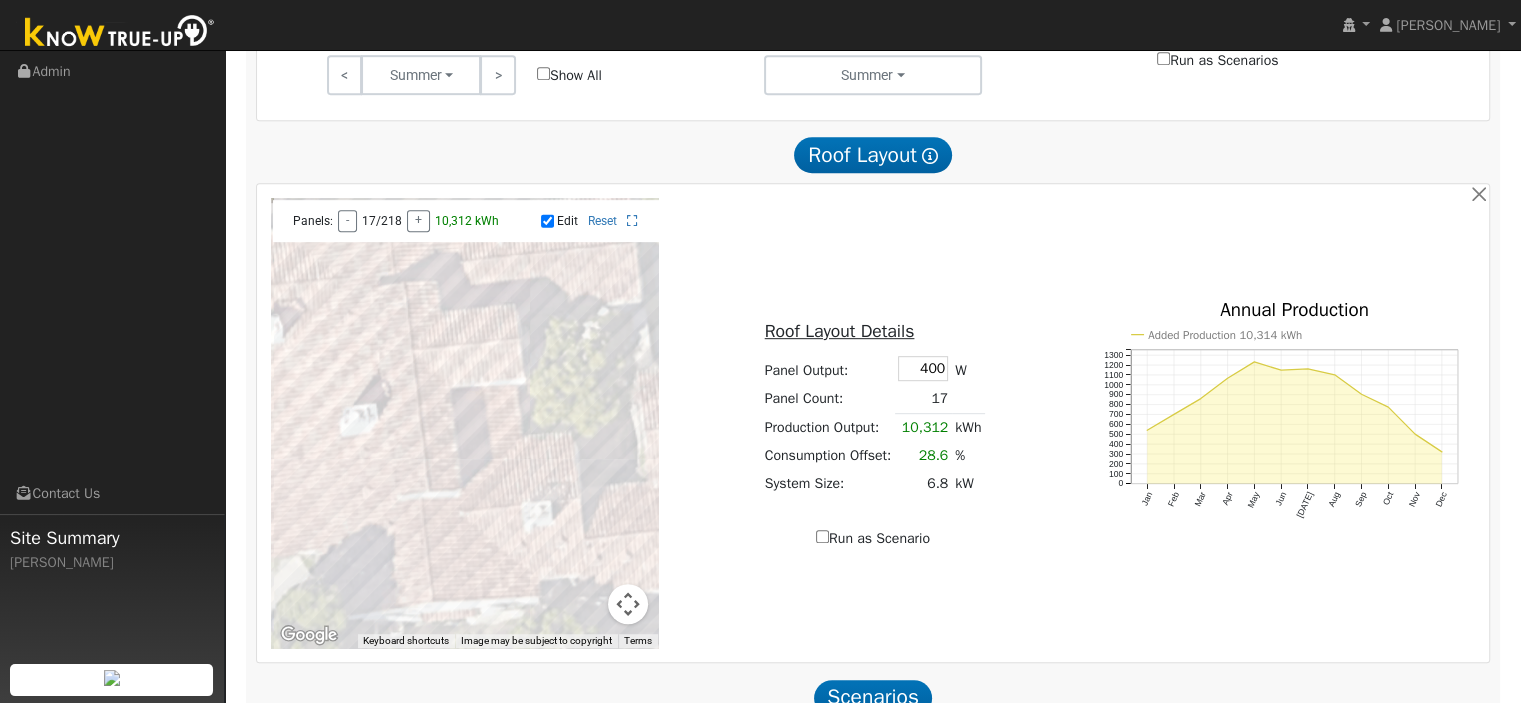 click at bounding box center [628, 604] 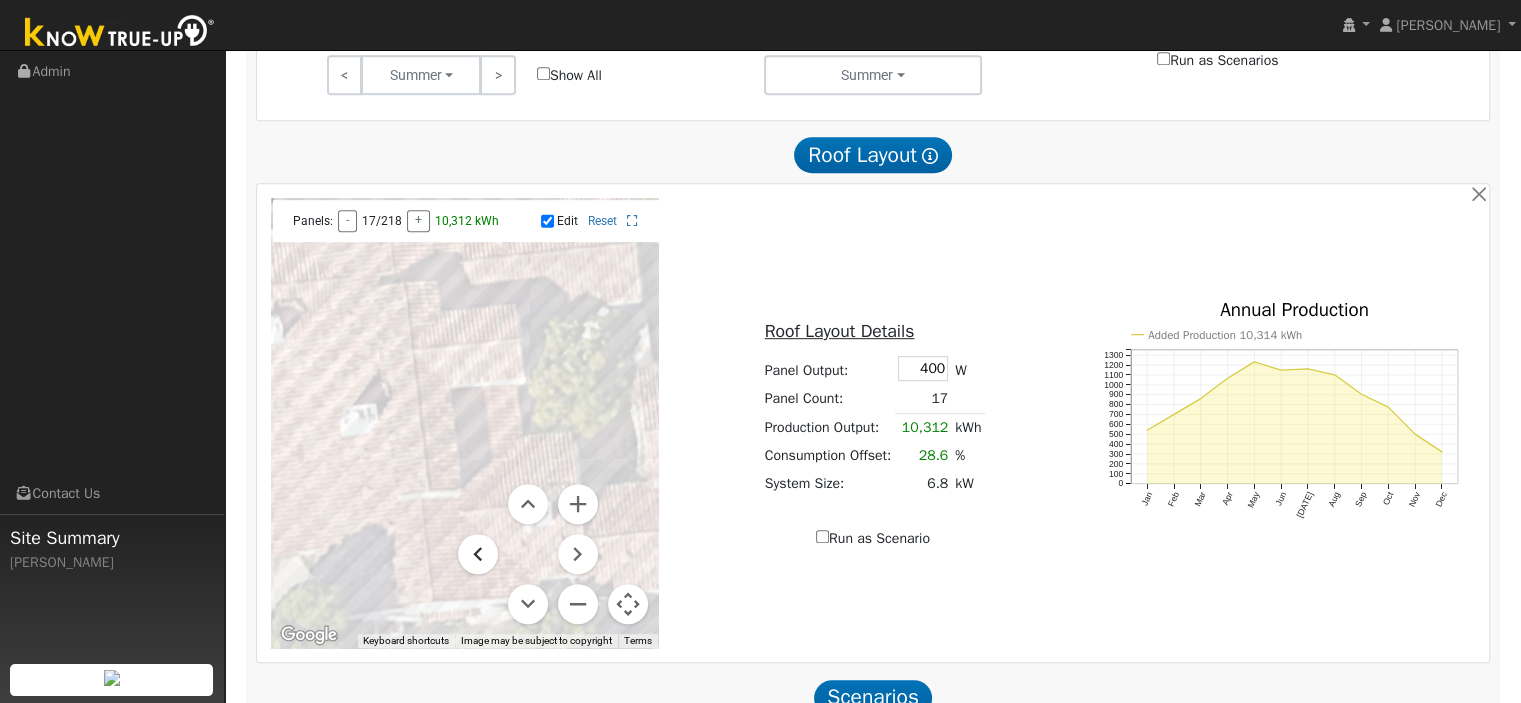 click at bounding box center (478, 554) 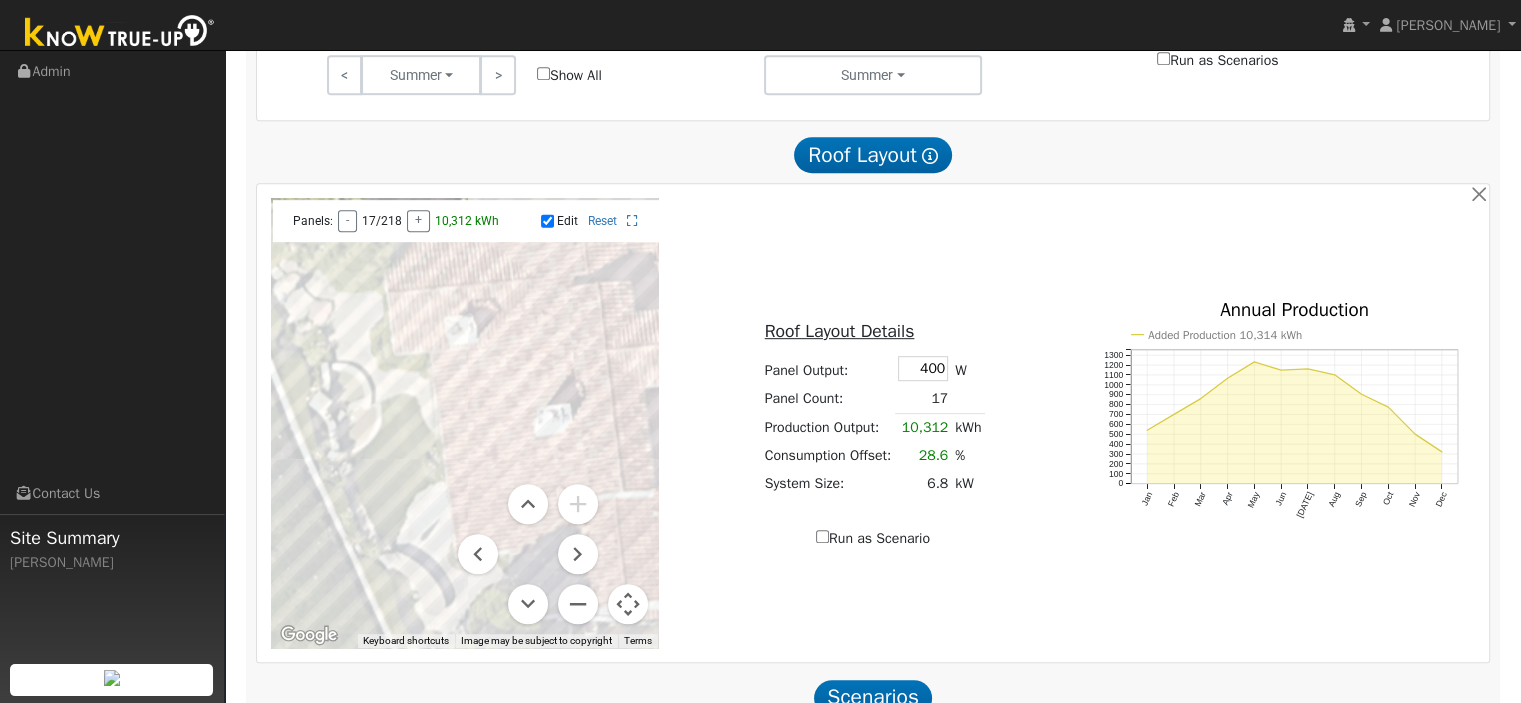 click at bounding box center (465, 423) 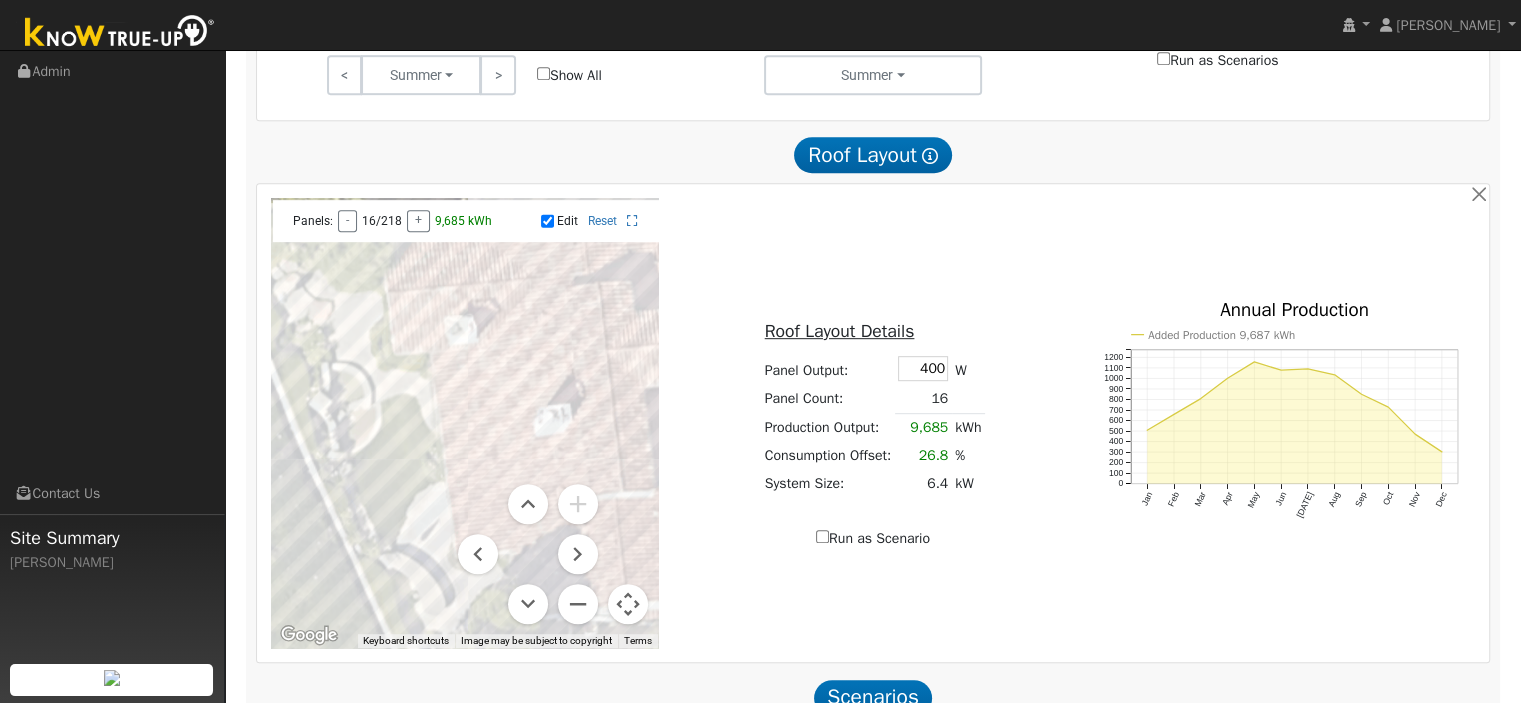 click at bounding box center [465, 423] 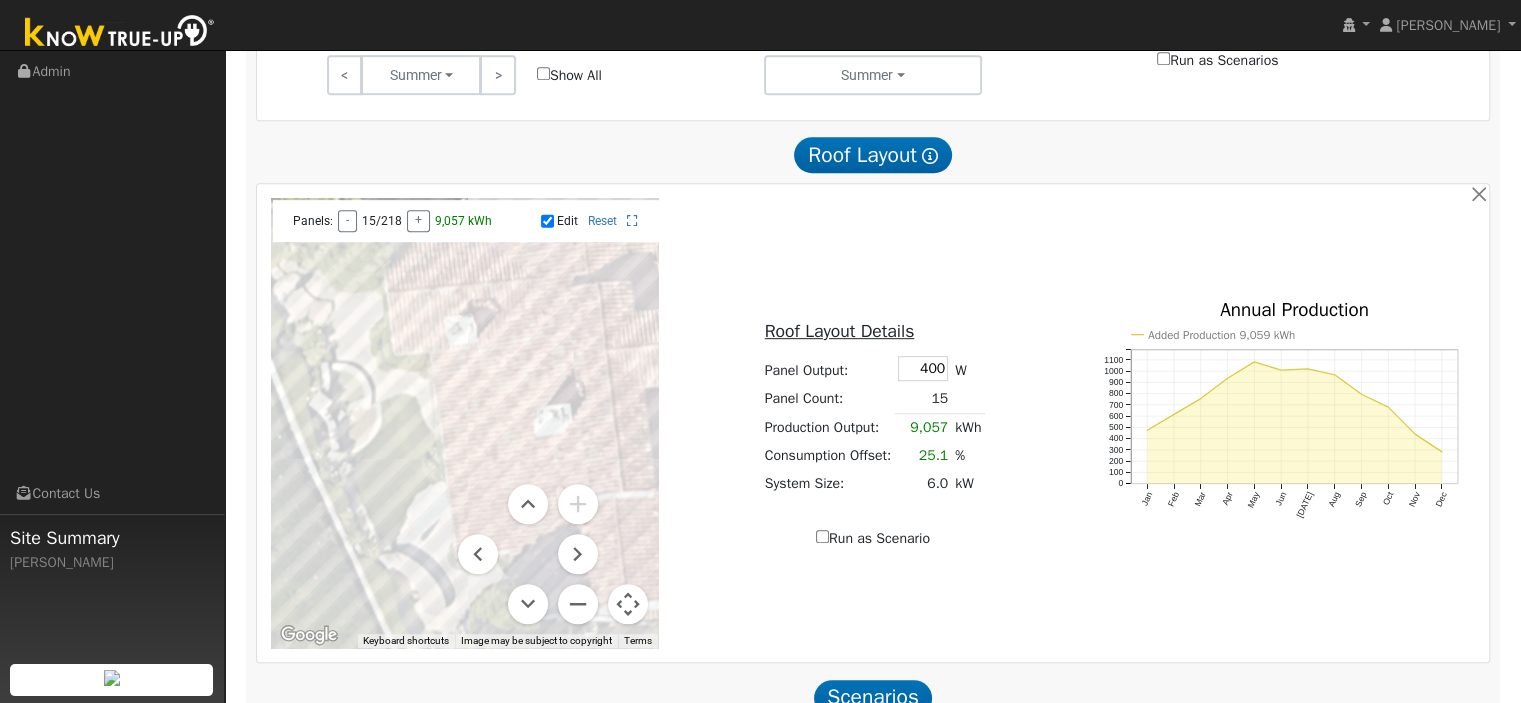 click at bounding box center [465, 423] 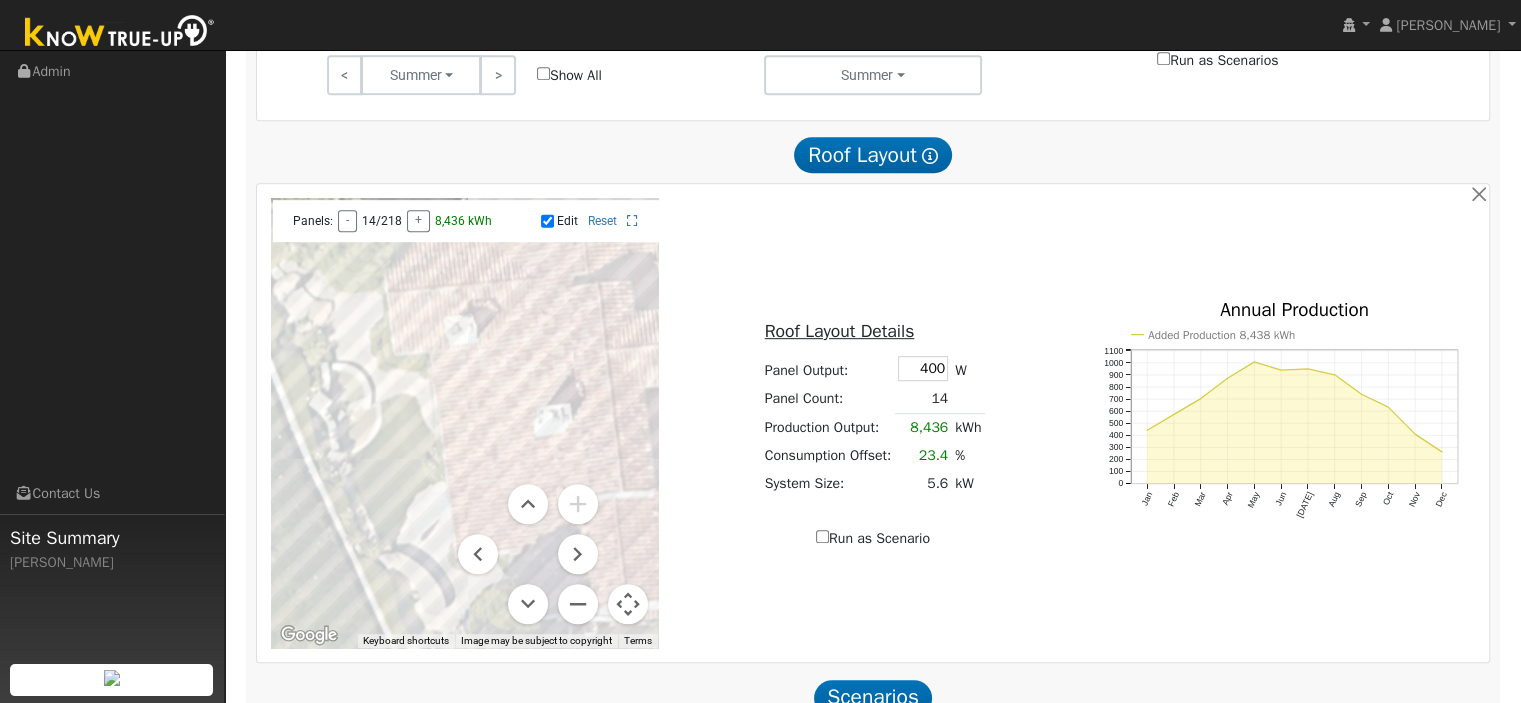 click at bounding box center (465, 423) 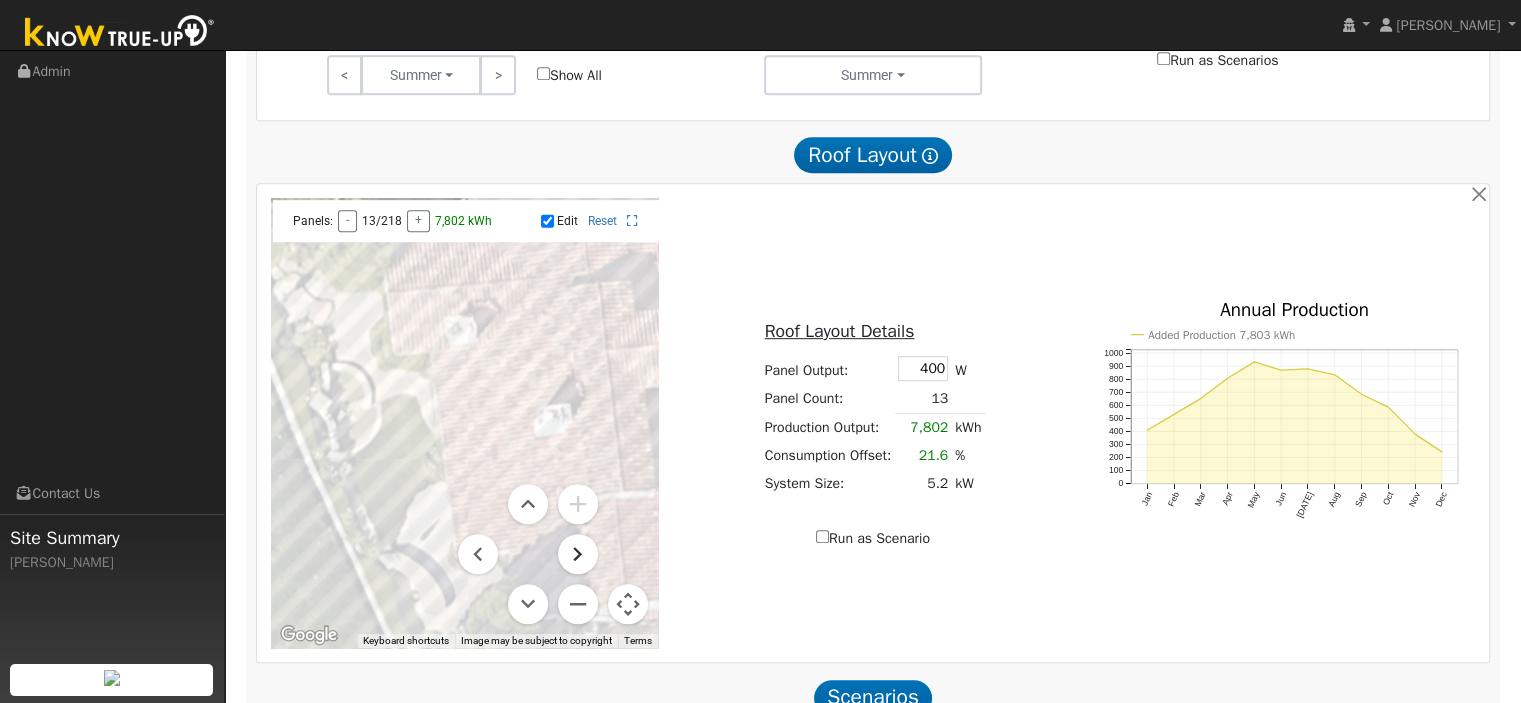 click at bounding box center (578, 554) 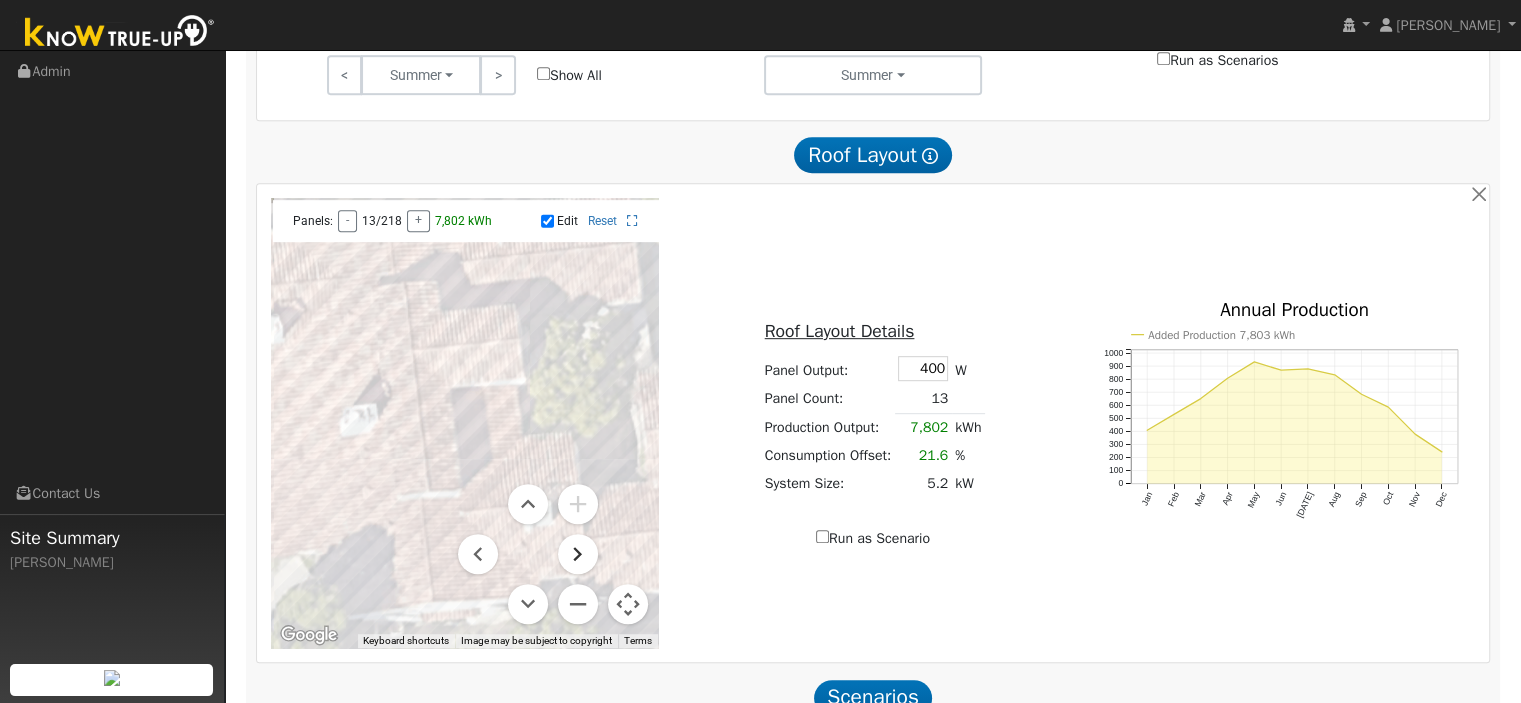 click at bounding box center [578, 554] 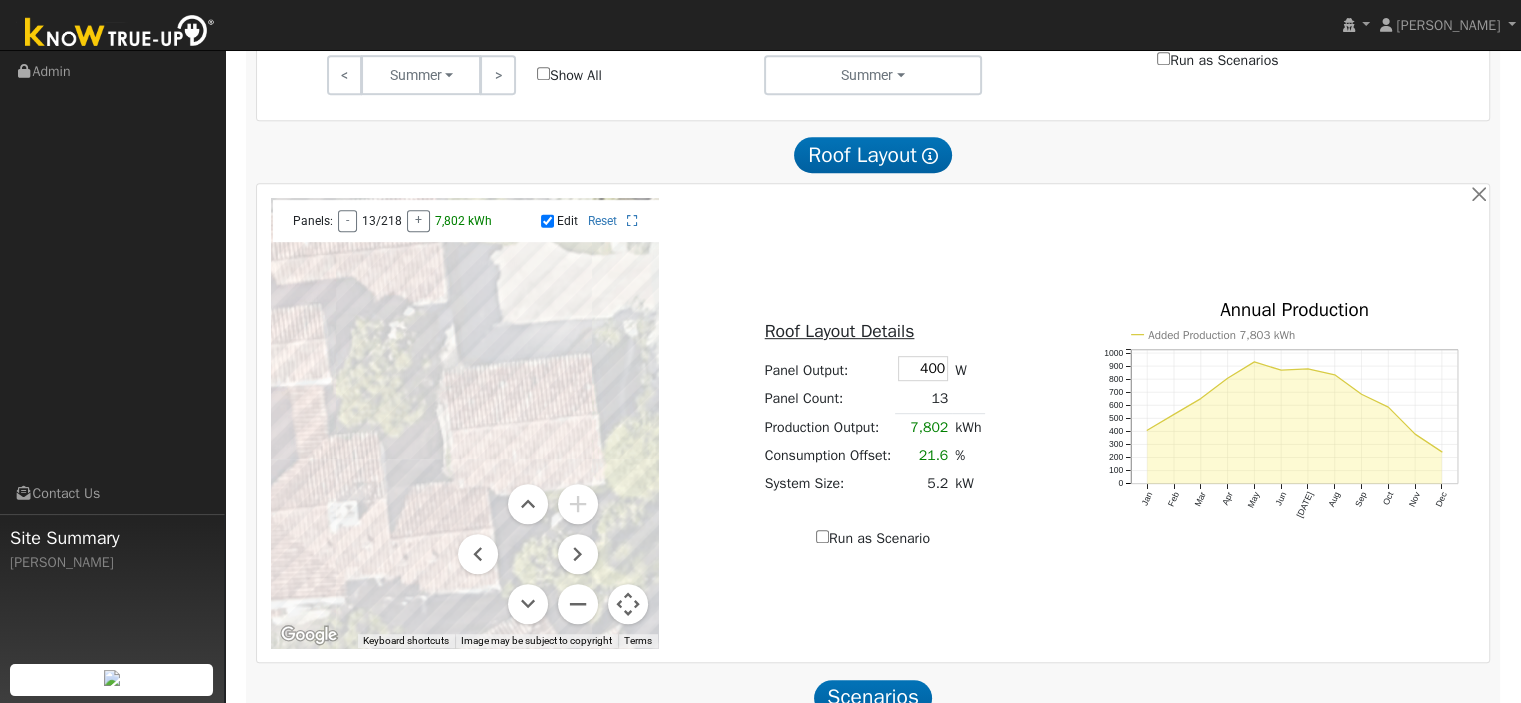 click at bounding box center [465, 423] 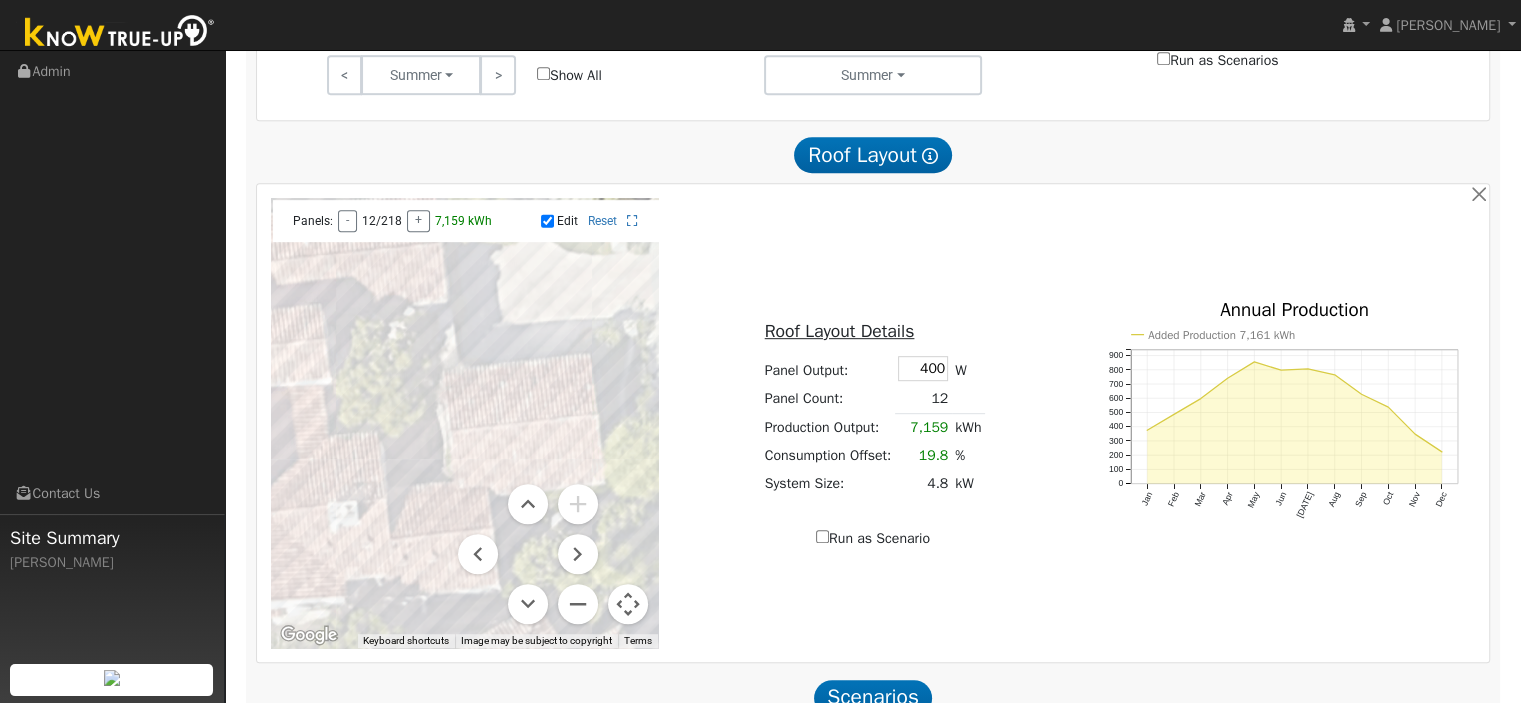 click at bounding box center (465, 423) 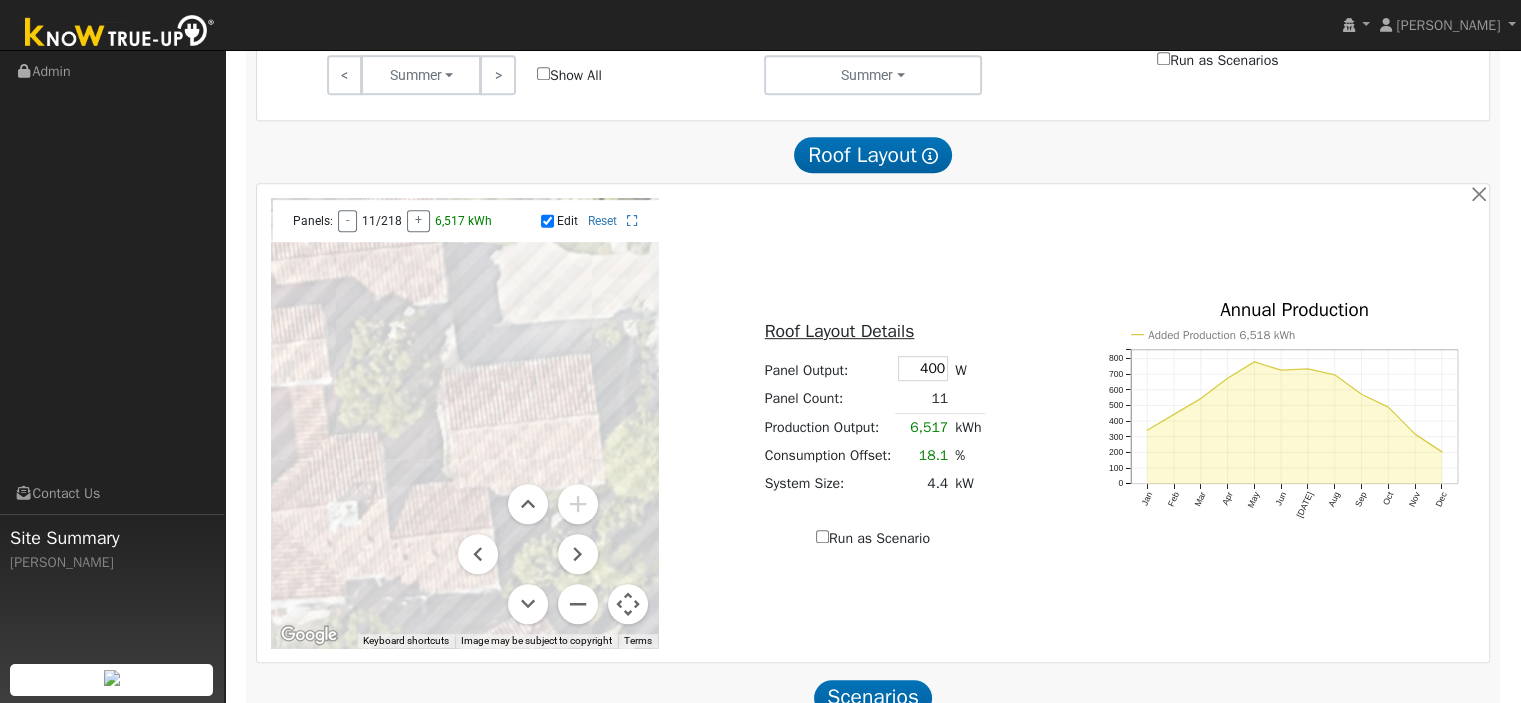 click at bounding box center [465, 423] 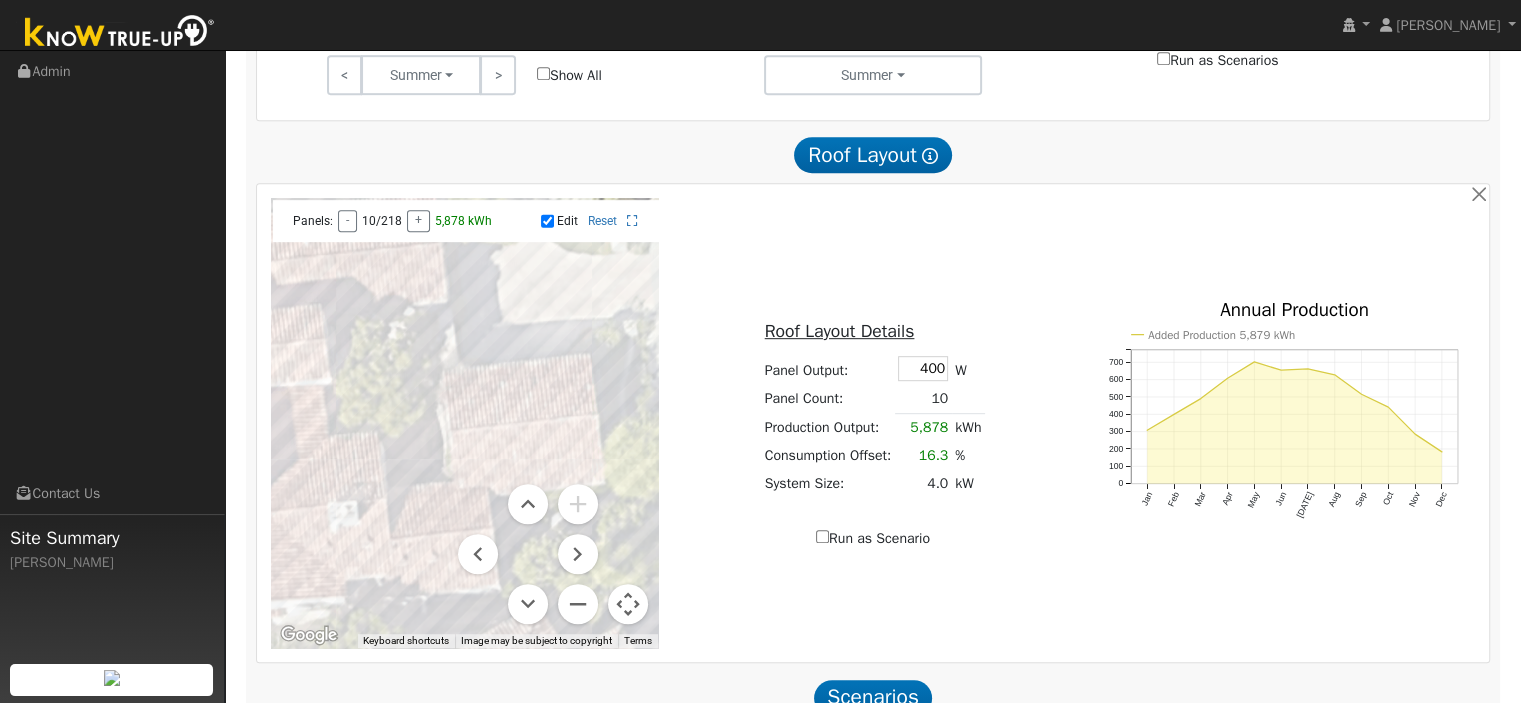 click at bounding box center [465, 423] 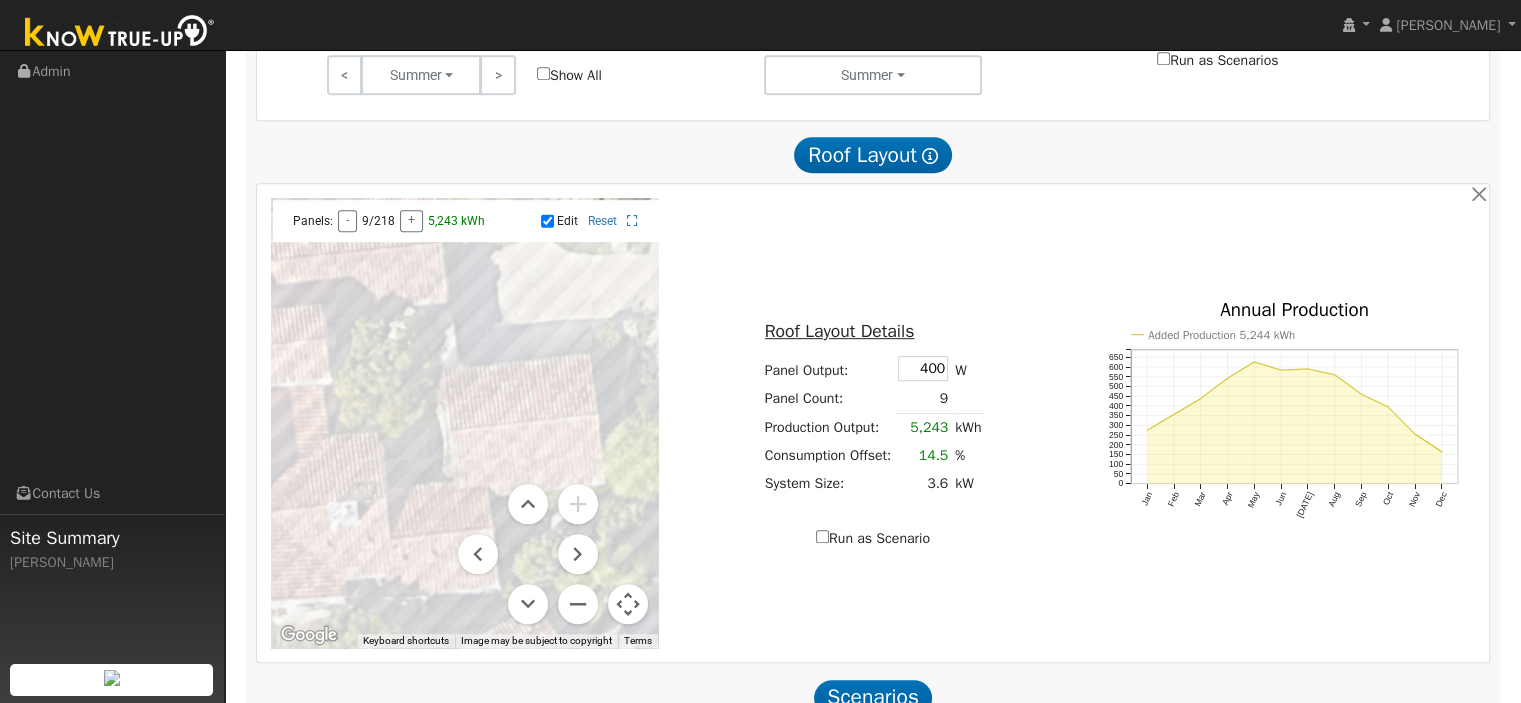 click at bounding box center (465, 423) 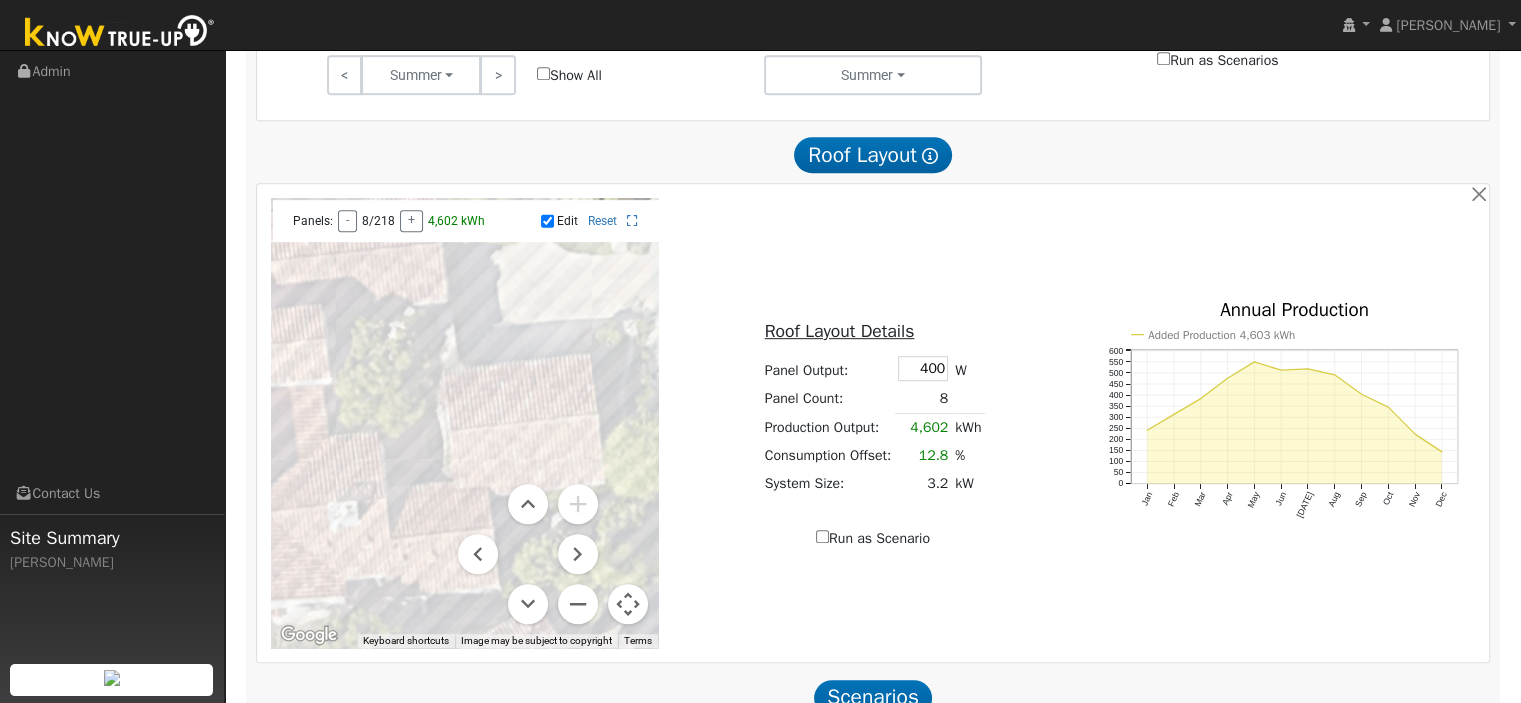 click at bounding box center [465, 423] 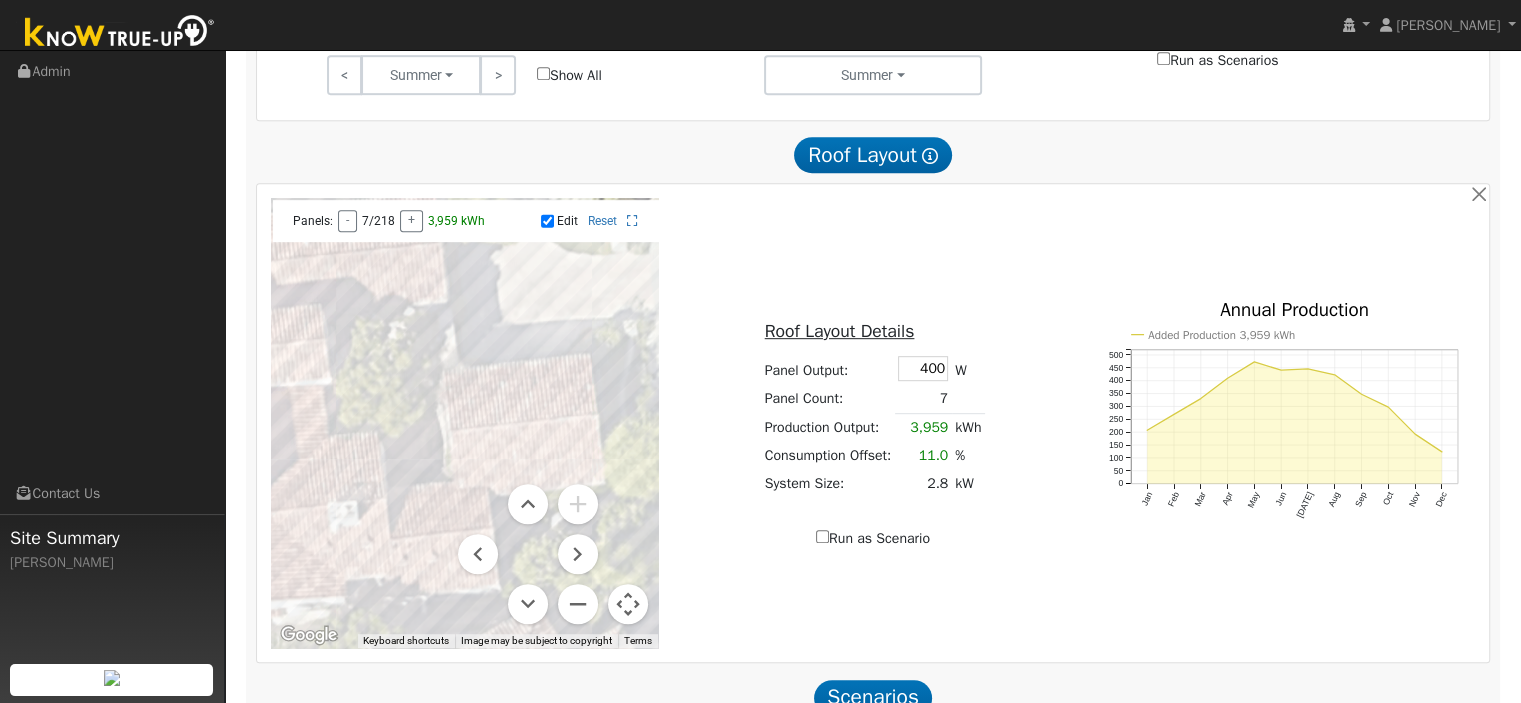 click at bounding box center [465, 423] 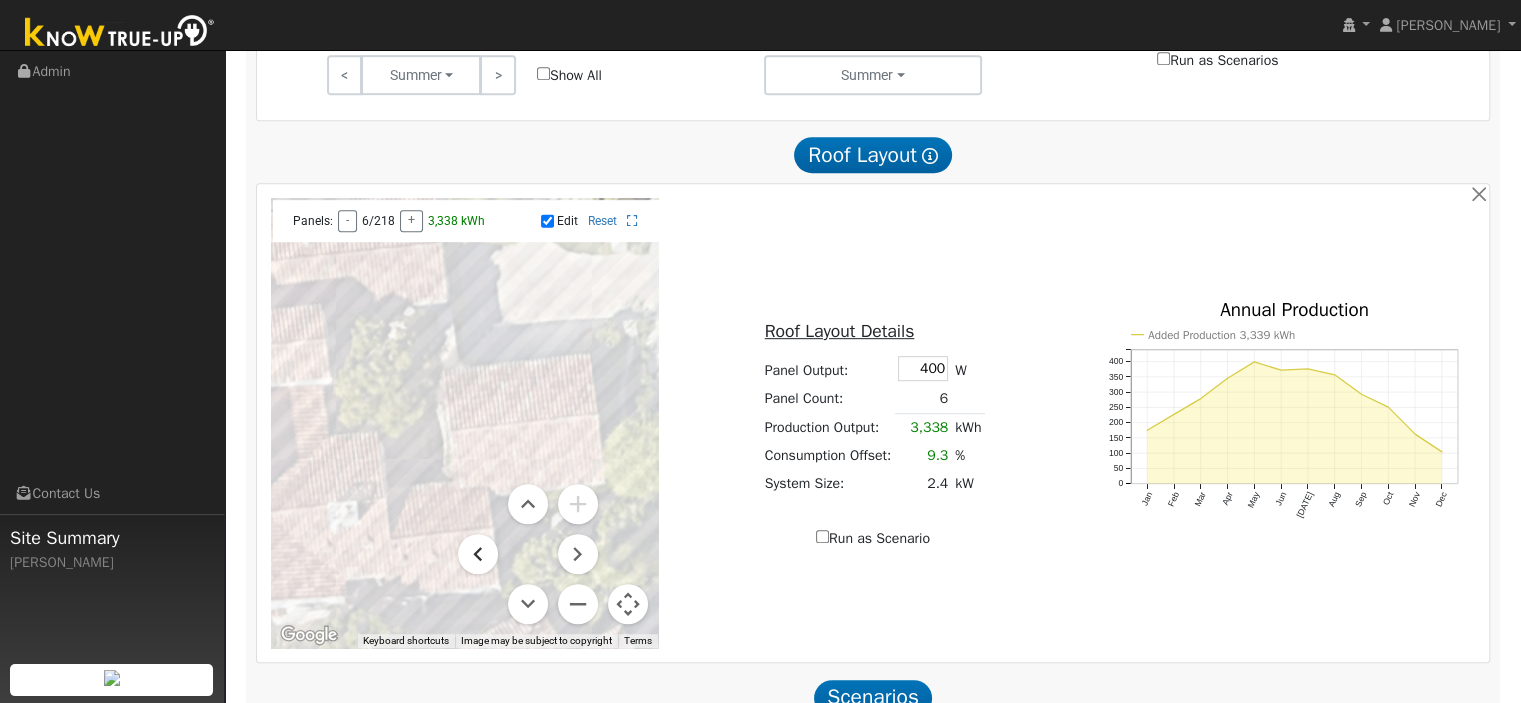 click at bounding box center (478, 554) 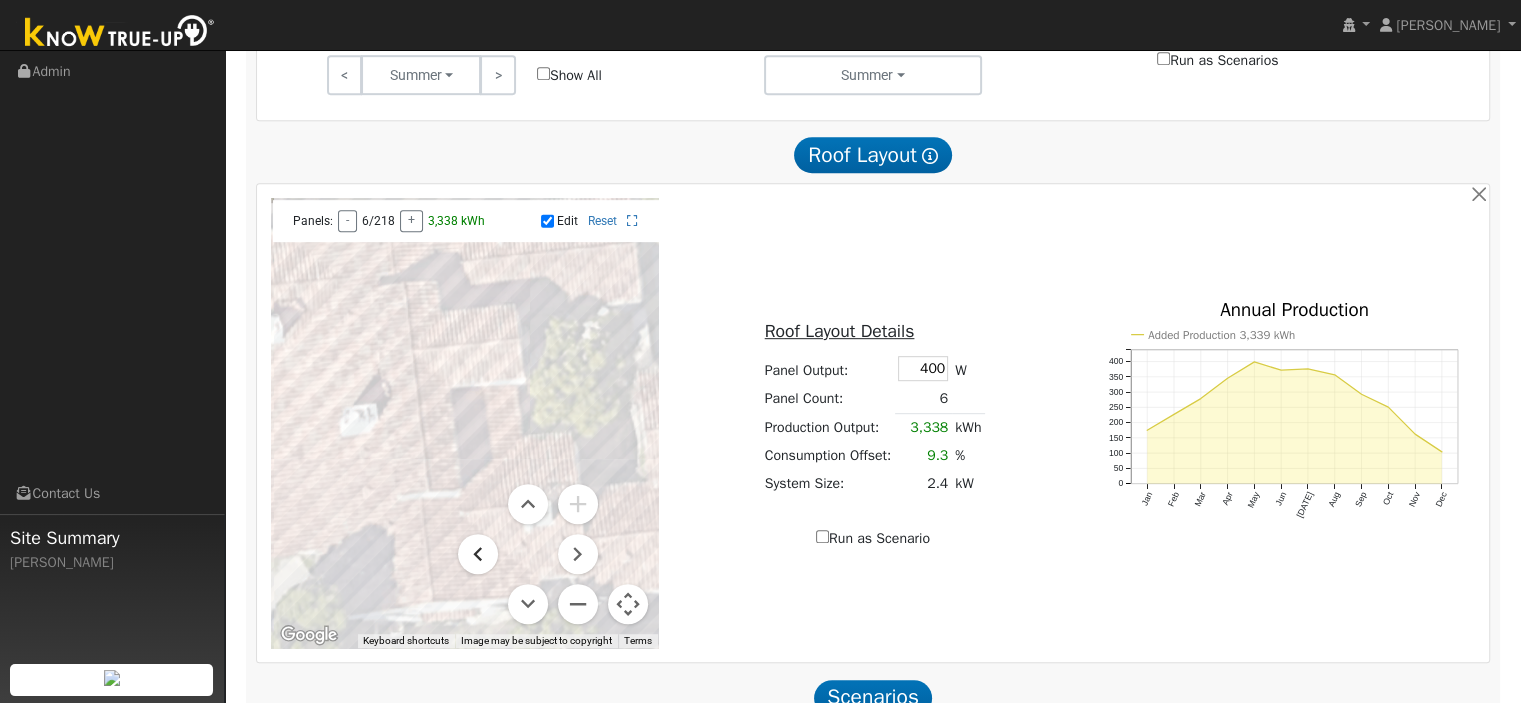 click at bounding box center [478, 554] 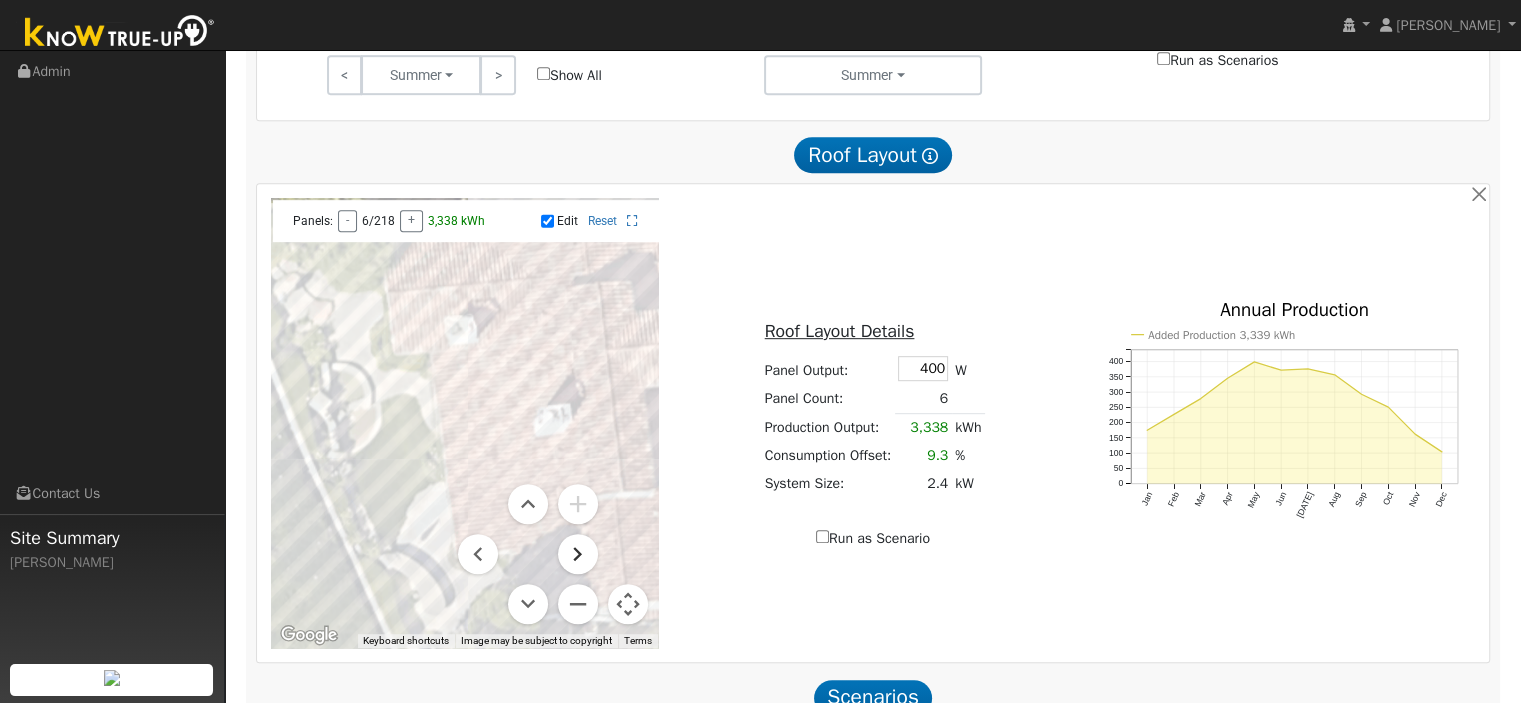 click at bounding box center [578, 554] 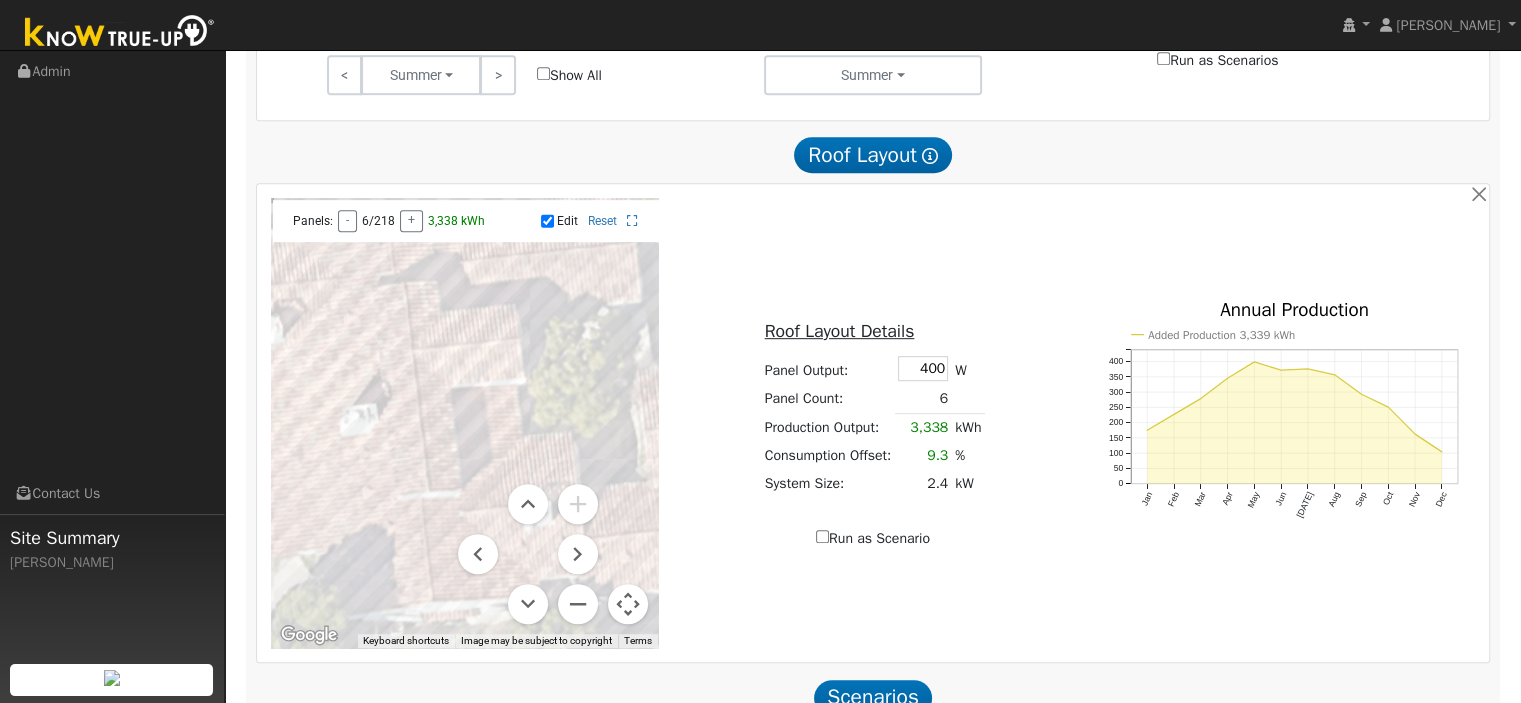 click at bounding box center [465, 423] 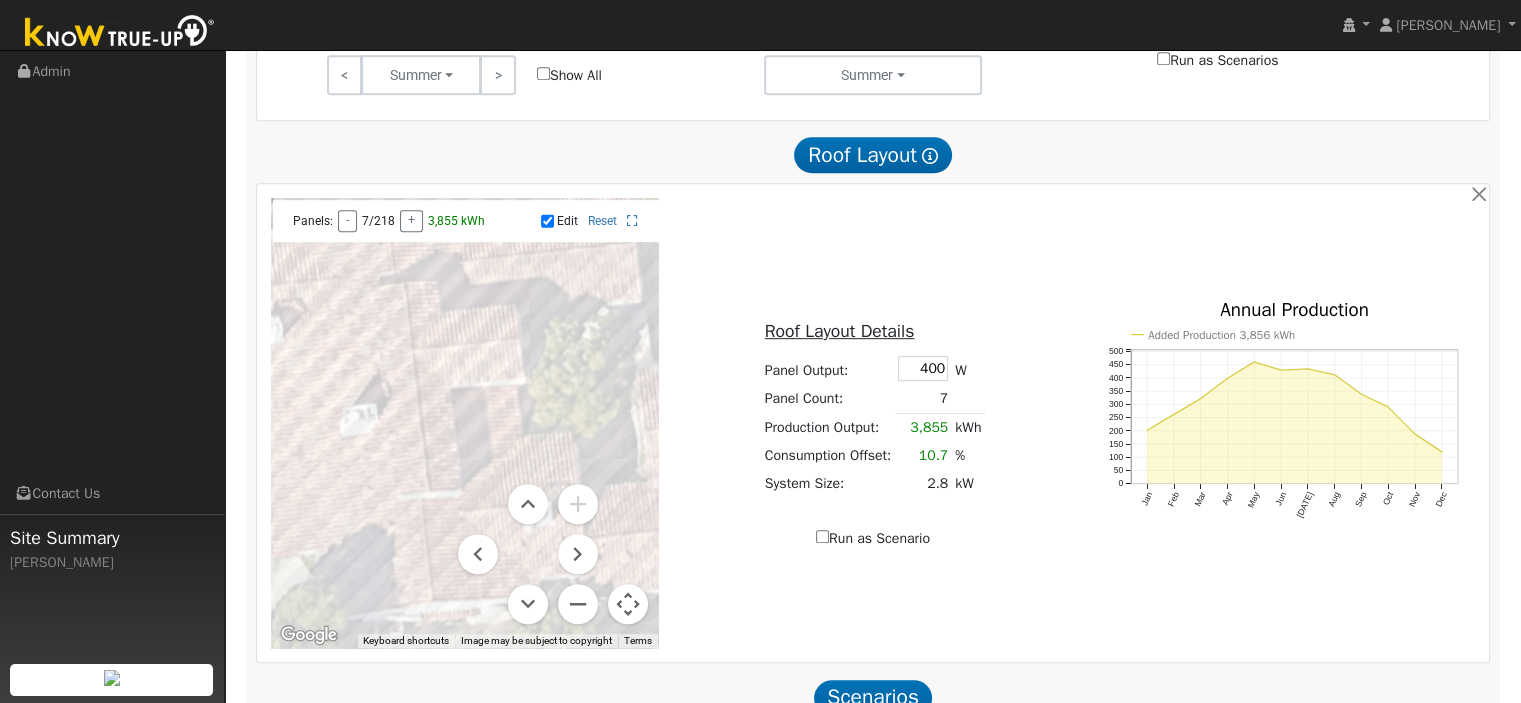 click at bounding box center (465, 423) 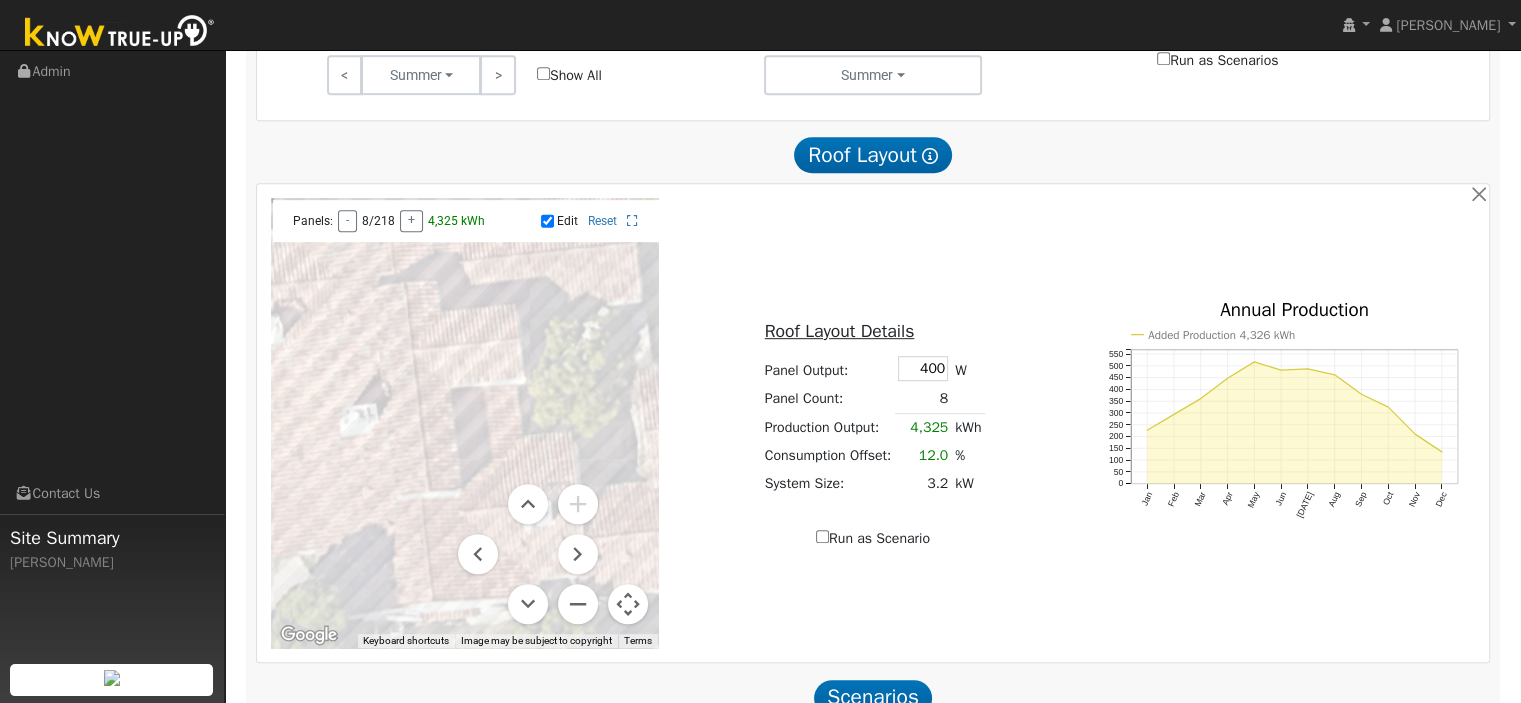 click at bounding box center [465, 423] 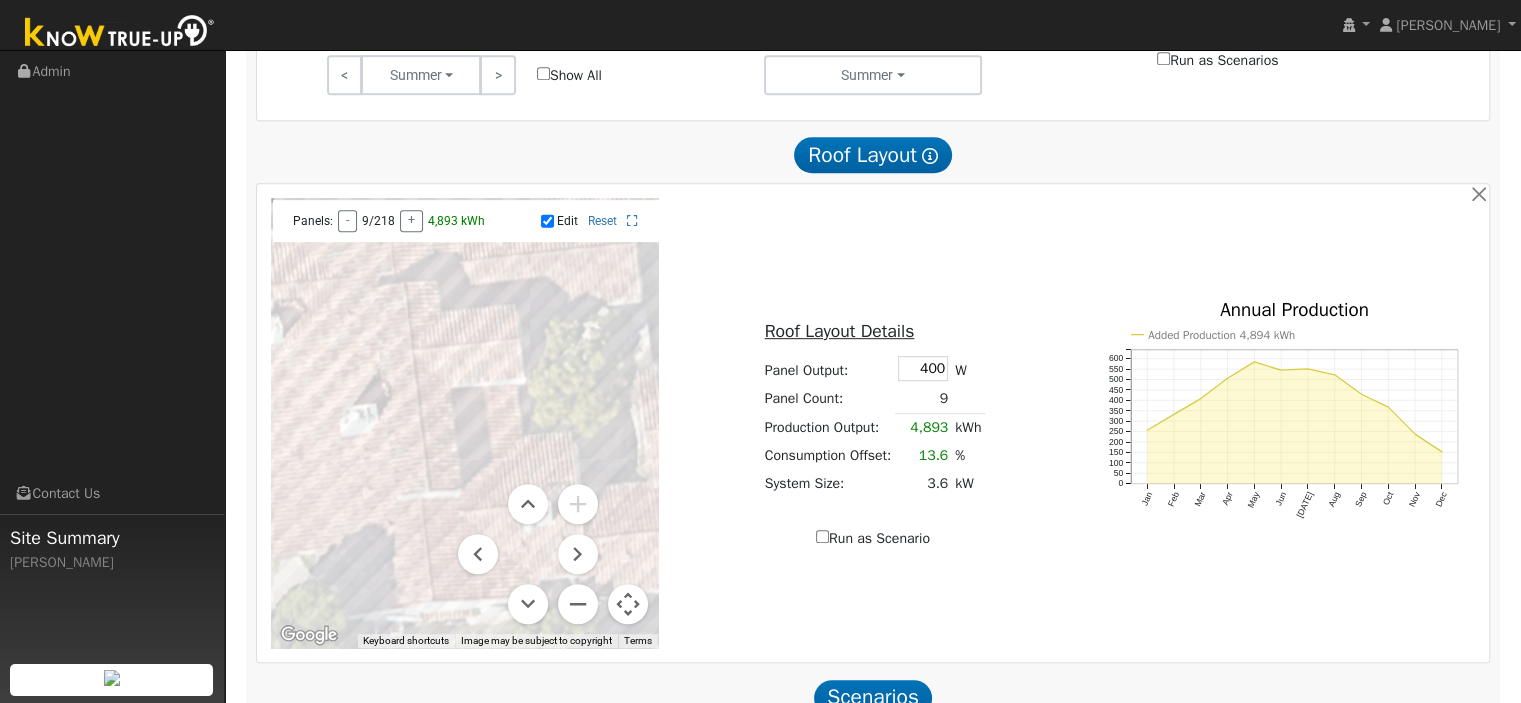 click at bounding box center [465, 423] 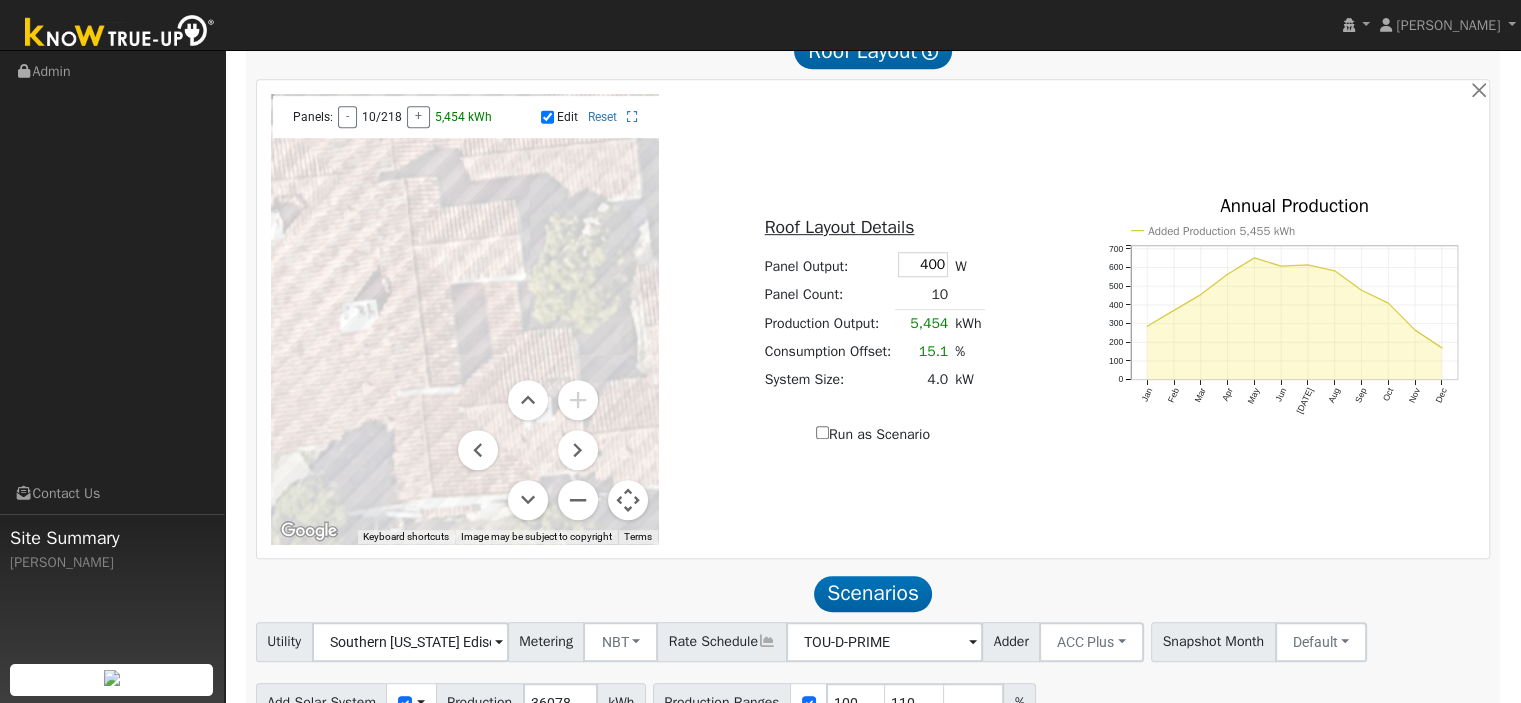 scroll, scrollTop: 1000, scrollLeft: 0, axis: vertical 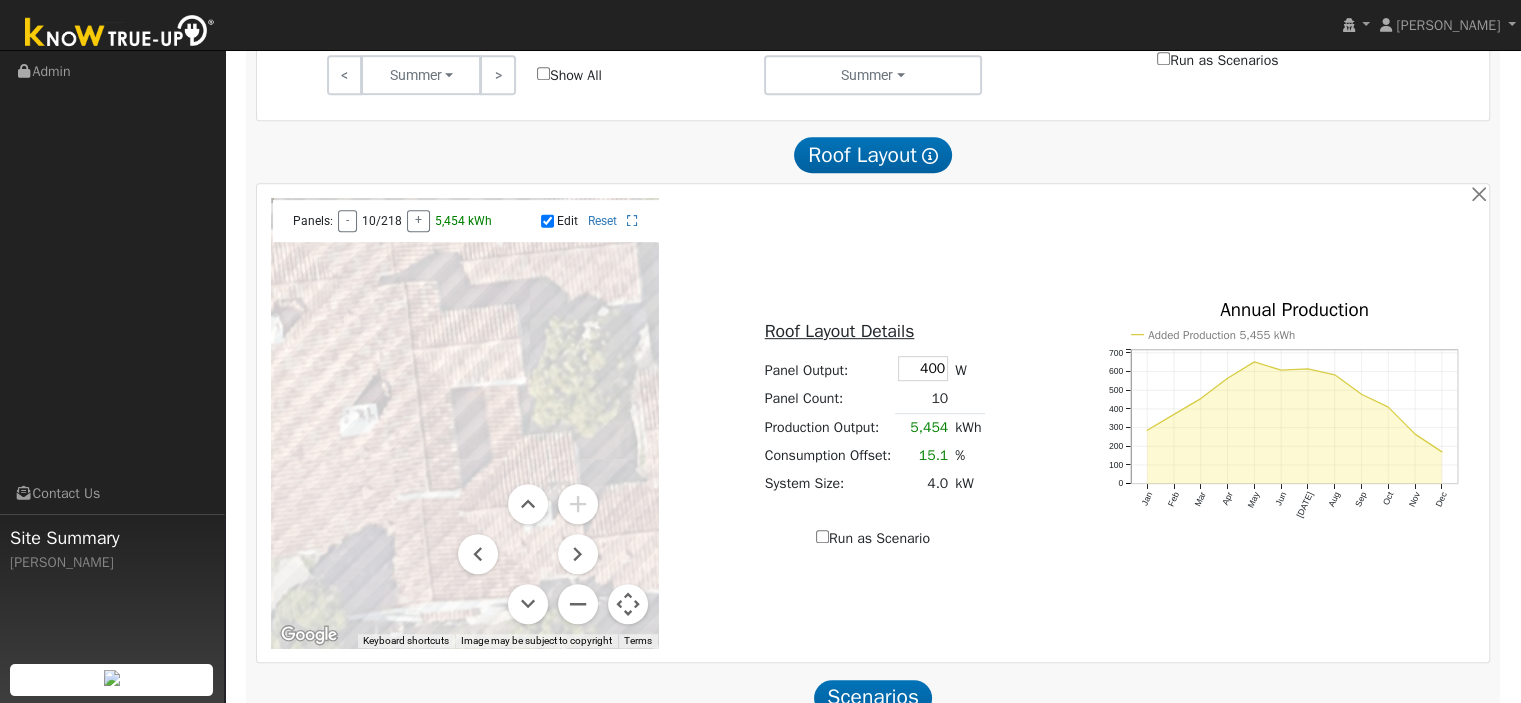 click on "Edit" at bounding box center [547, 221] 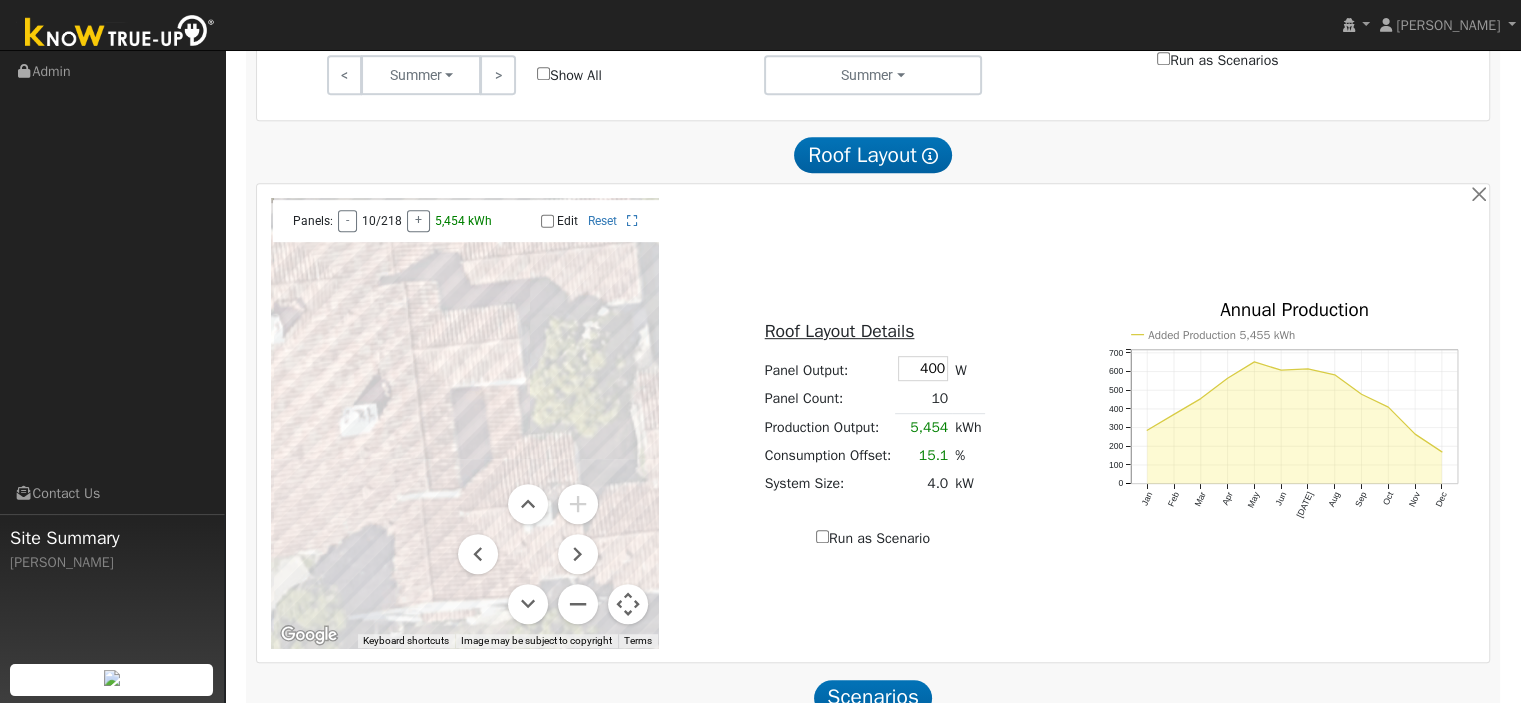 scroll, scrollTop: 1200, scrollLeft: 0, axis: vertical 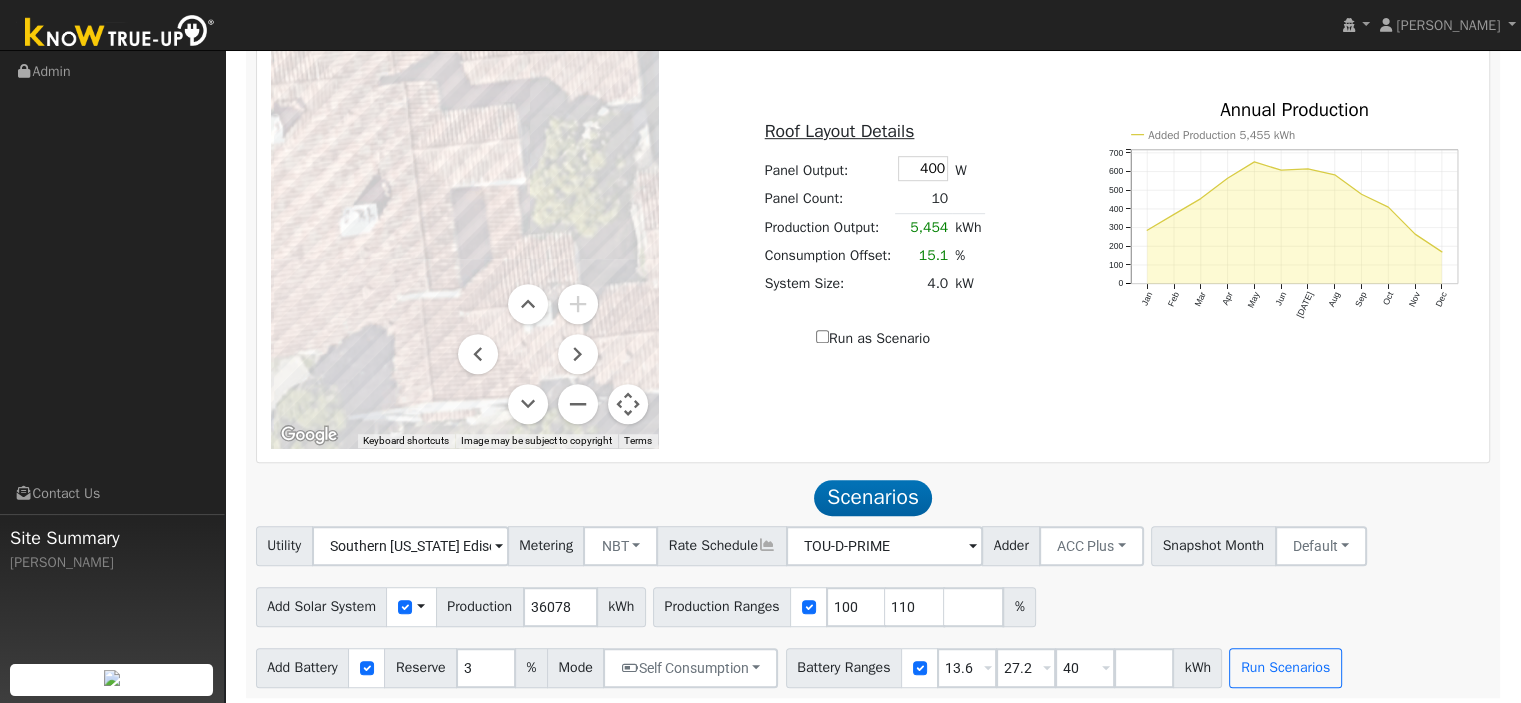 click on "Run as Scenario" at bounding box center [873, 338] 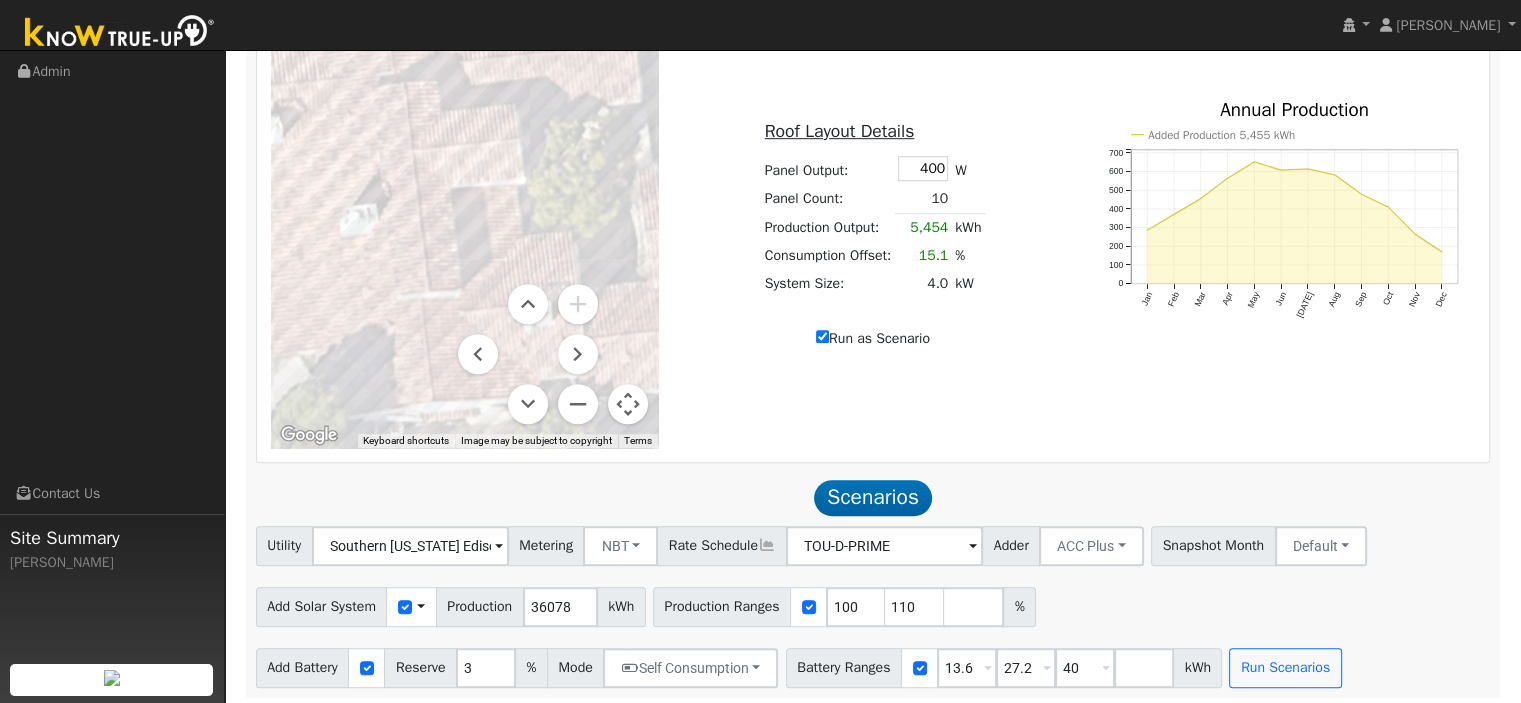 type on "5454" 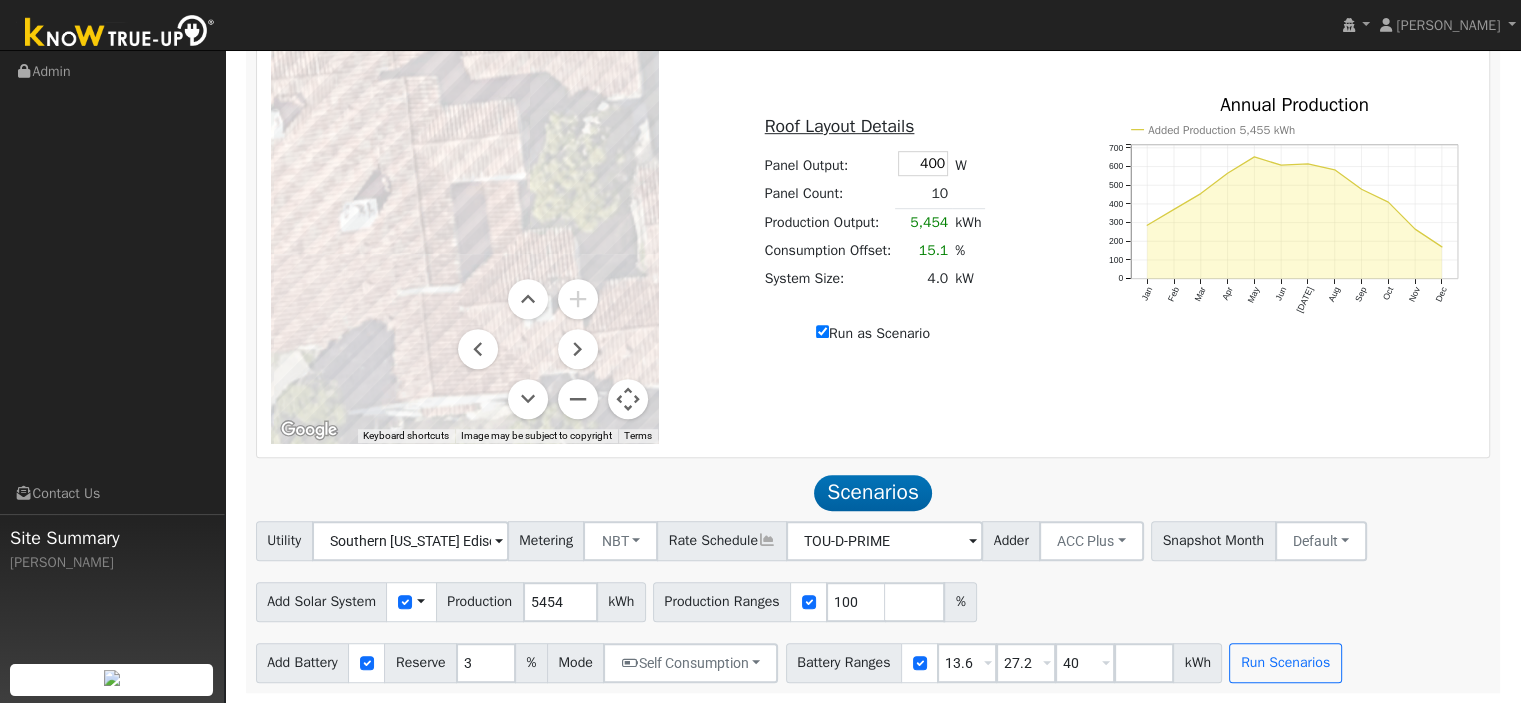 scroll, scrollTop: 1210, scrollLeft: 0, axis: vertical 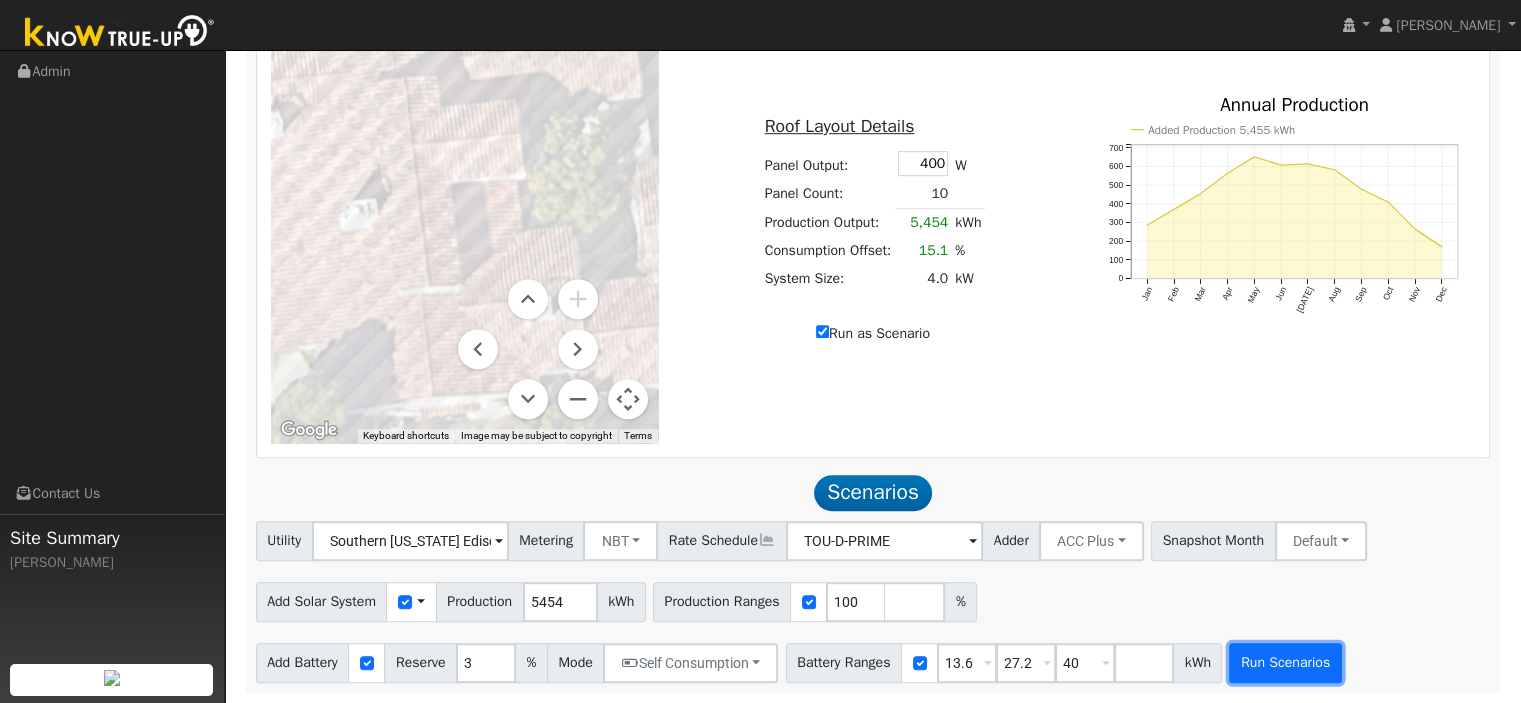 click on "Run Scenarios" at bounding box center [1285, 663] 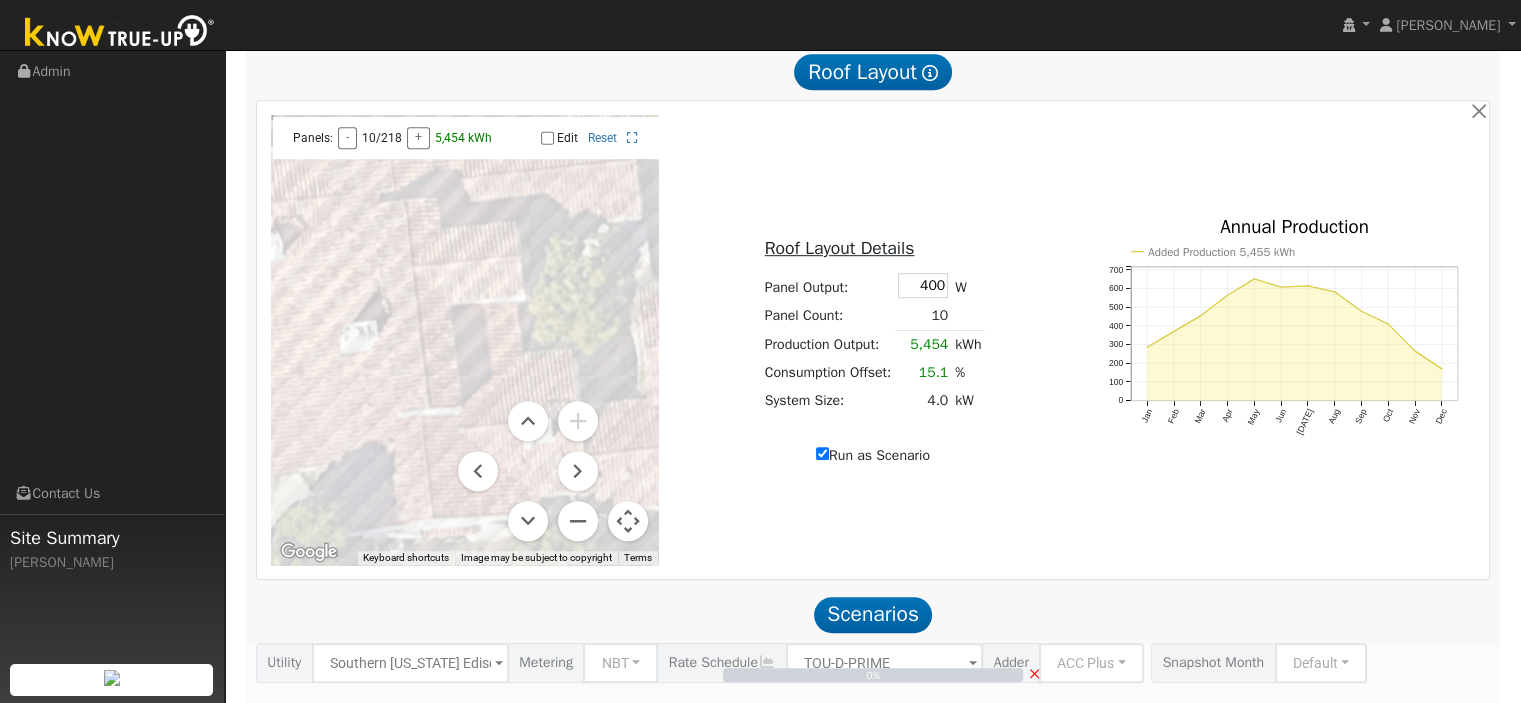scroll, scrollTop: 1210, scrollLeft: 0, axis: vertical 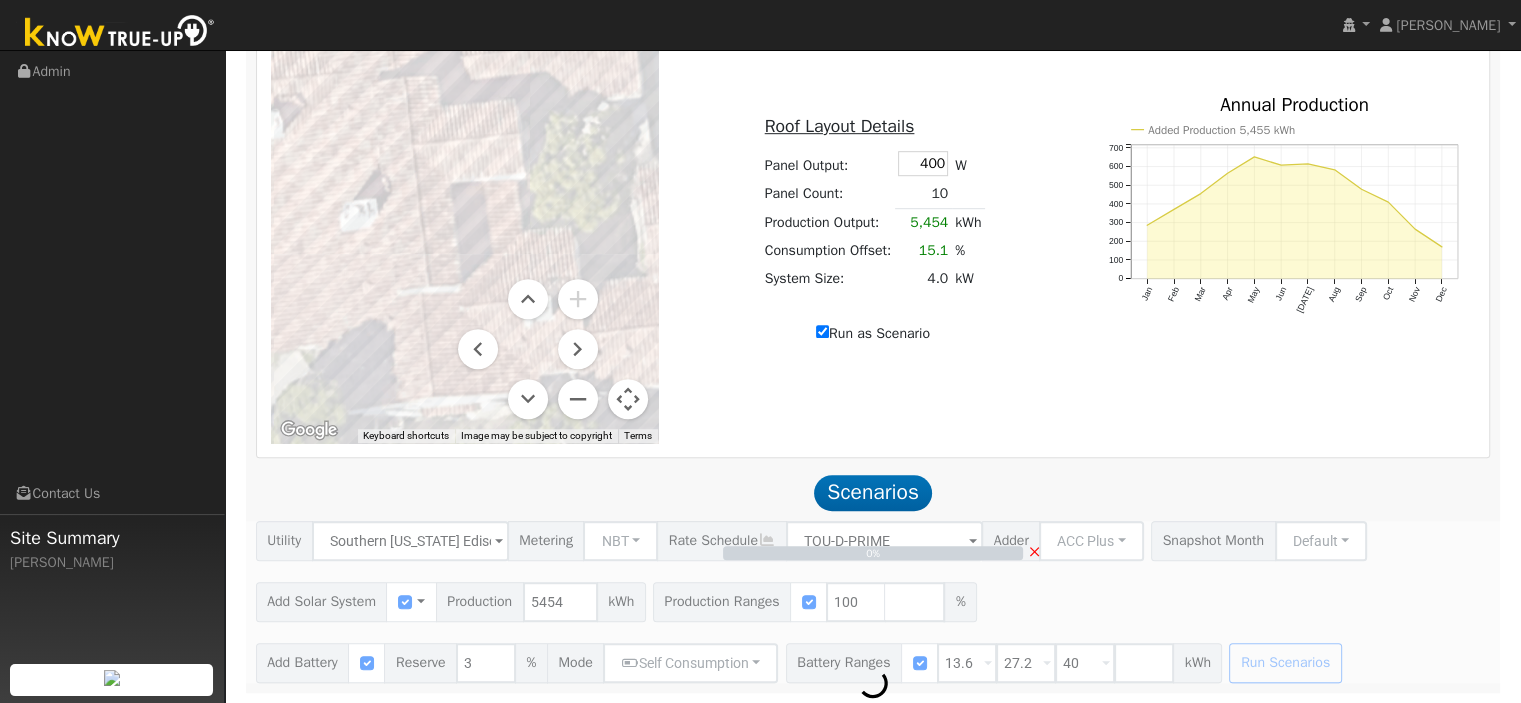 click on "Scenarios" at bounding box center [873, 493] 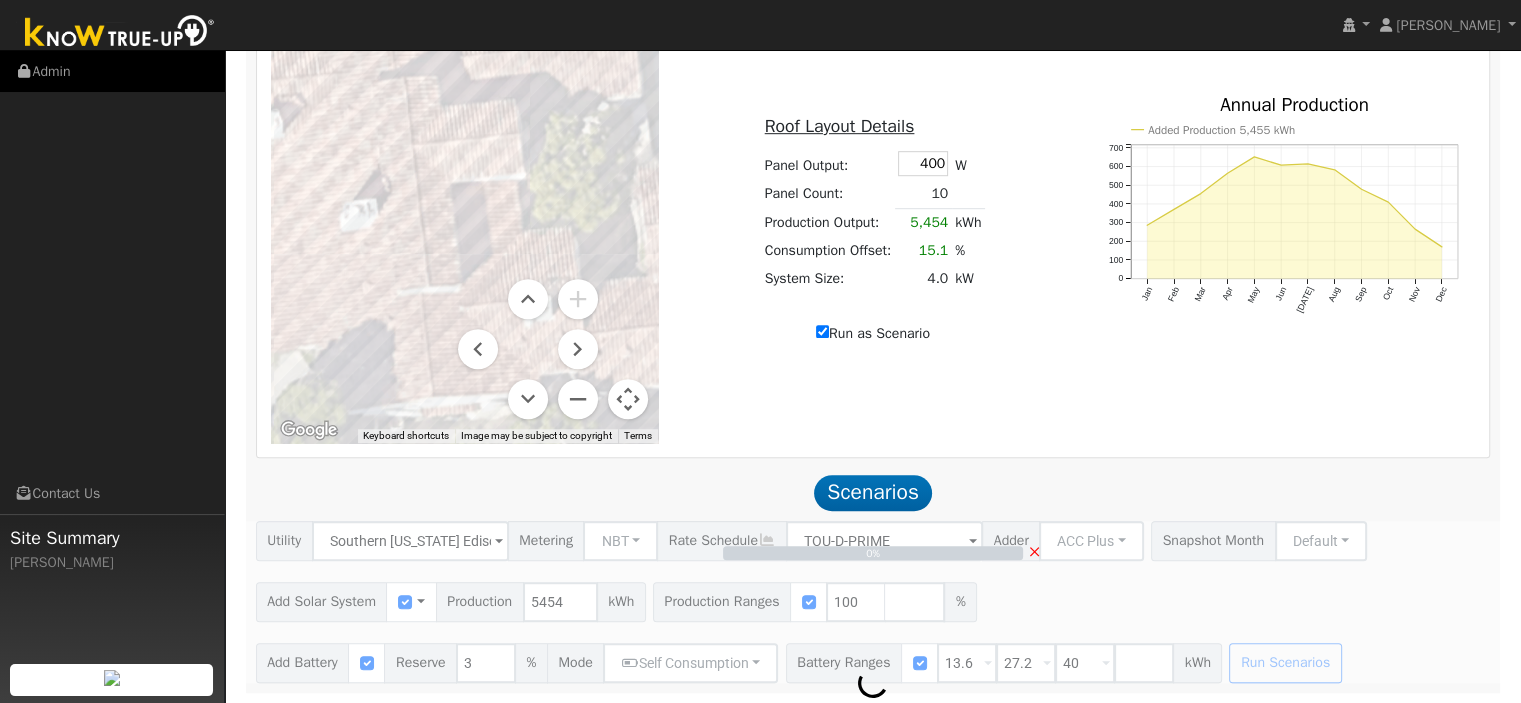 click on "Admin" at bounding box center [112, 71] 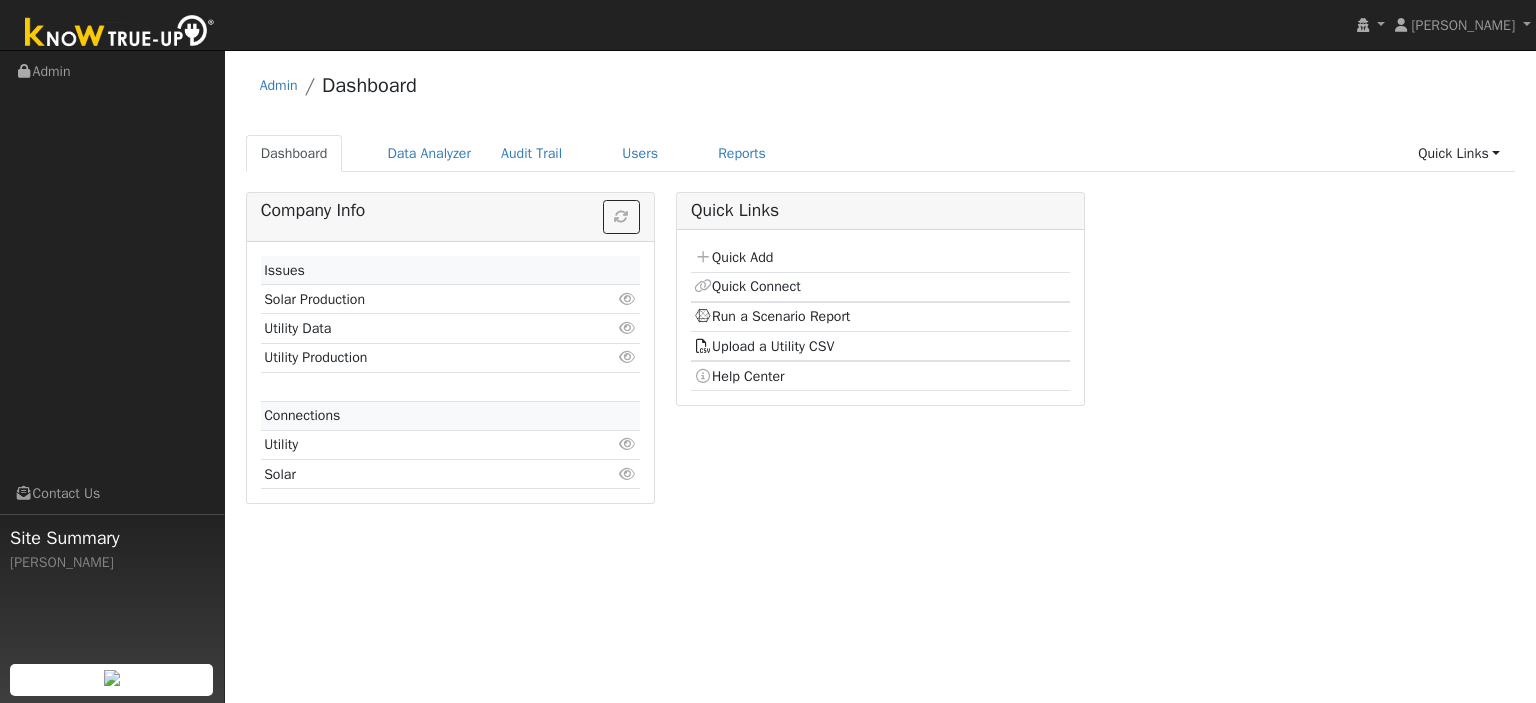 scroll, scrollTop: 0, scrollLeft: 0, axis: both 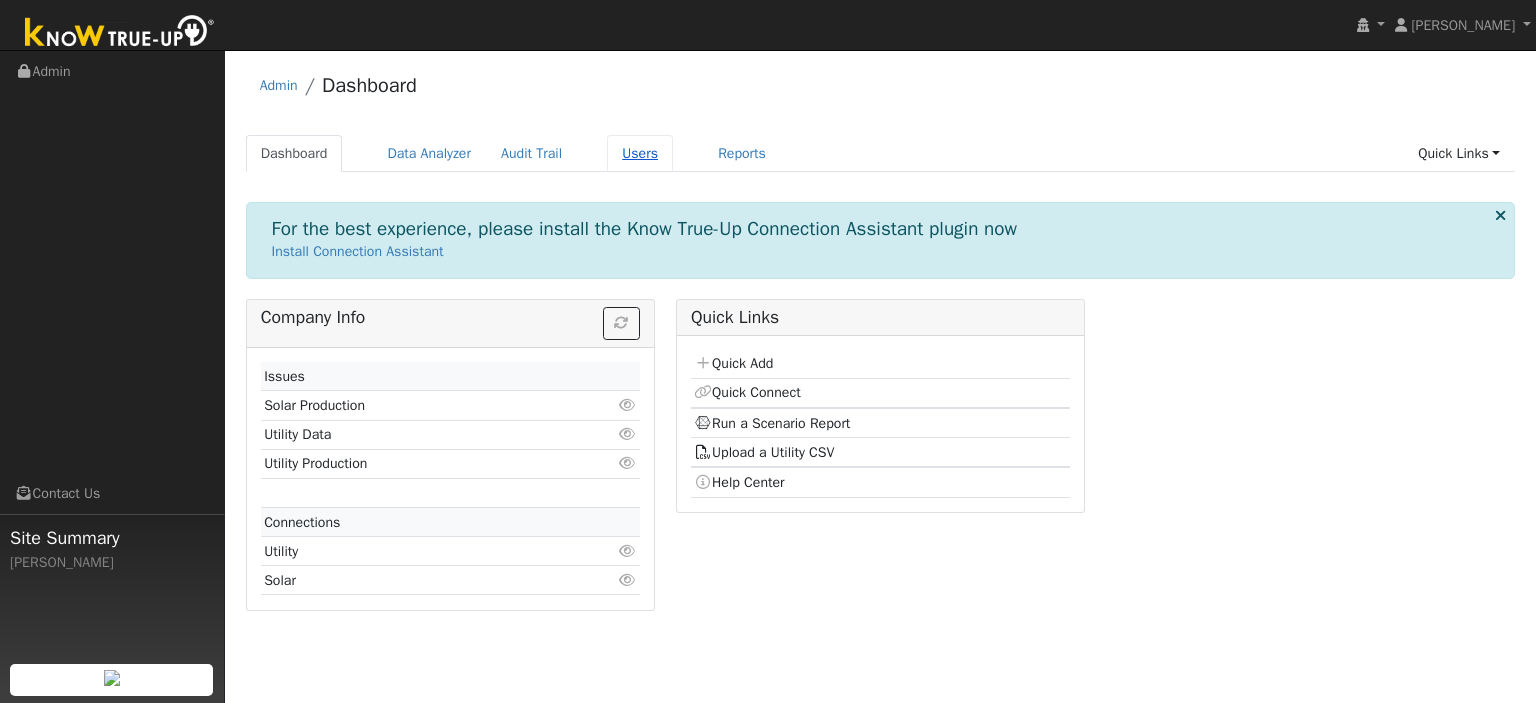 click on "Users" at bounding box center (640, 153) 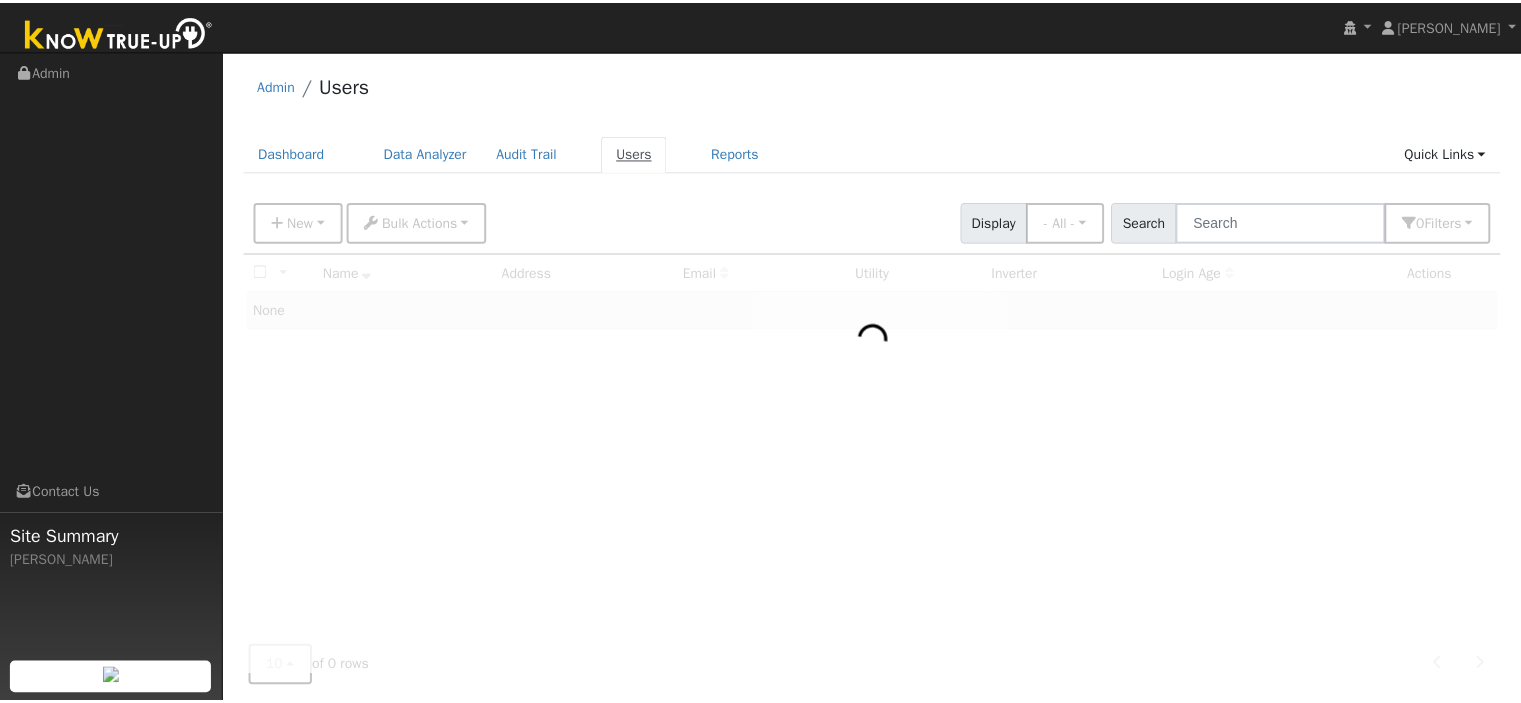 scroll, scrollTop: 0, scrollLeft: 0, axis: both 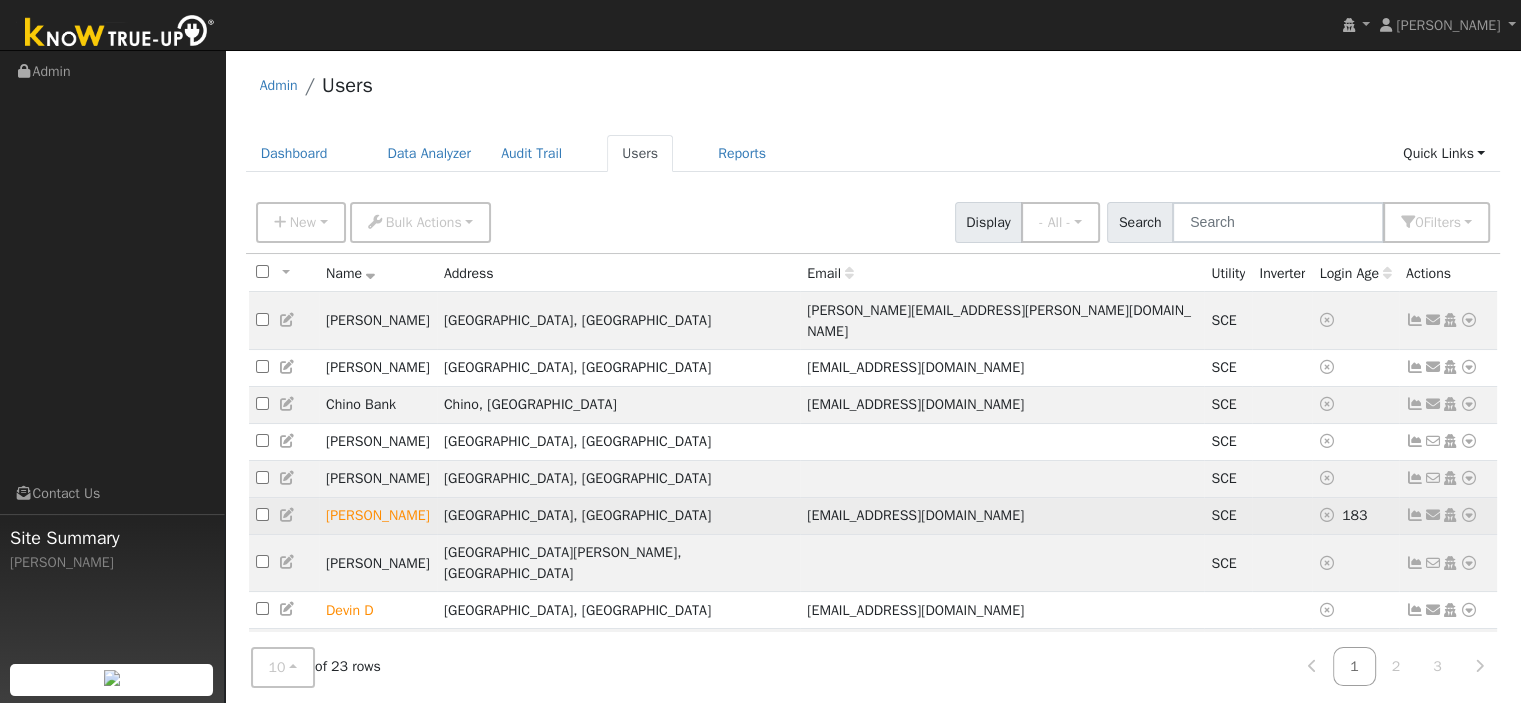 click at bounding box center (1469, 515) 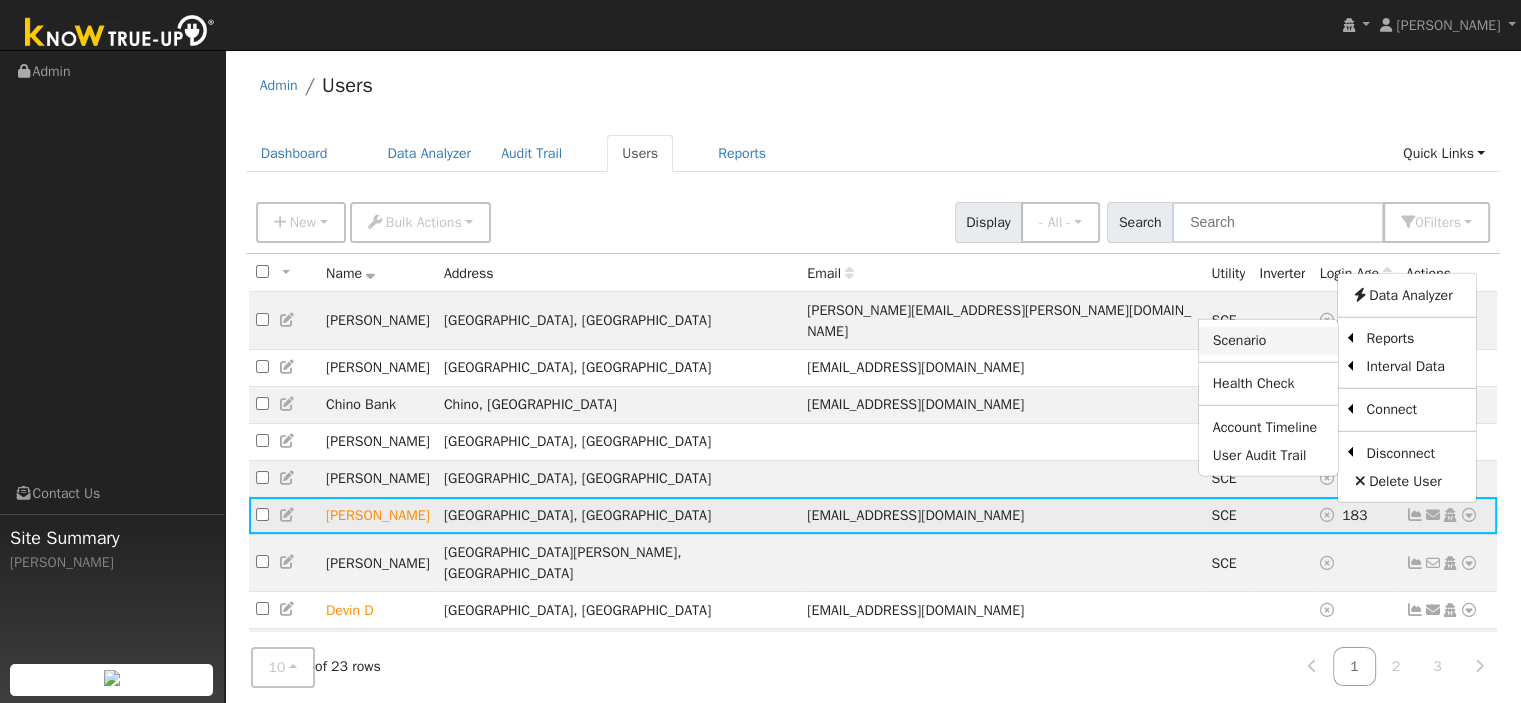 click on "Scenario" at bounding box center [1268, 340] 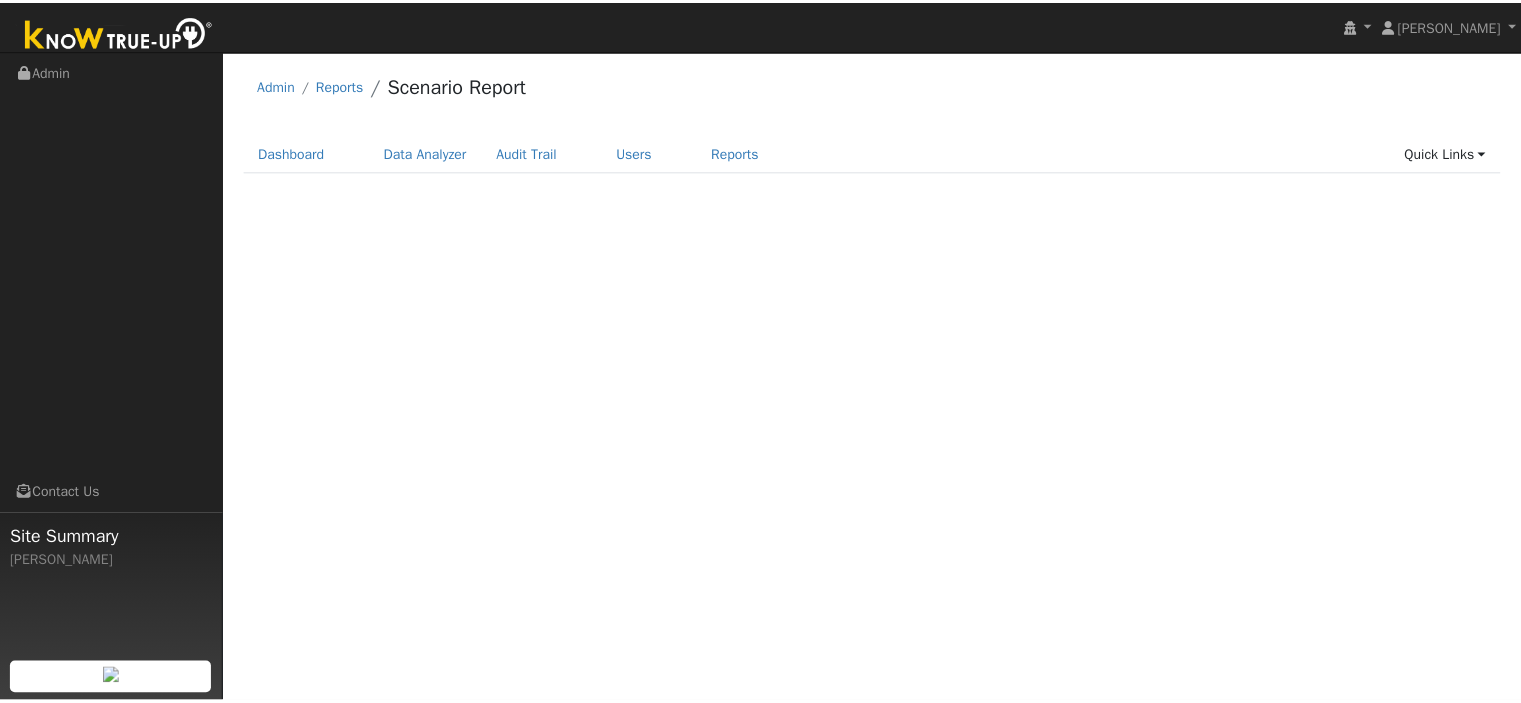 scroll, scrollTop: 0, scrollLeft: 0, axis: both 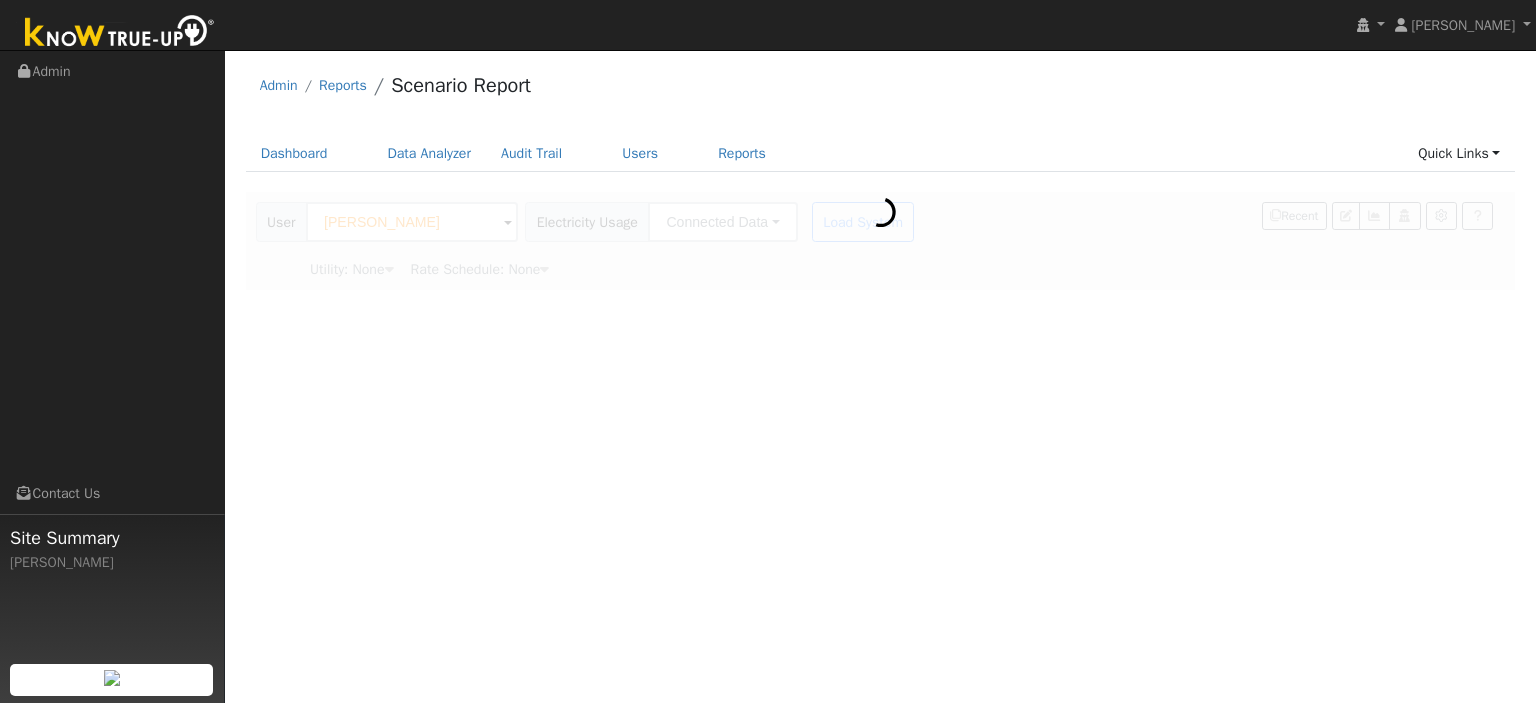 type on "Southern [US_STATE] Edison" 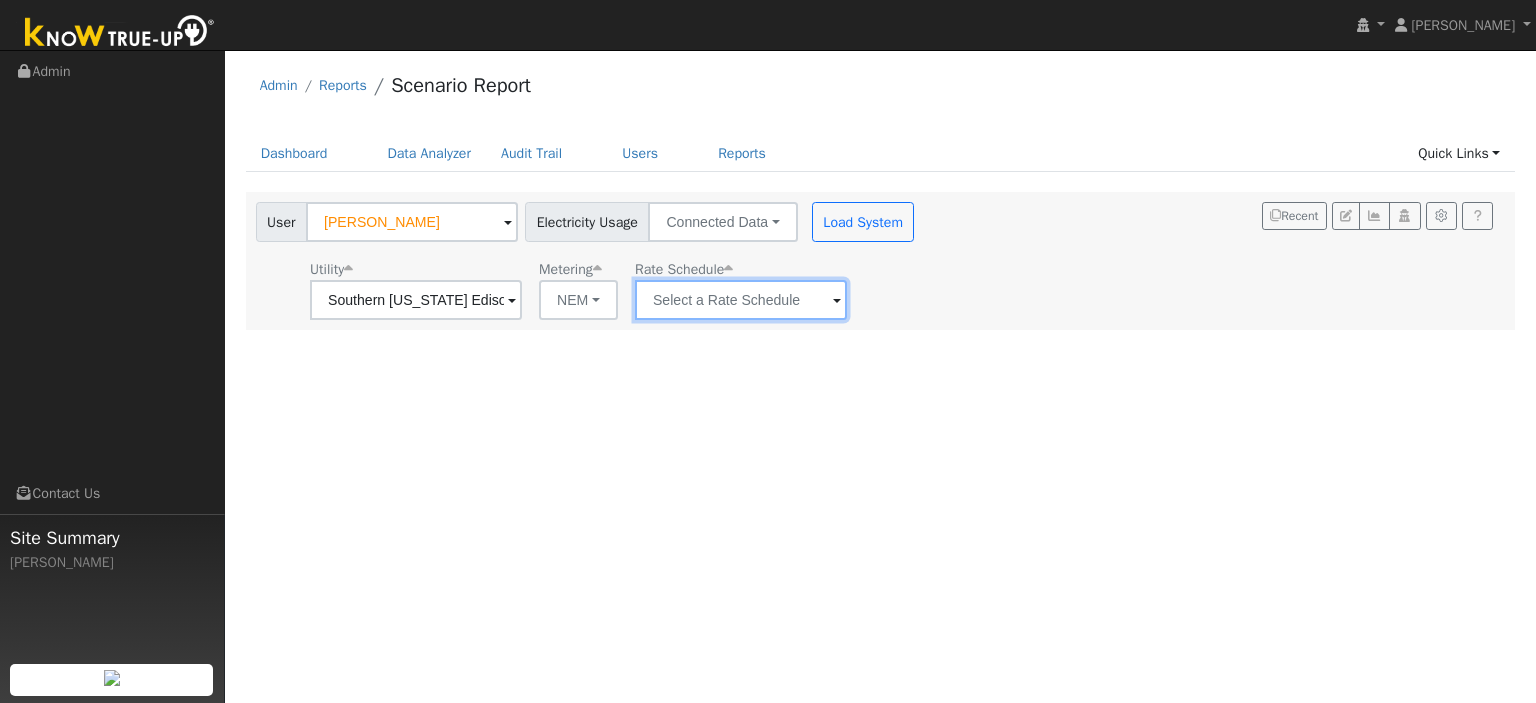 click at bounding box center (416, 300) 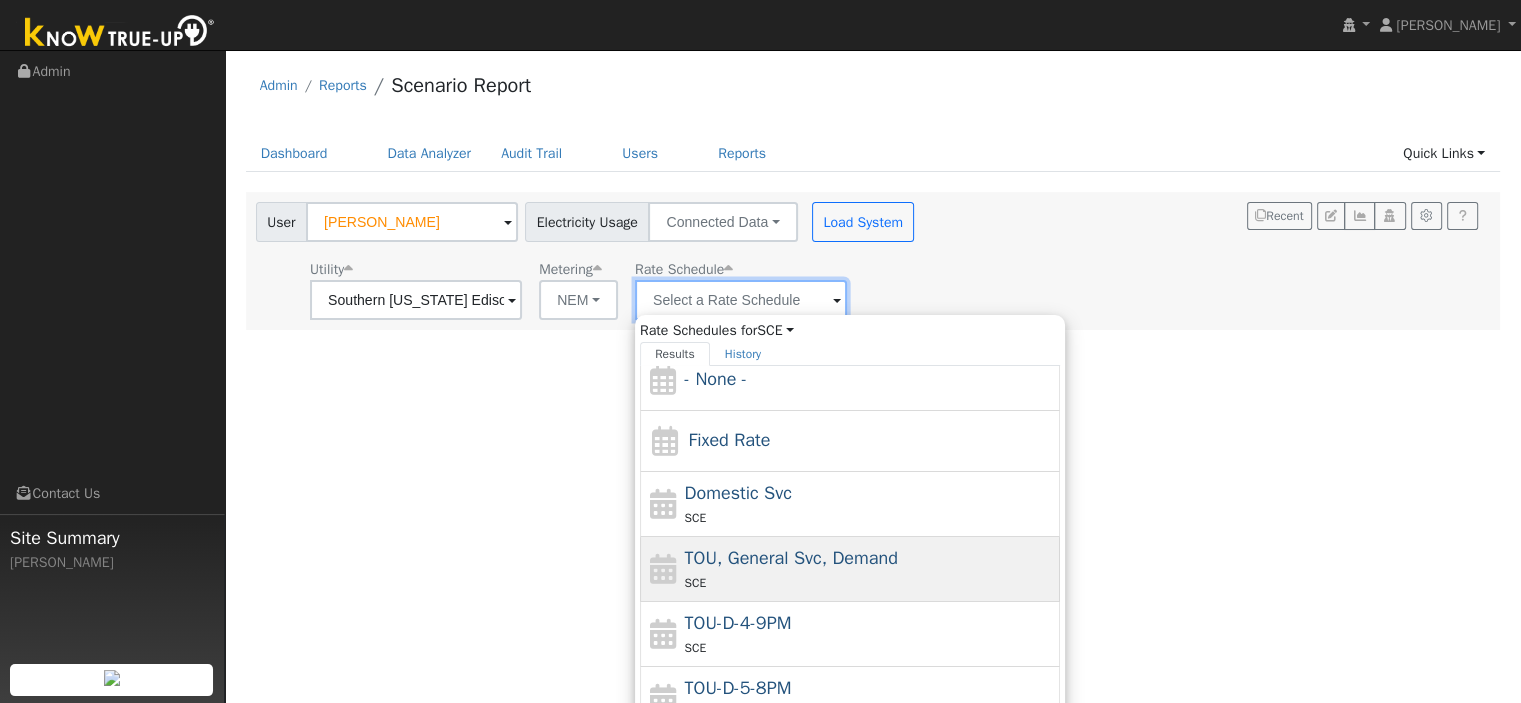 scroll, scrollTop: 21, scrollLeft: 0, axis: vertical 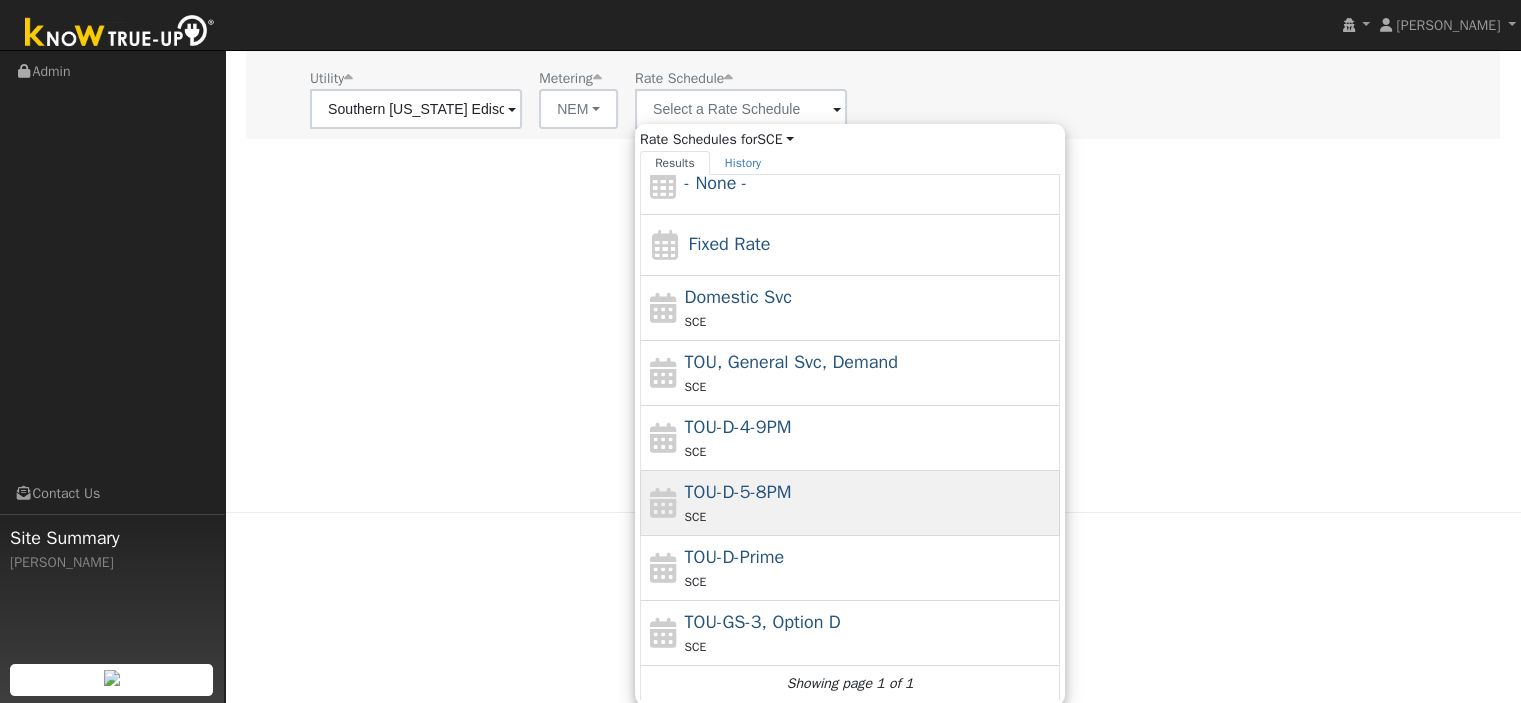 click on "TOU-D-5-8PM SCE" at bounding box center [870, 503] 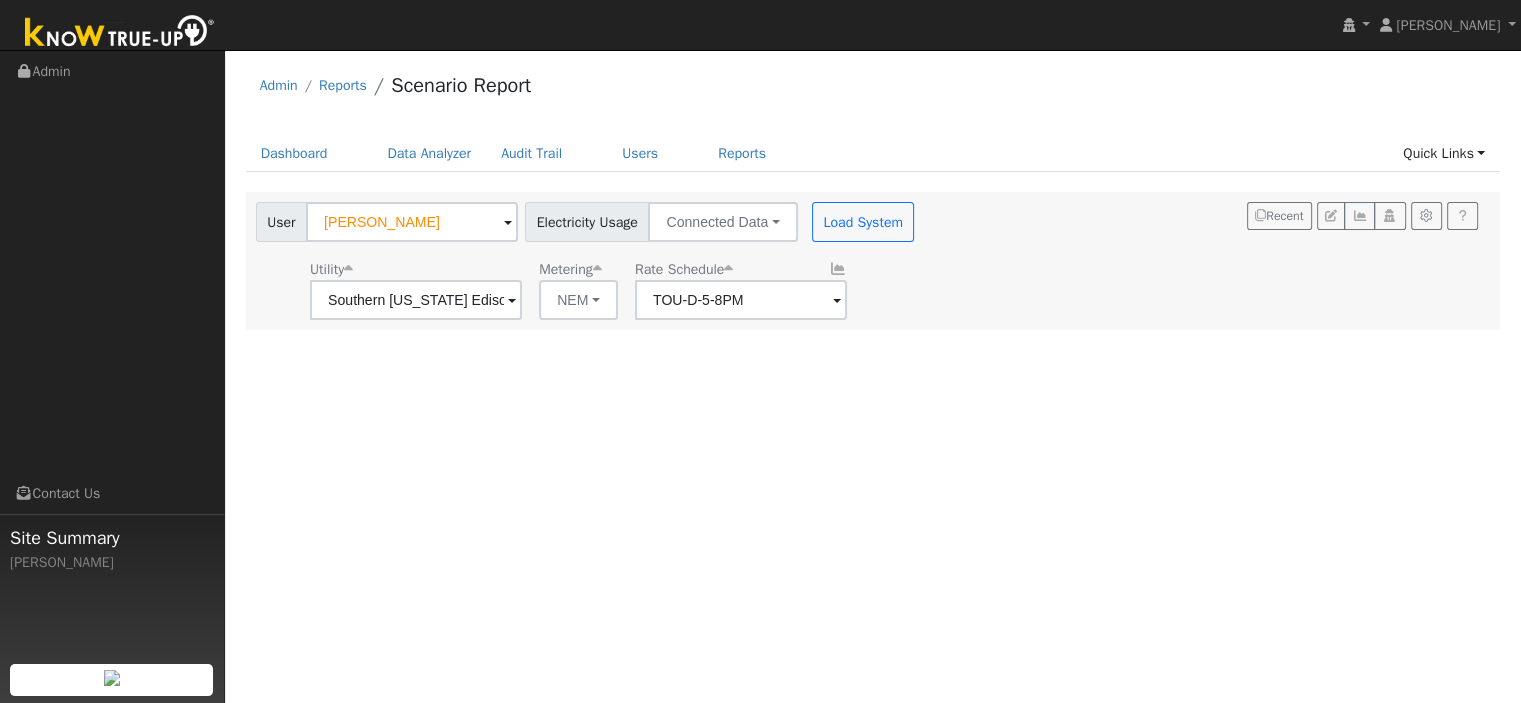 scroll, scrollTop: 0, scrollLeft: 0, axis: both 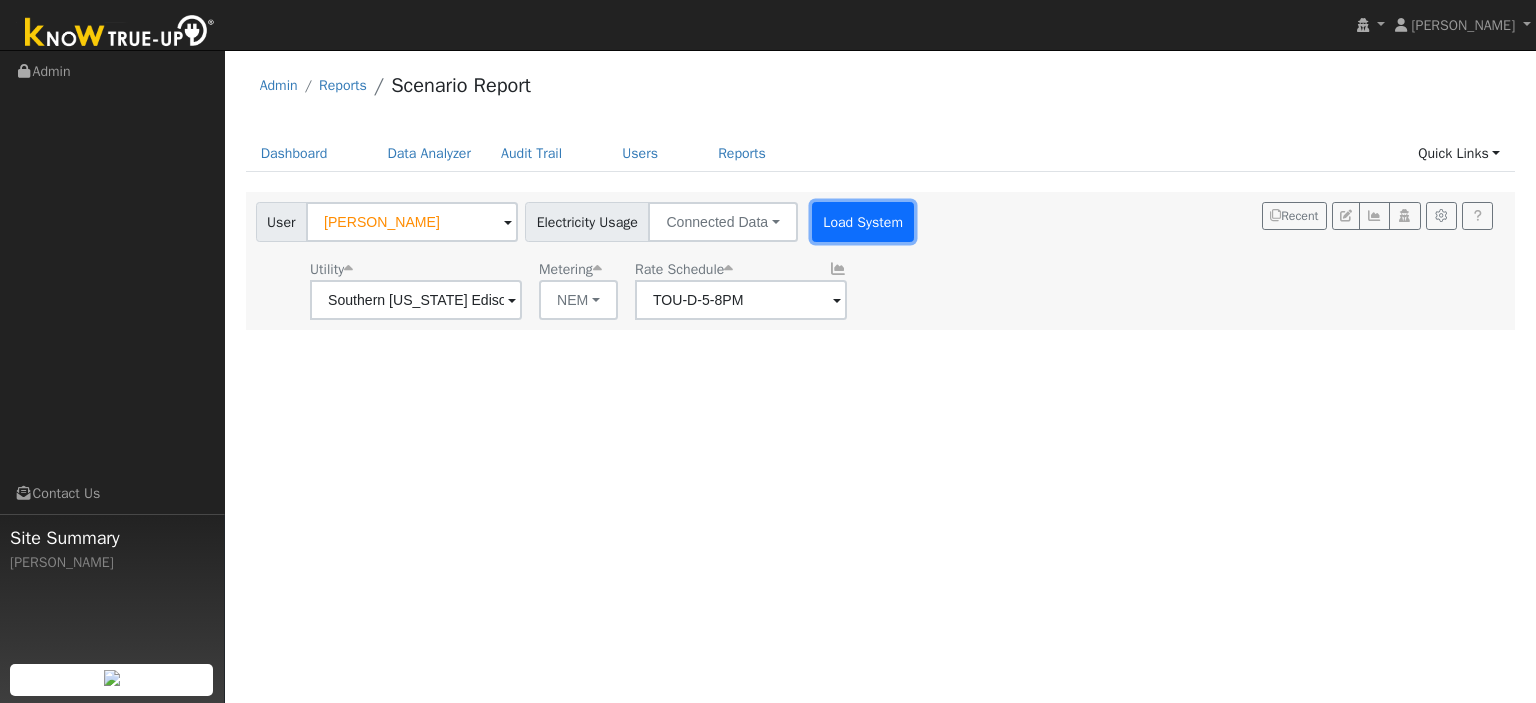 click on "Load System" at bounding box center (863, 222) 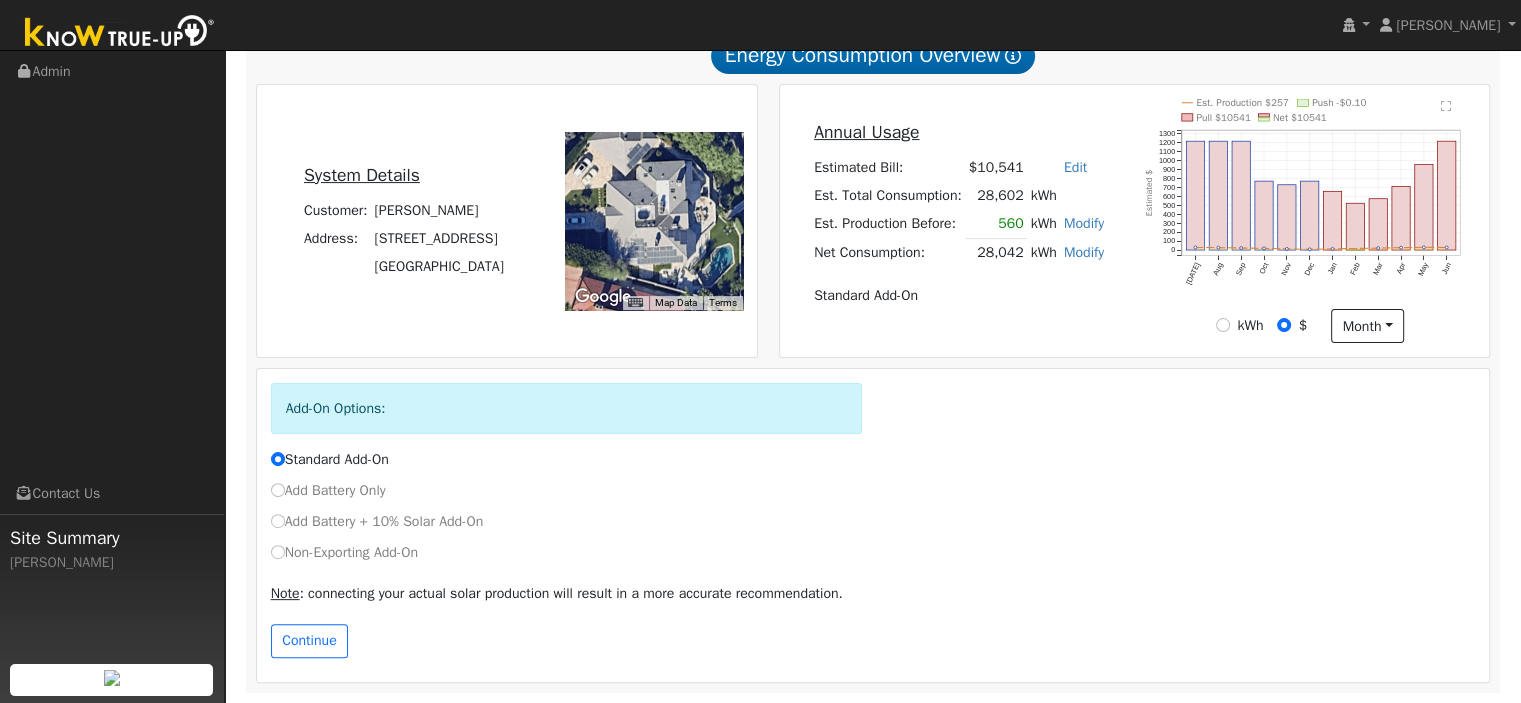 scroll, scrollTop: 501, scrollLeft: 0, axis: vertical 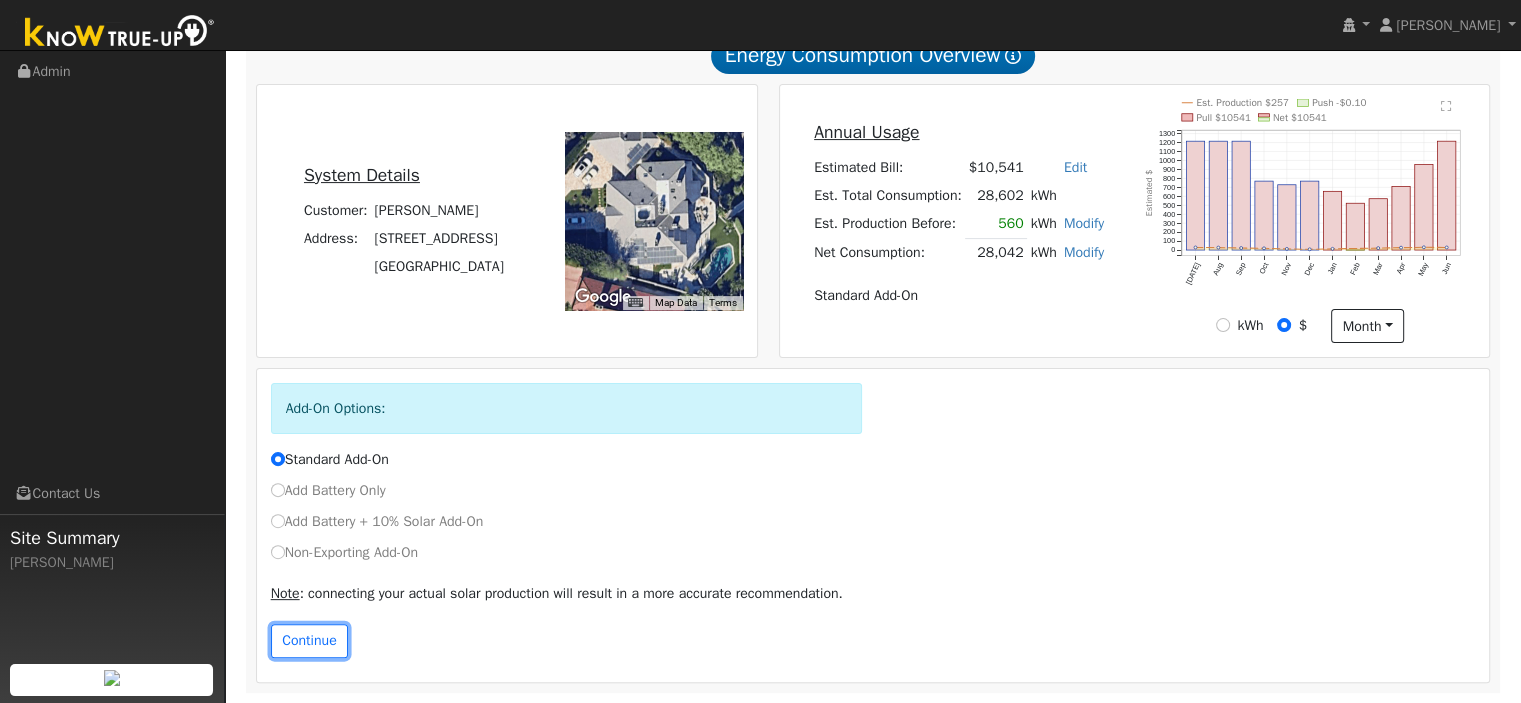click on "Continue" at bounding box center [310, 641] 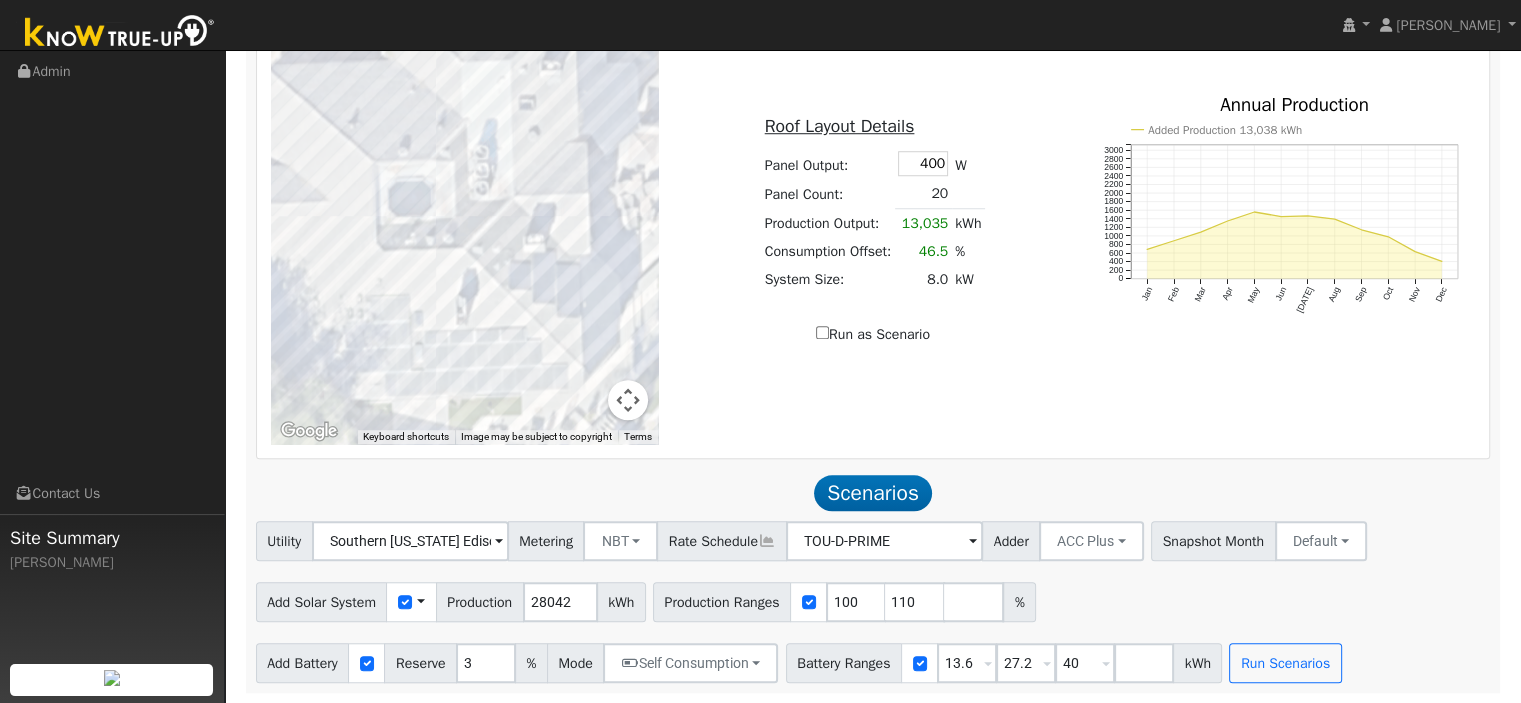 scroll, scrollTop: 1564, scrollLeft: 0, axis: vertical 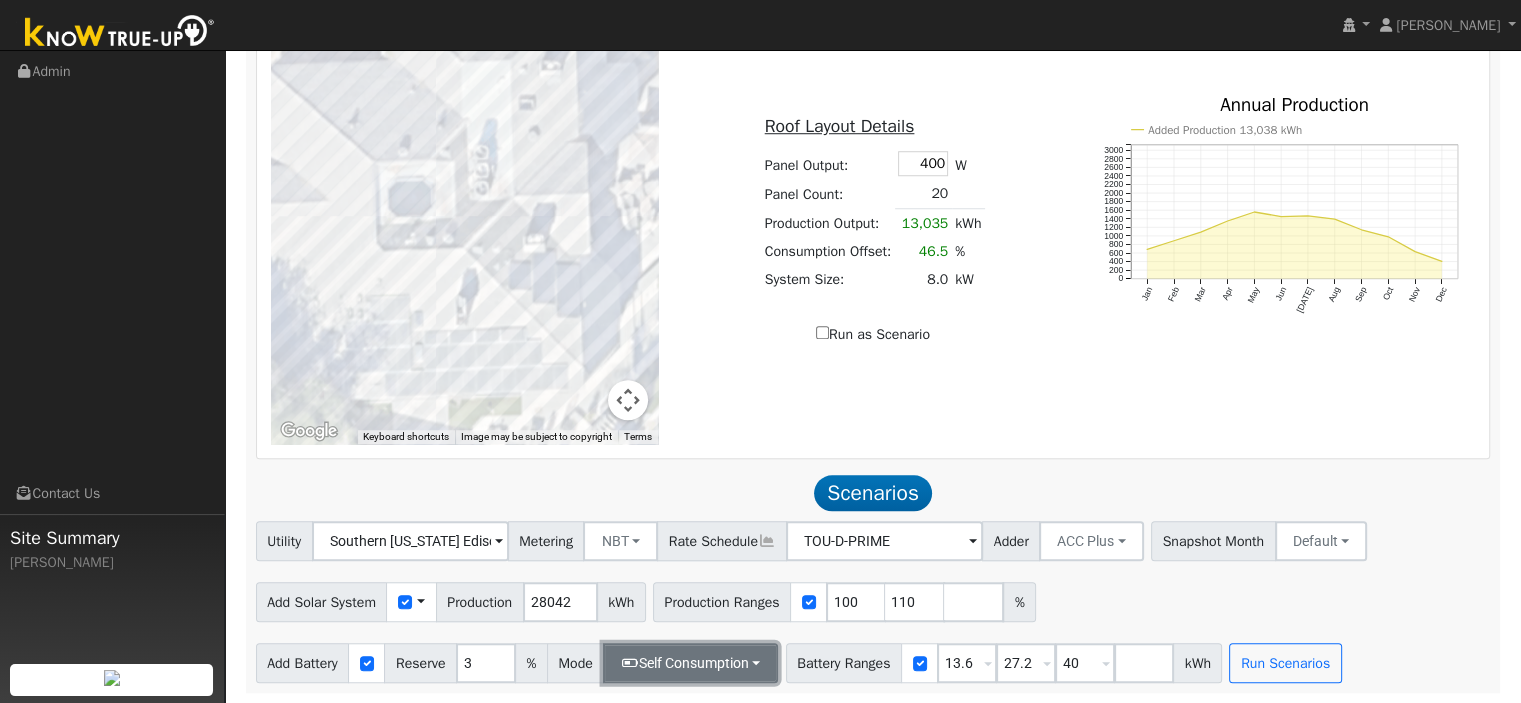 click on "Self Consumption" at bounding box center [690, 663] 